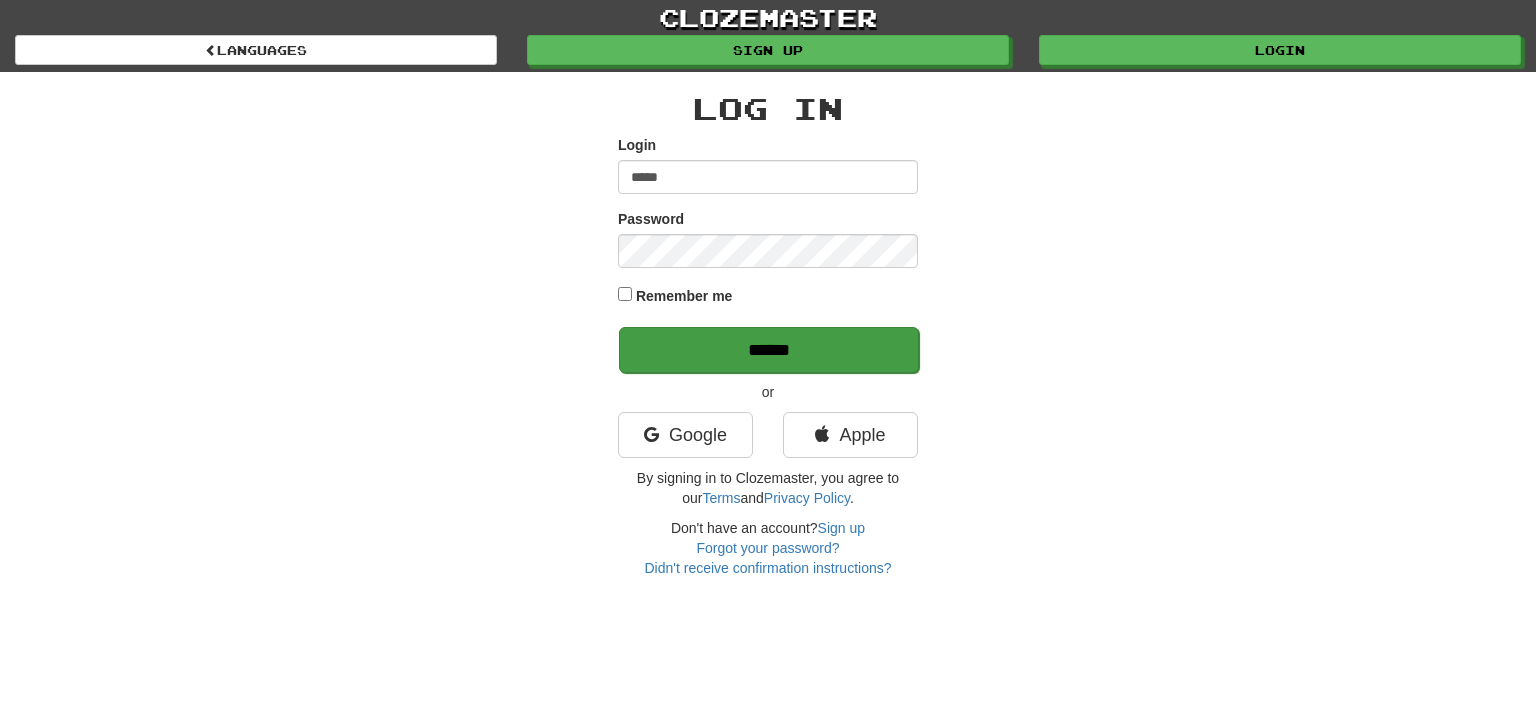 scroll, scrollTop: 0, scrollLeft: 0, axis: both 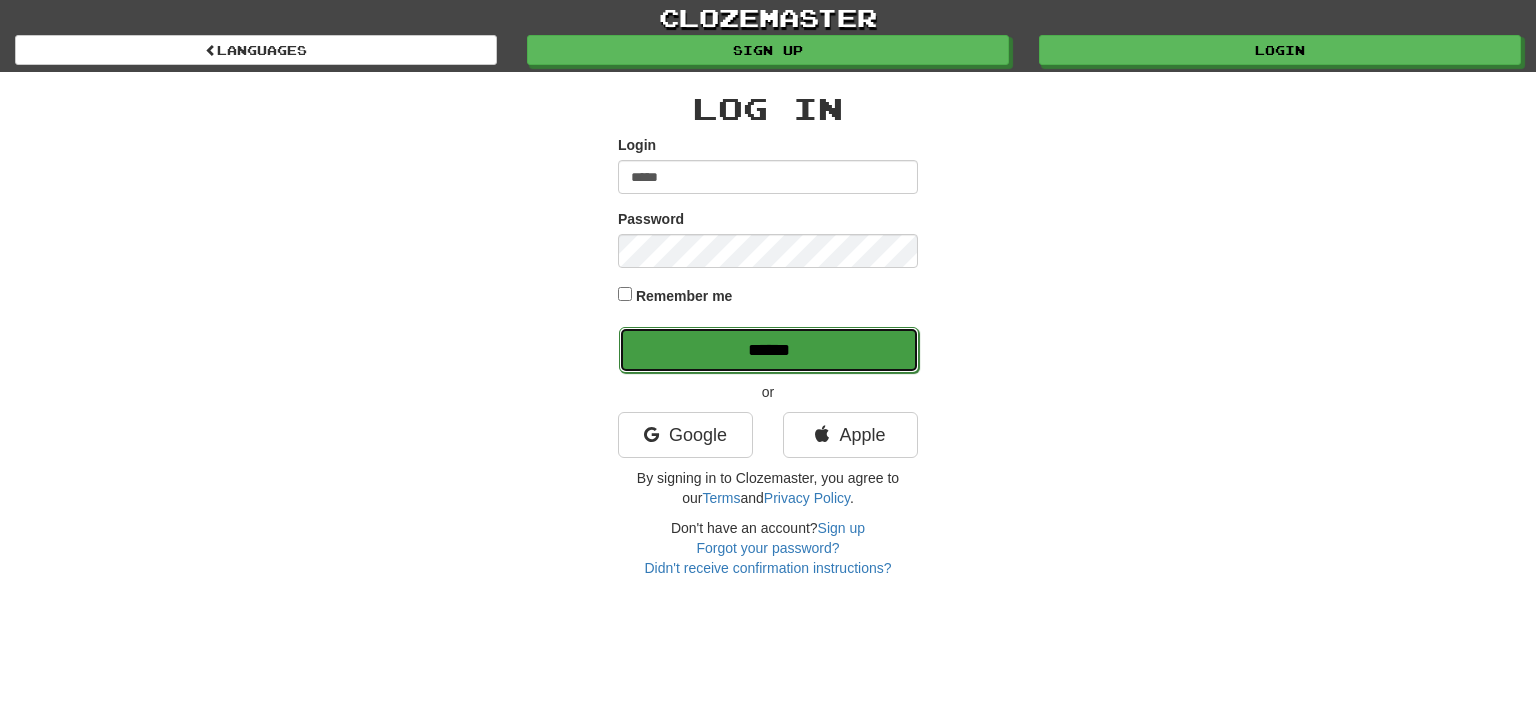 click on "******" at bounding box center [769, 350] 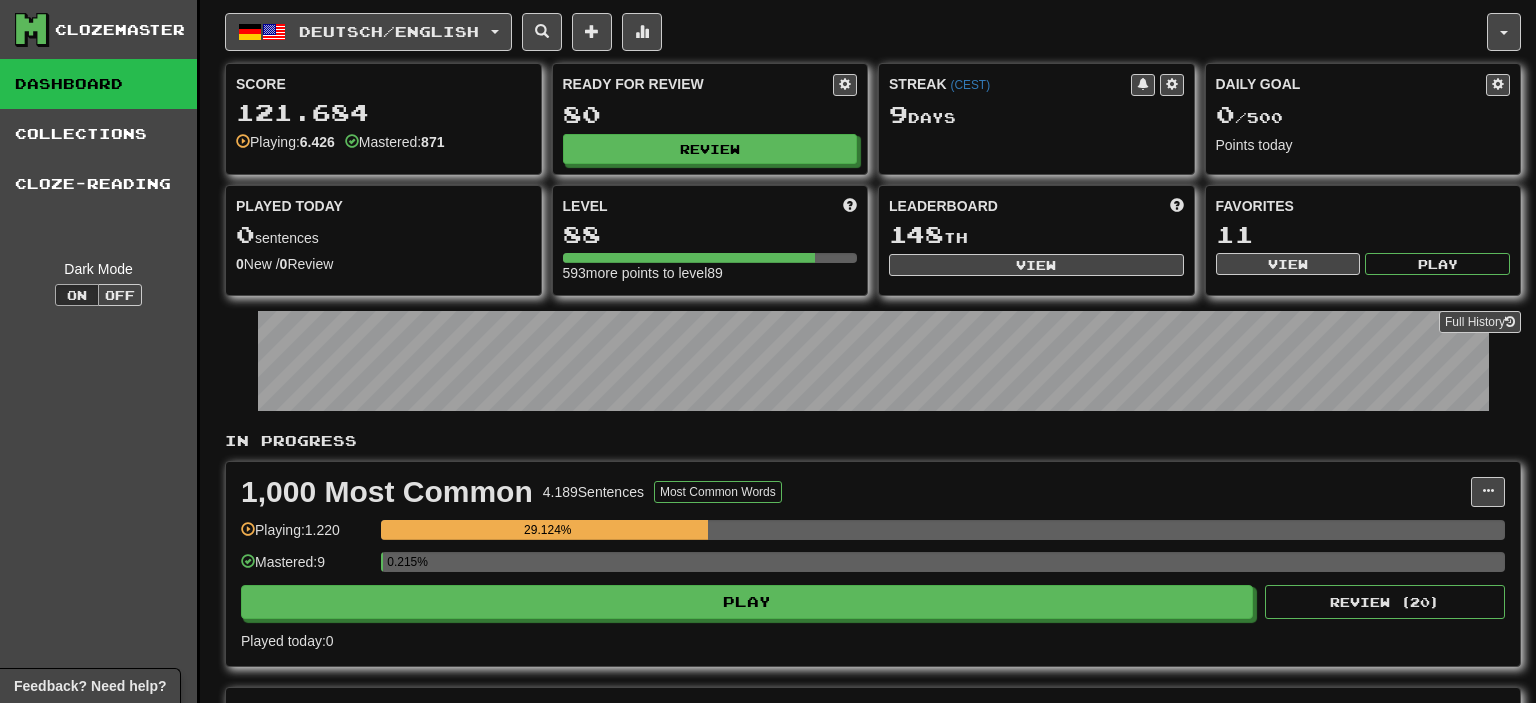 scroll, scrollTop: 0, scrollLeft: 0, axis: both 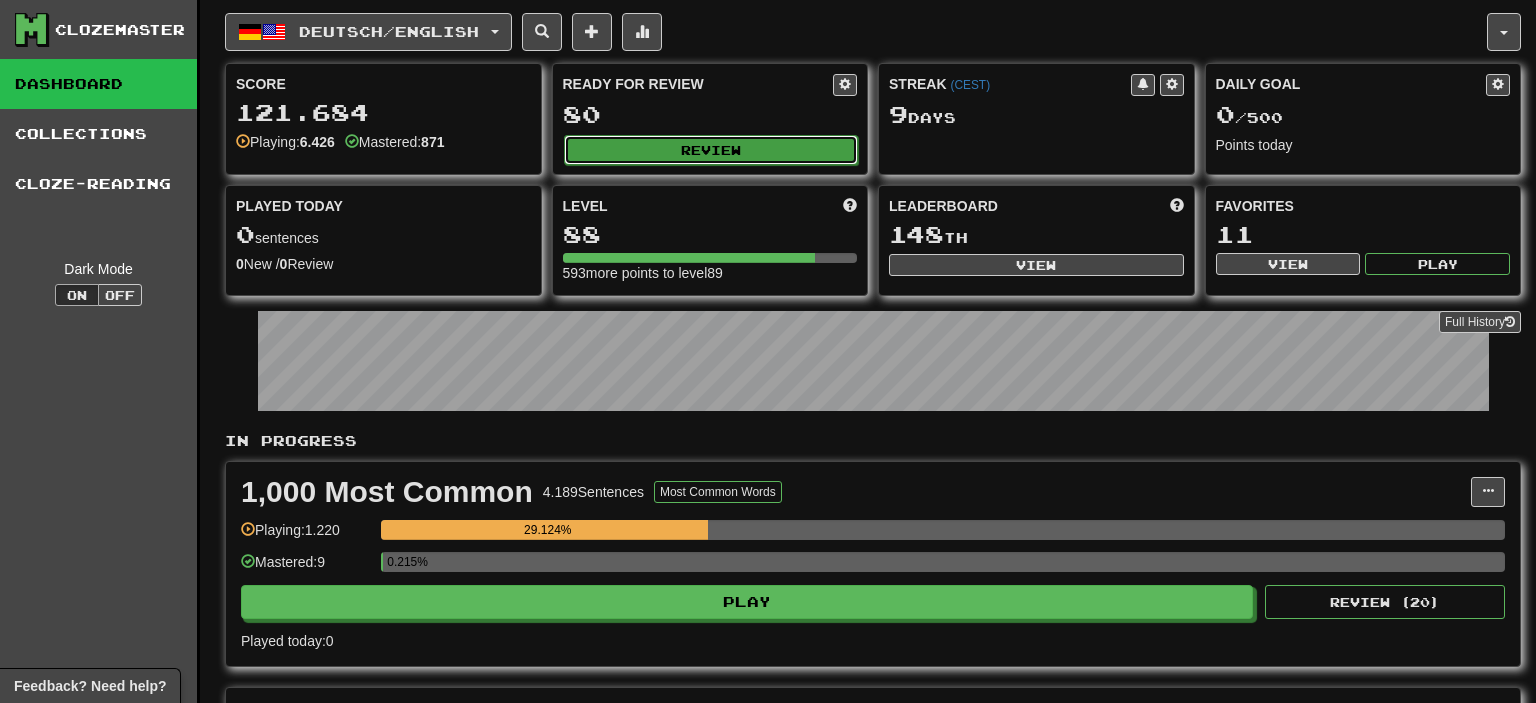 click on "Review" at bounding box center (711, 150) 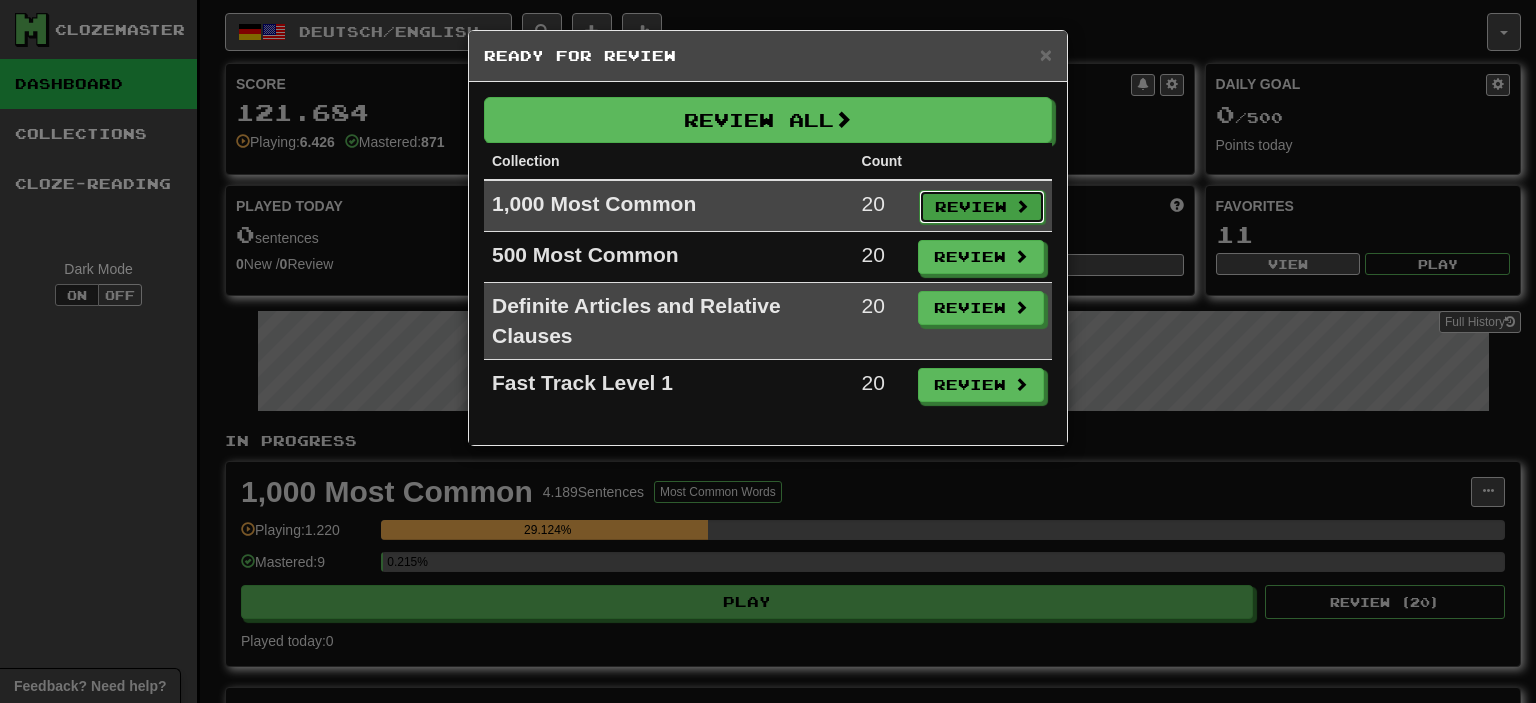click on "Review" at bounding box center [982, 207] 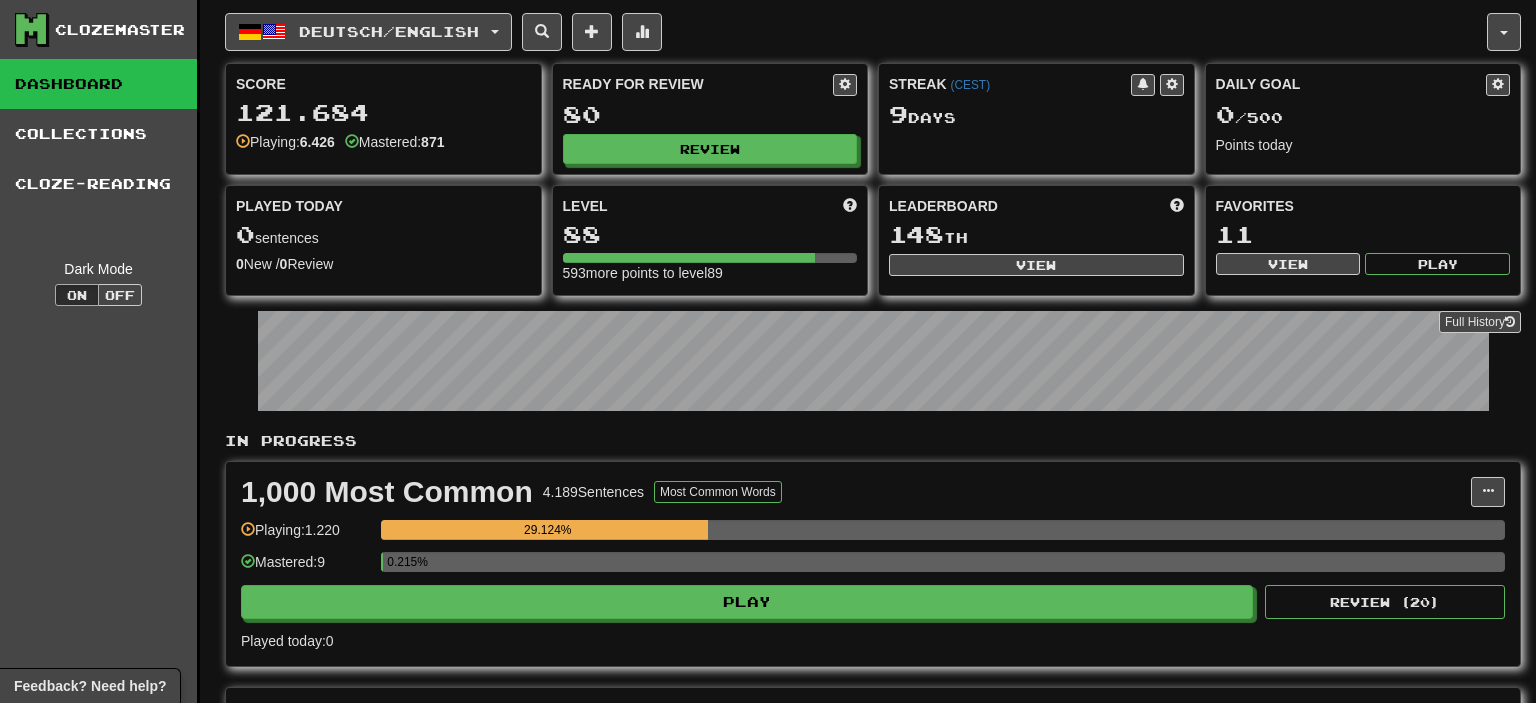 select on "**" 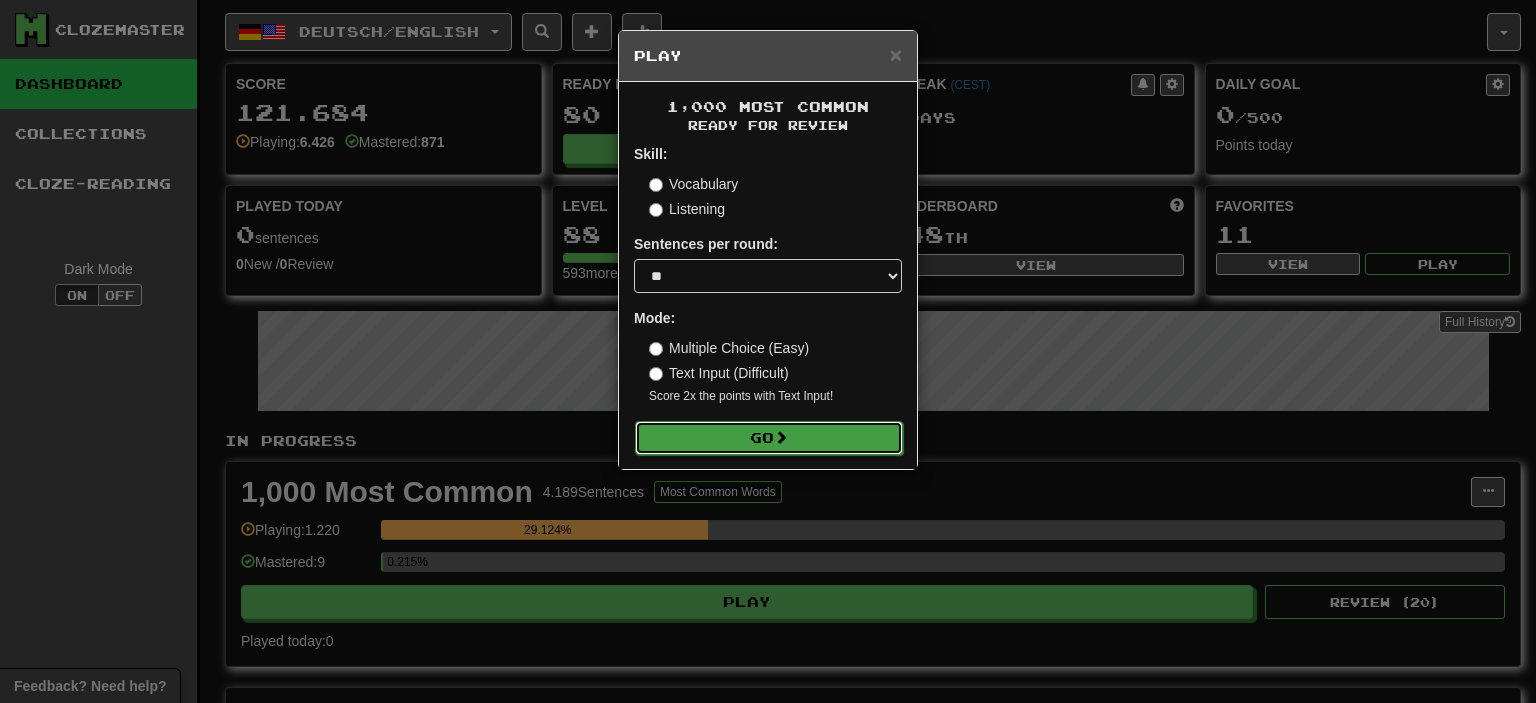 click on "Go" at bounding box center [769, 438] 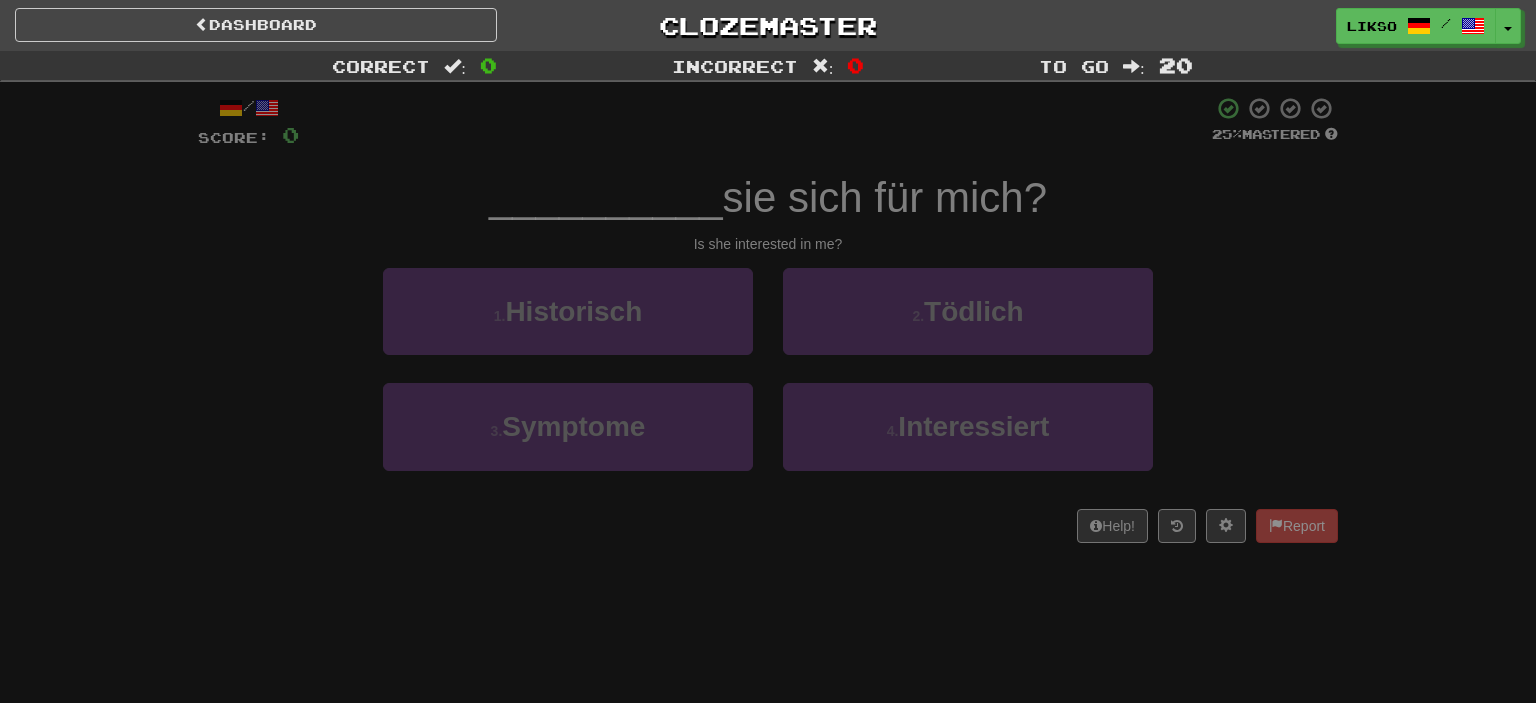 scroll, scrollTop: 0, scrollLeft: 0, axis: both 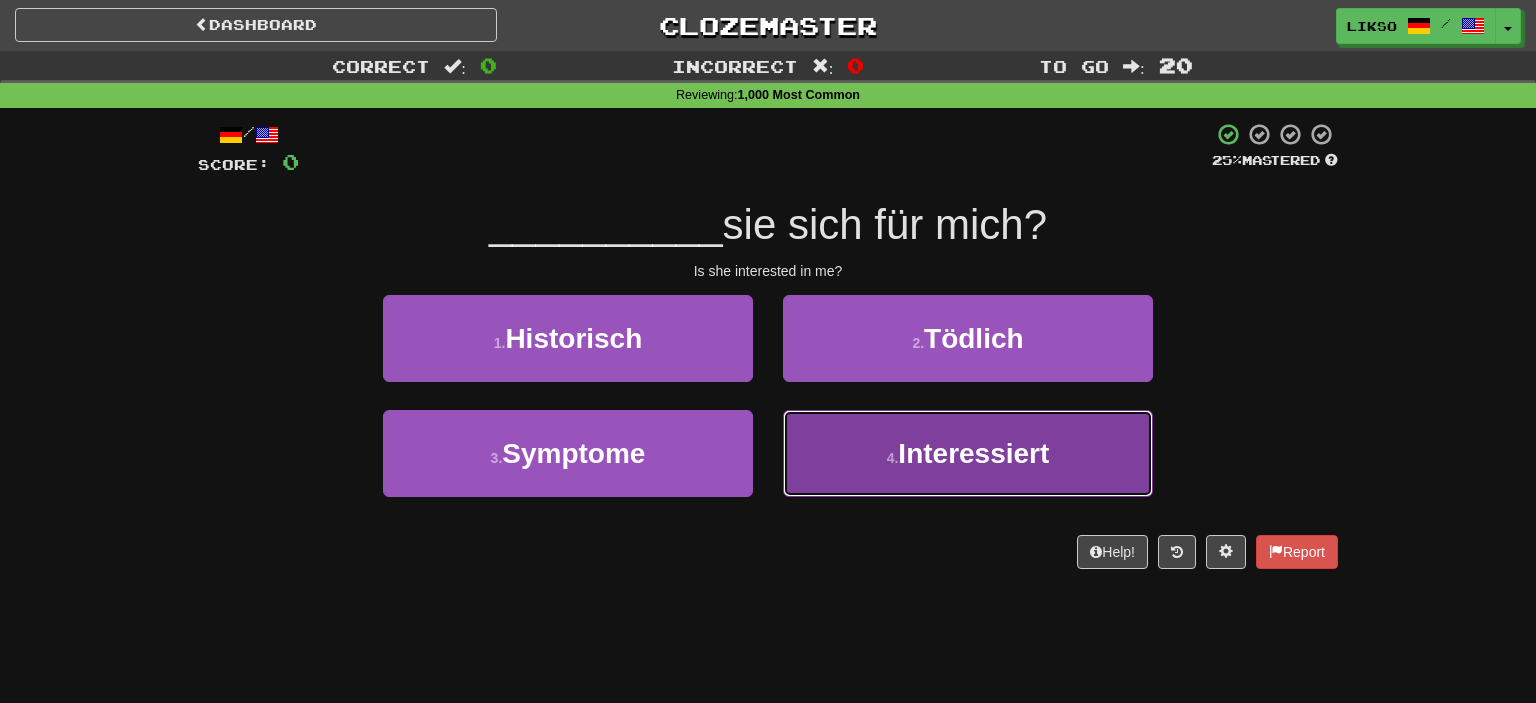 click on "4 .  Interessiert" at bounding box center (968, 453) 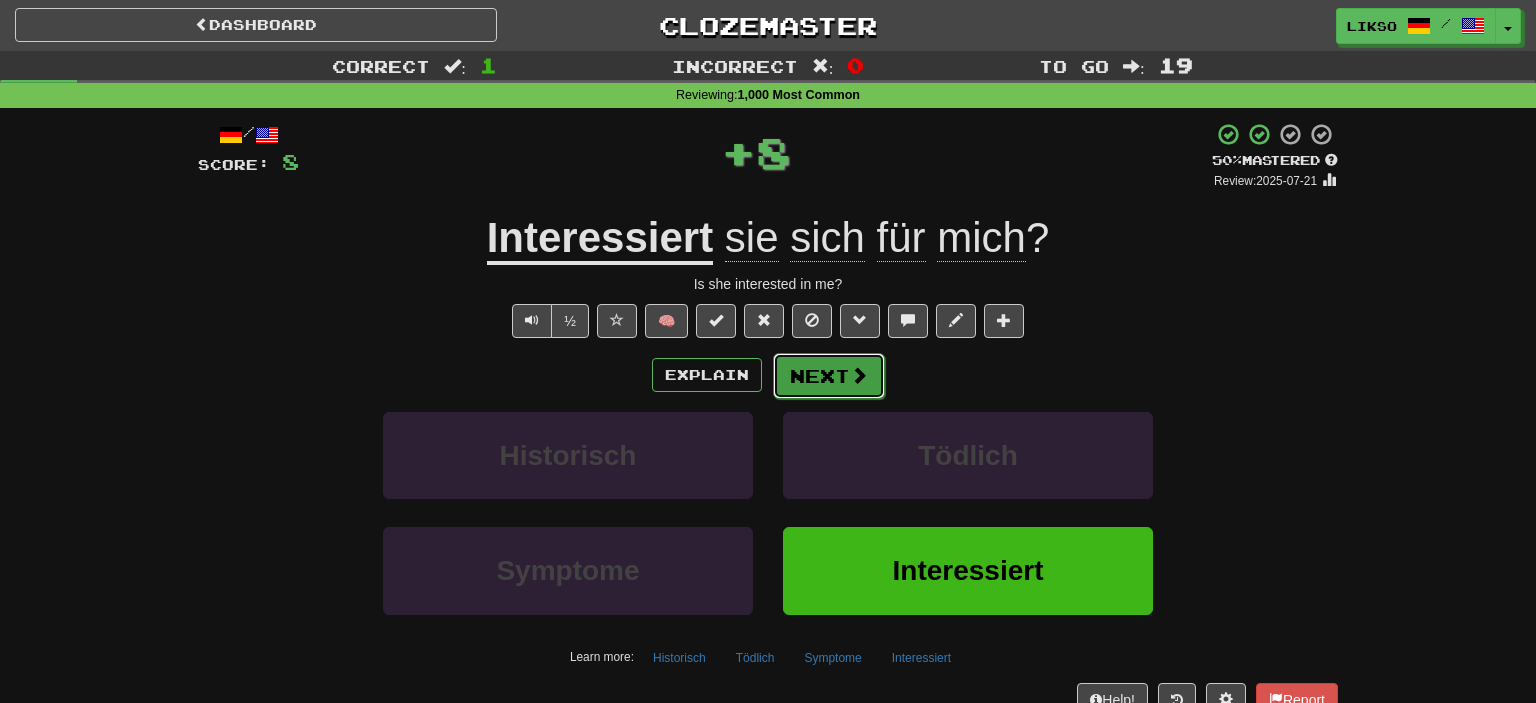 click at bounding box center (859, 375) 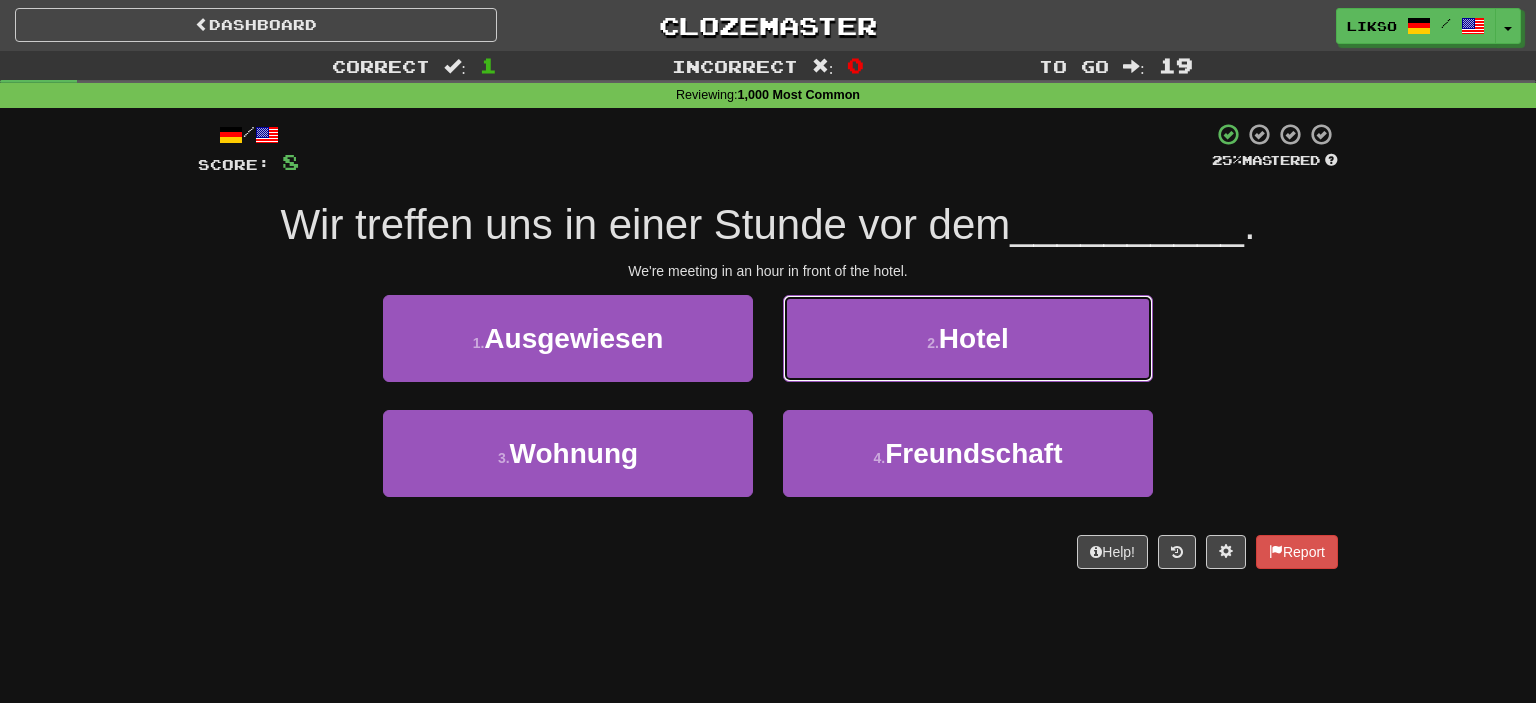click on "2 .  Hotel" at bounding box center (968, 352) 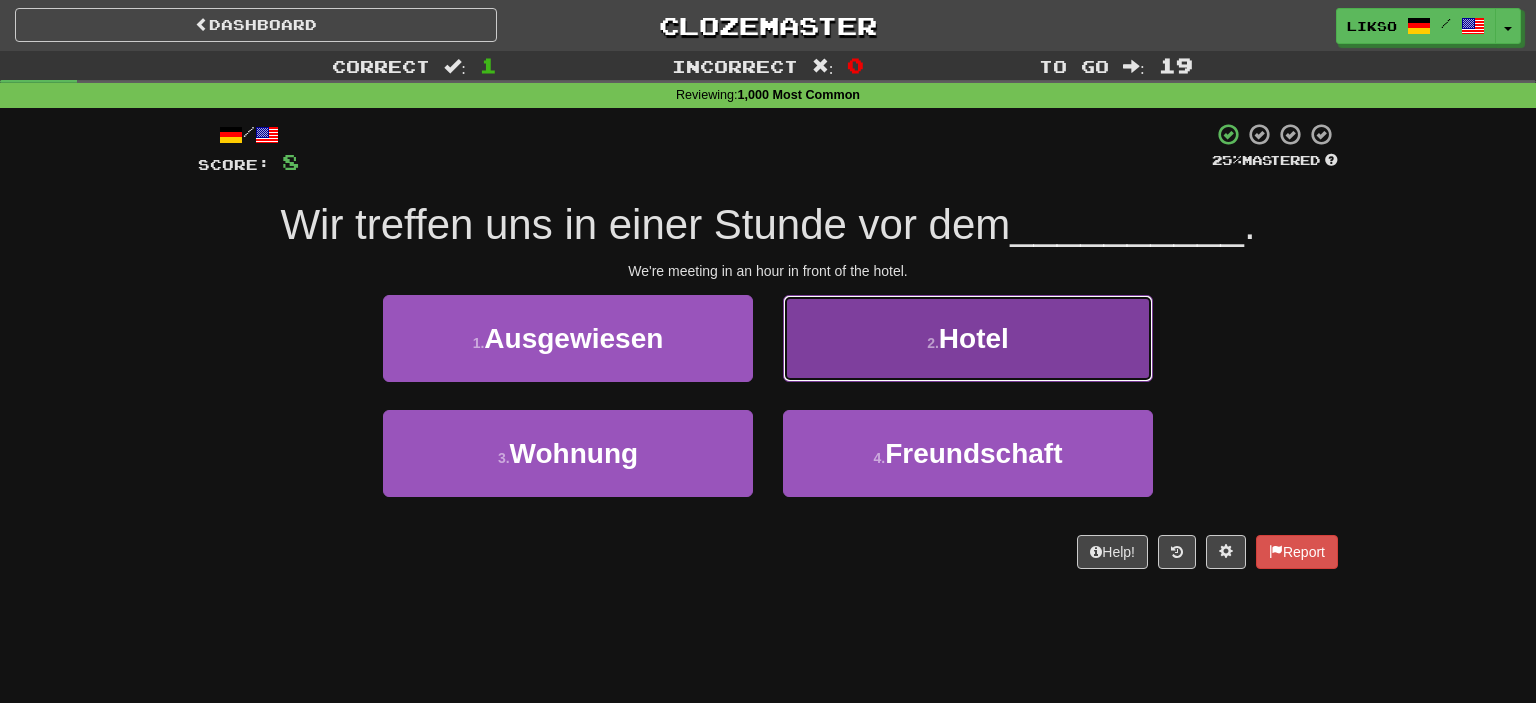 click on "2 .  Hotel" at bounding box center [968, 338] 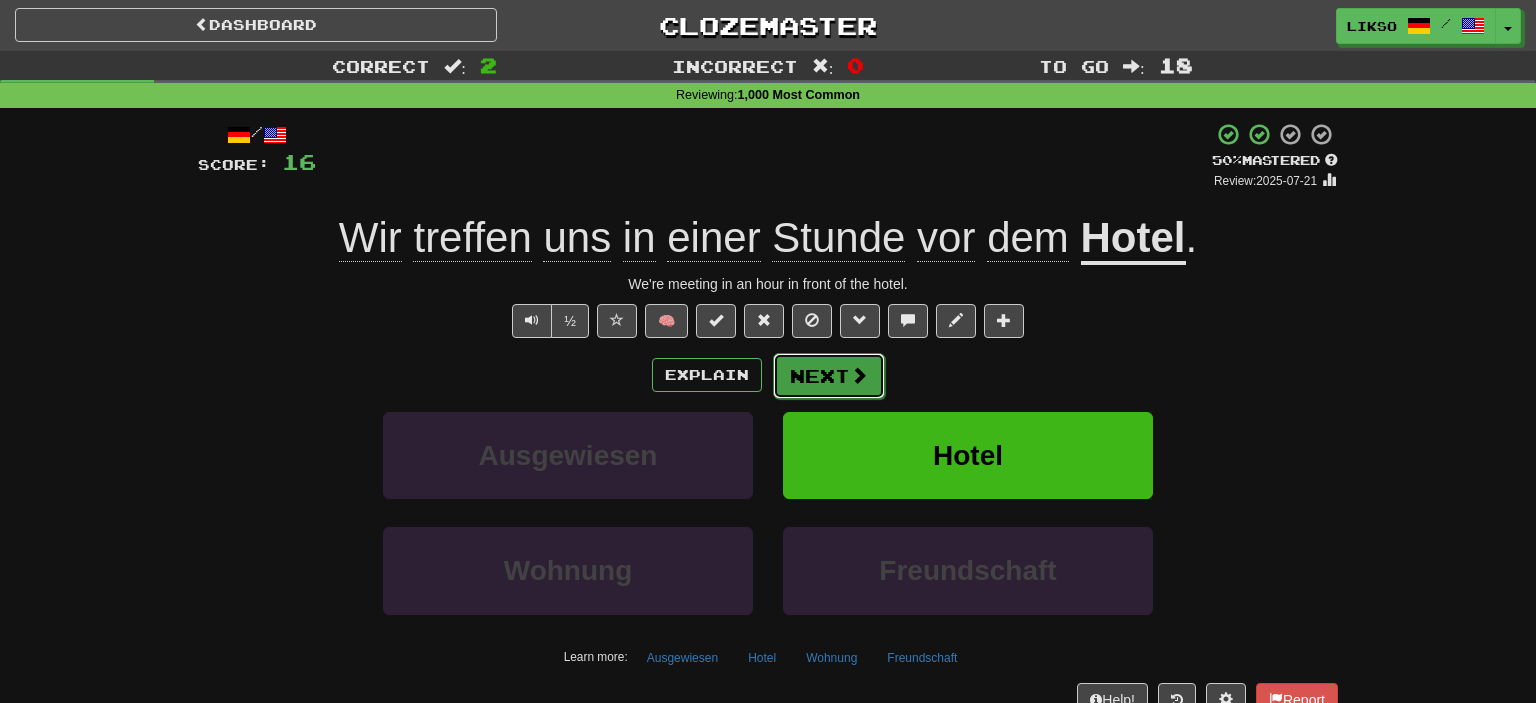 click at bounding box center [859, 375] 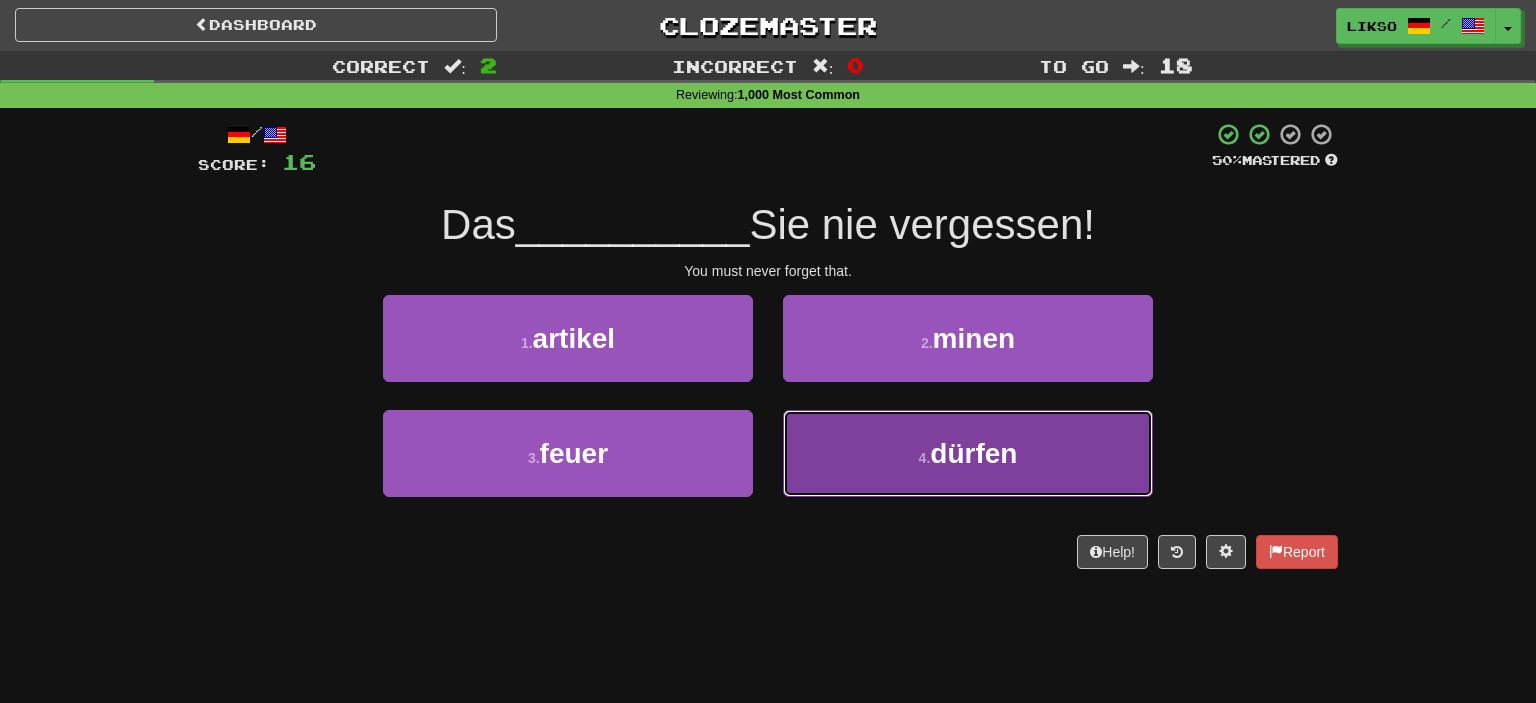 click on "4 .  dürfen" at bounding box center [968, 453] 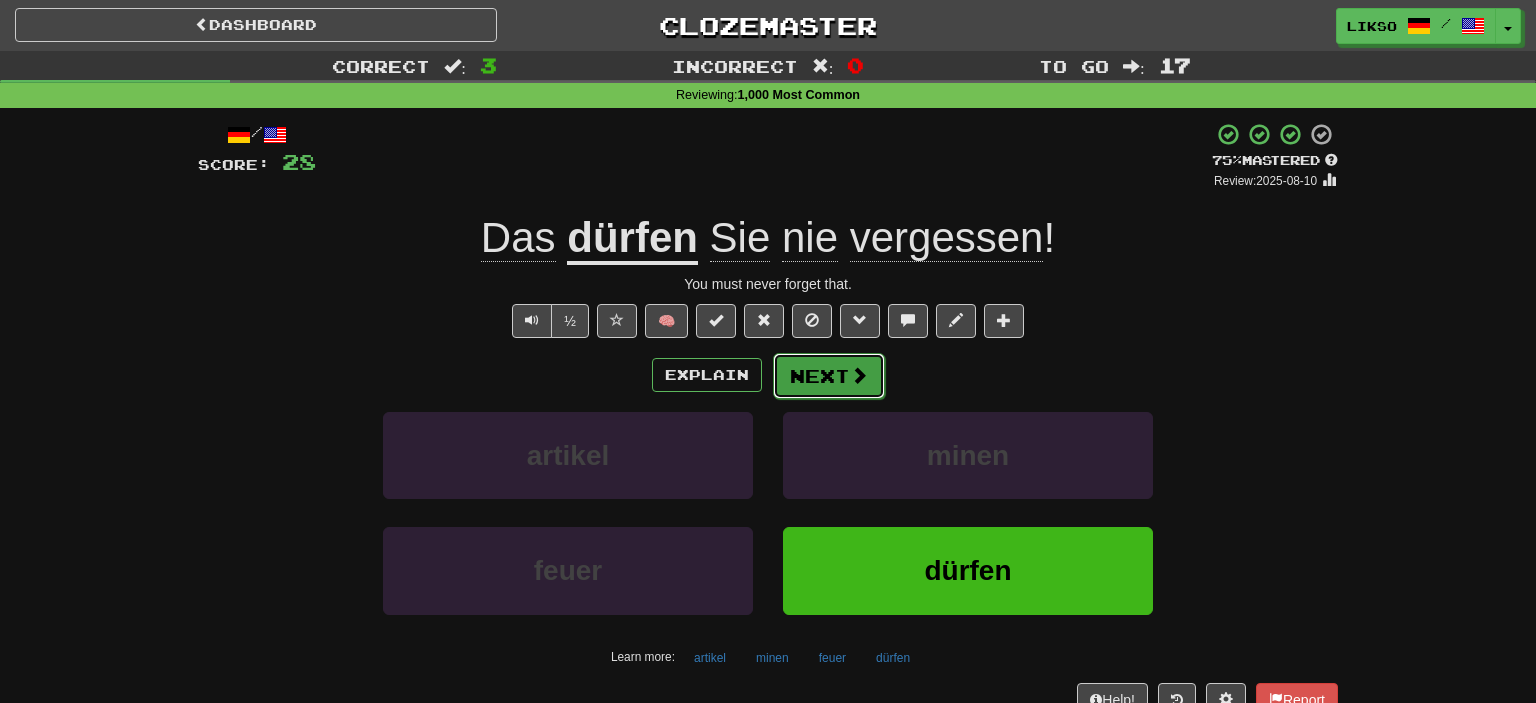 click at bounding box center (859, 375) 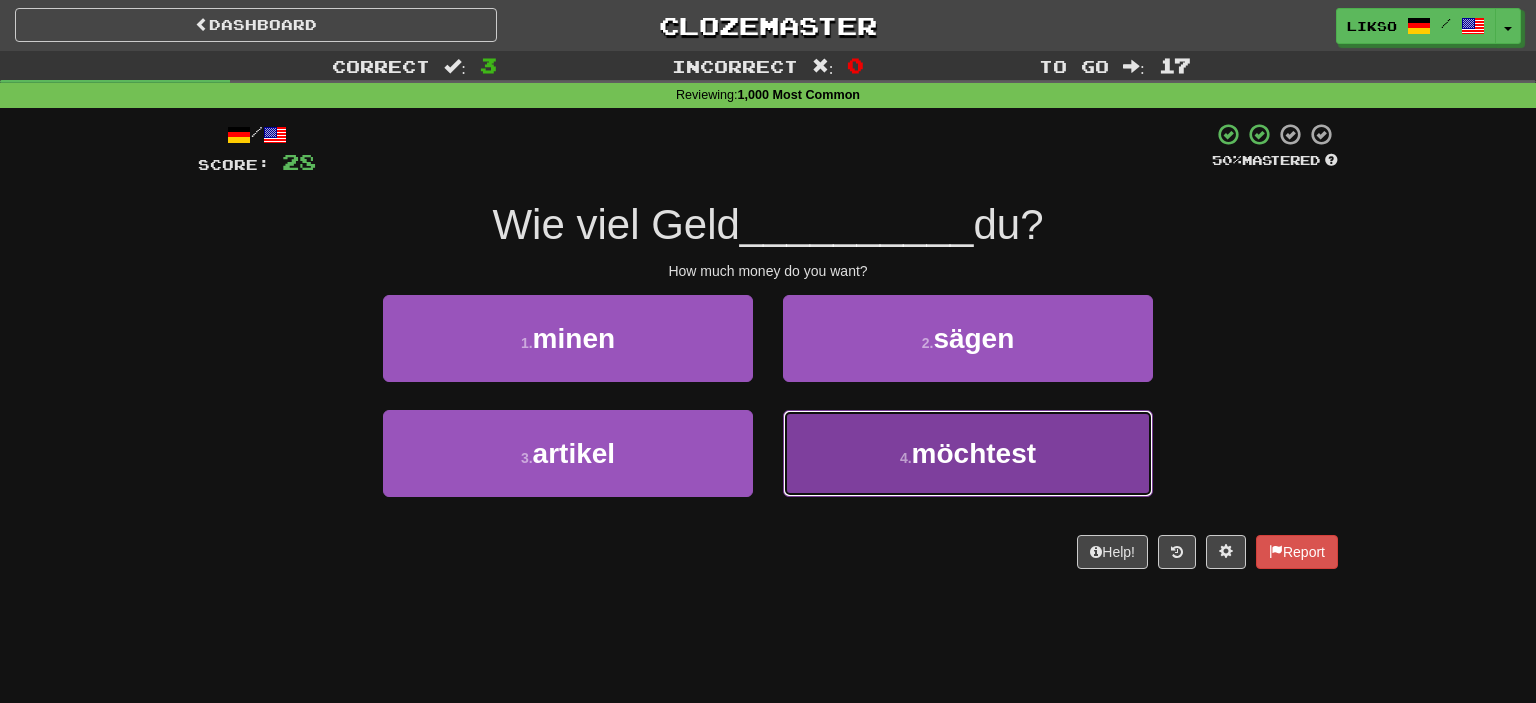 click on "möchtest" at bounding box center (974, 453) 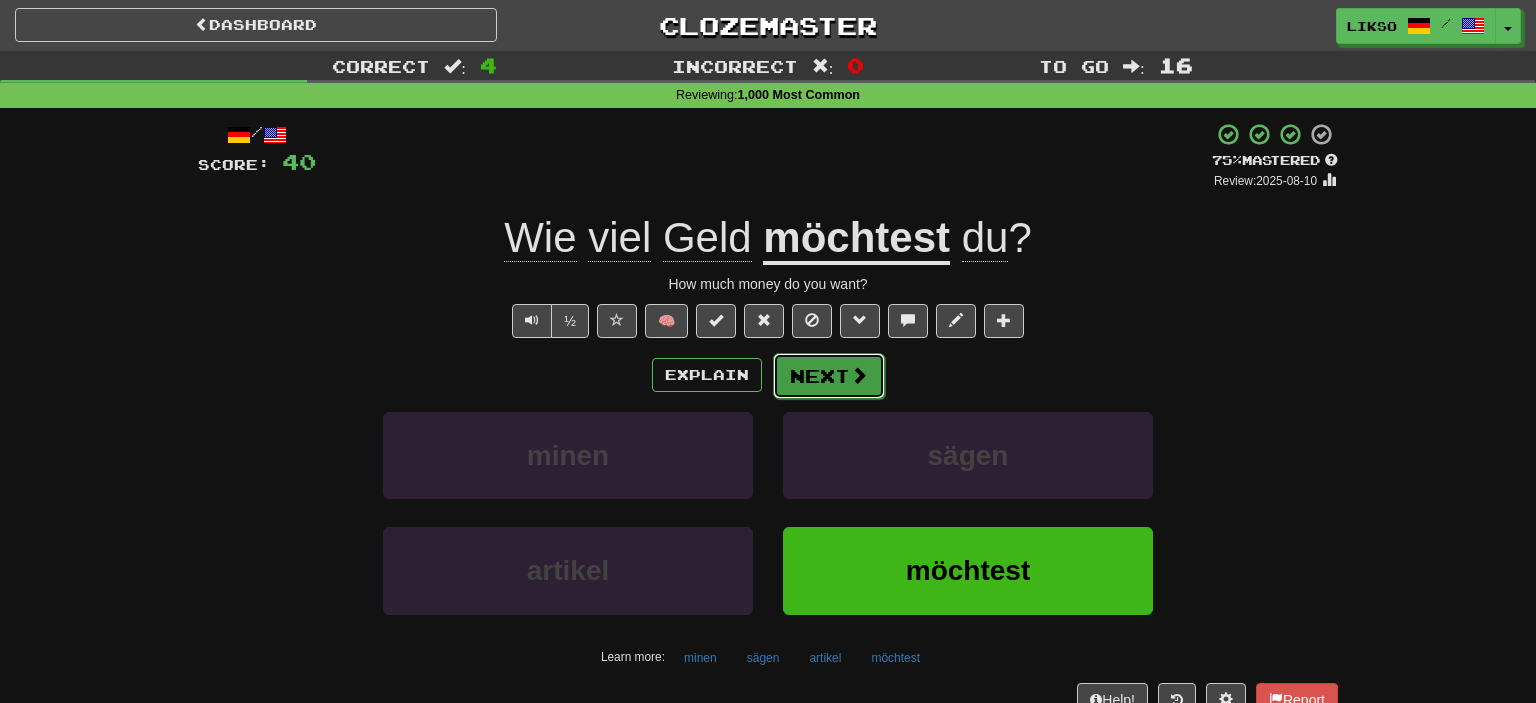 click at bounding box center (859, 375) 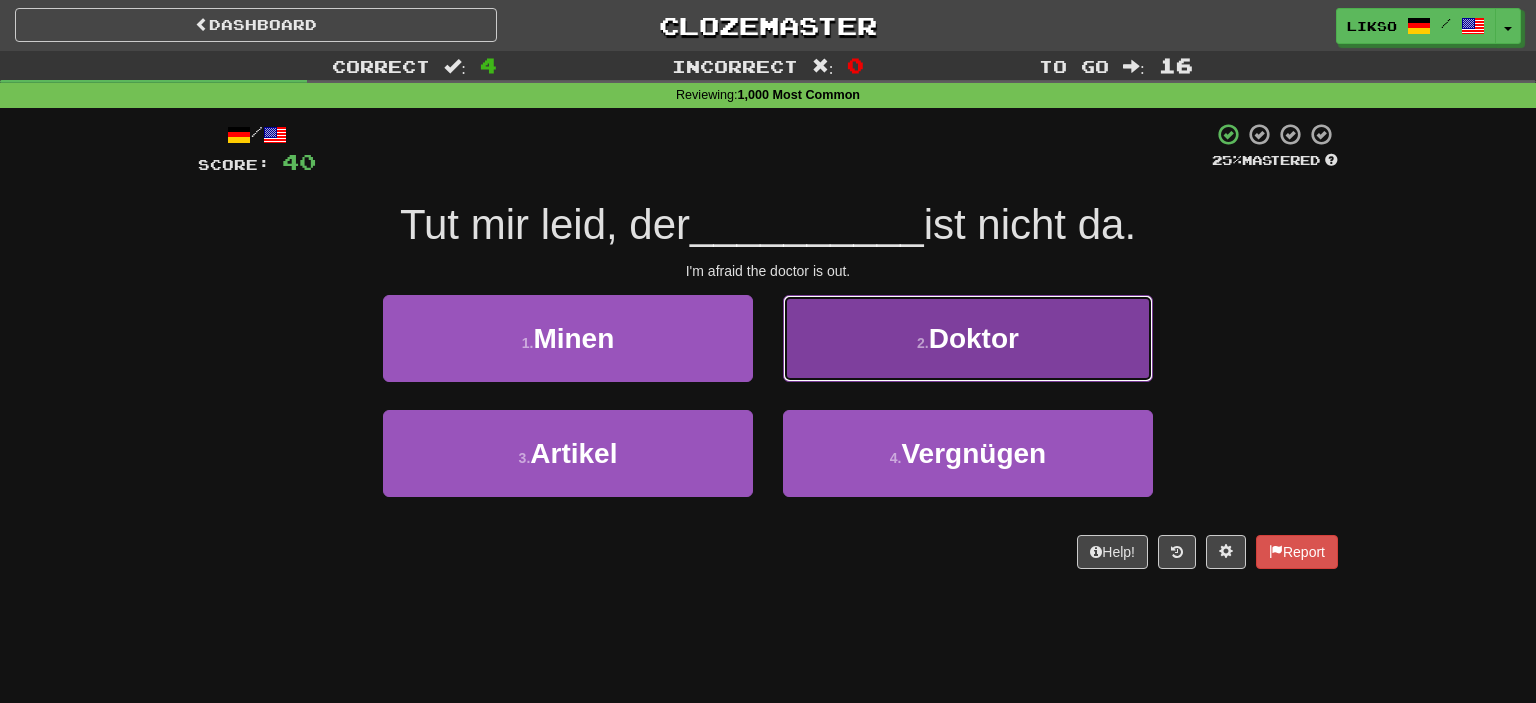 click on "2 .  Doktor" at bounding box center (968, 338) 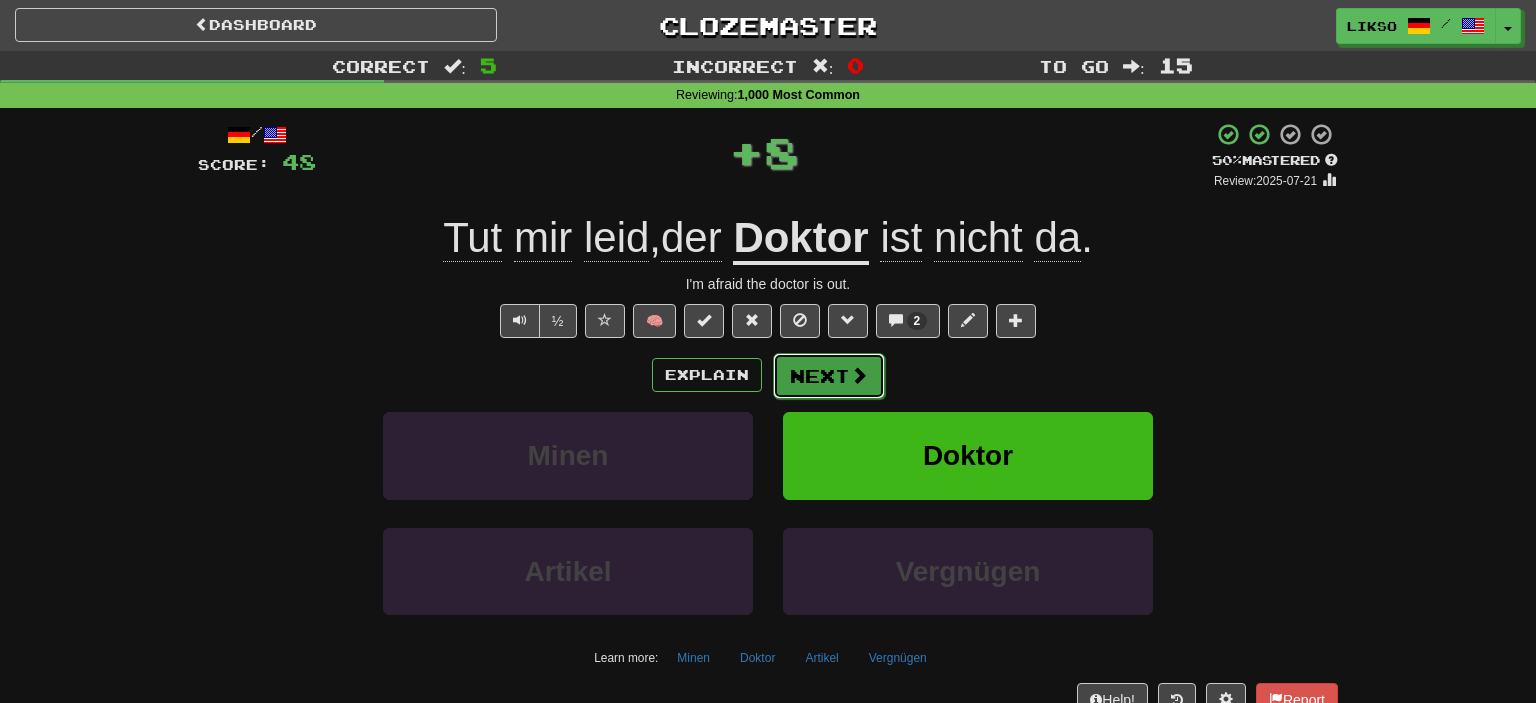 click on "Next" at bounding box center (829, 376) 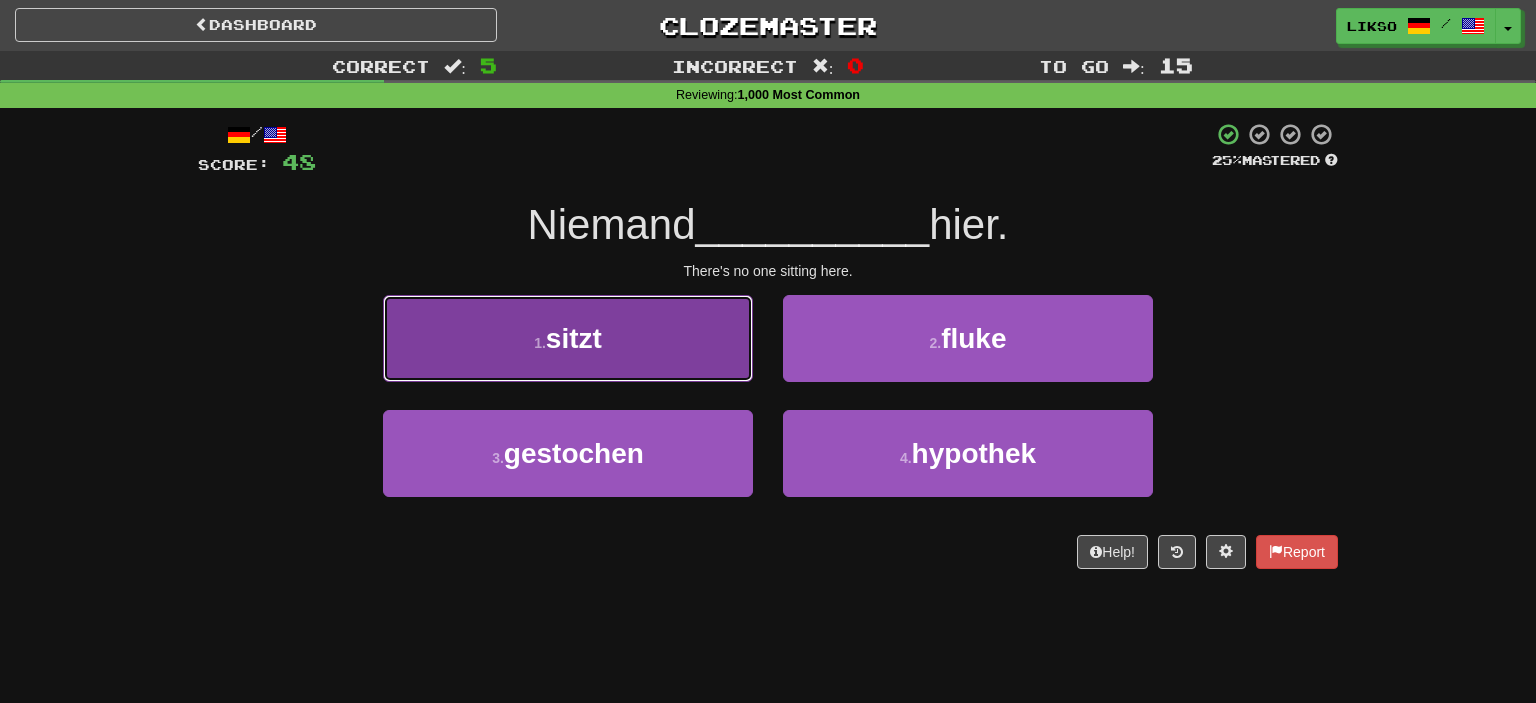 click on "1 .  sitzt" at bounding box center [568, 338] 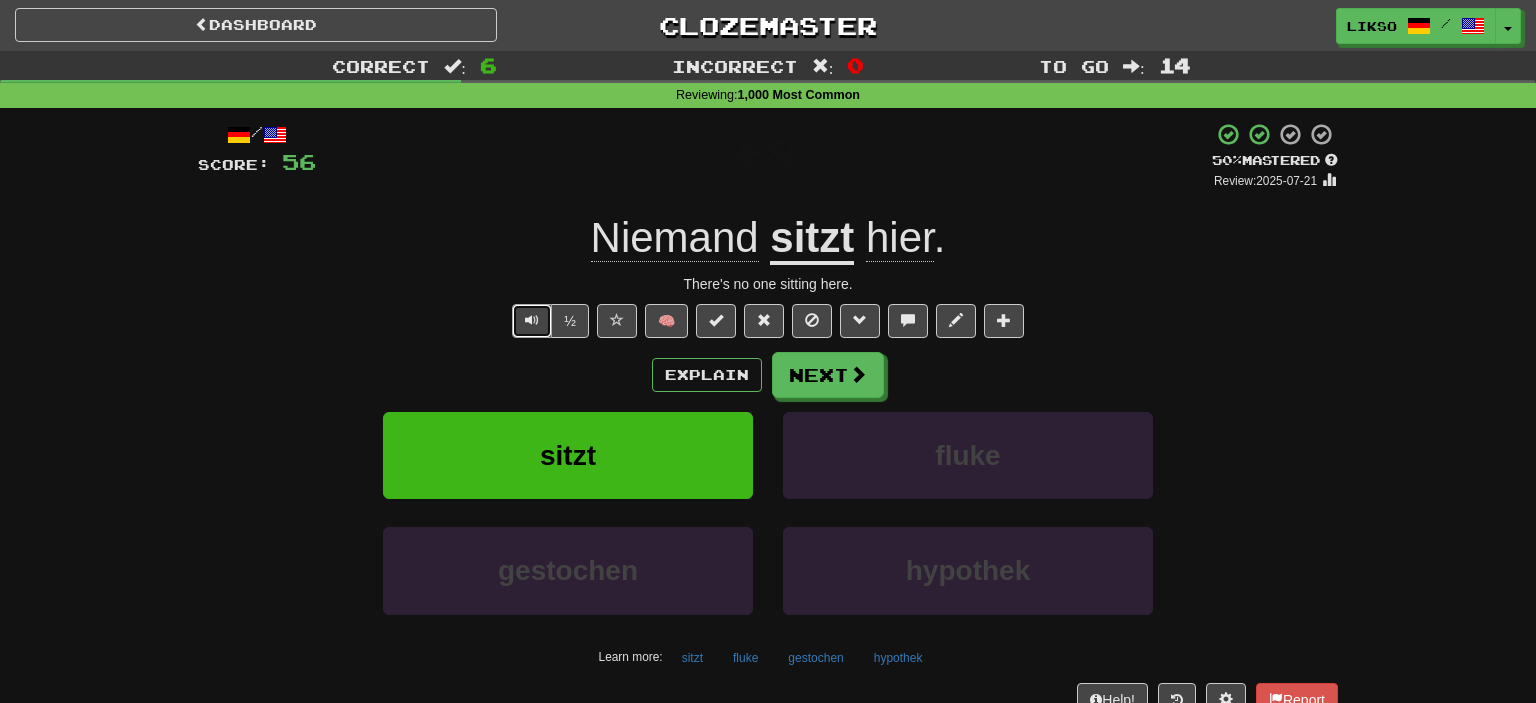 click at bounding box center (532, 320) 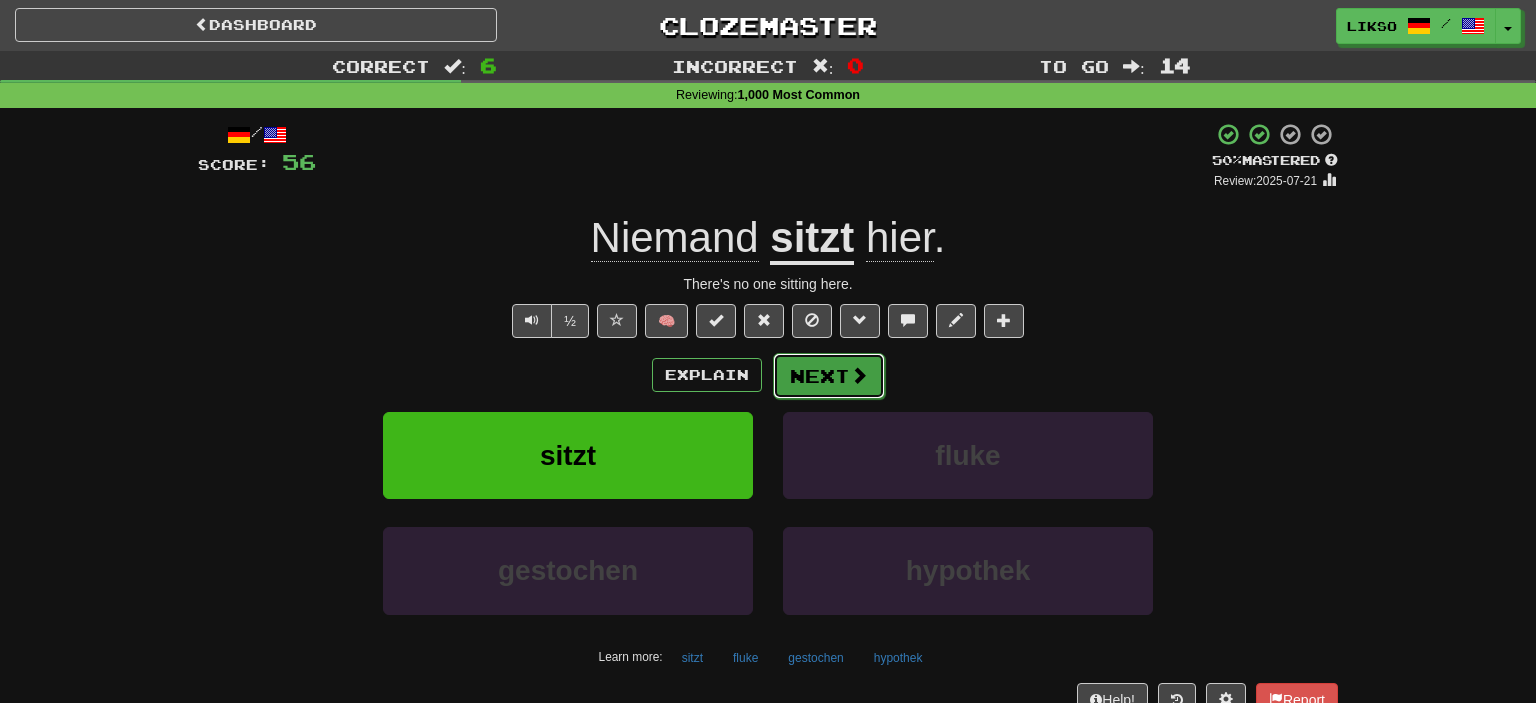 click on "Next" at bounding box center (829, 376) 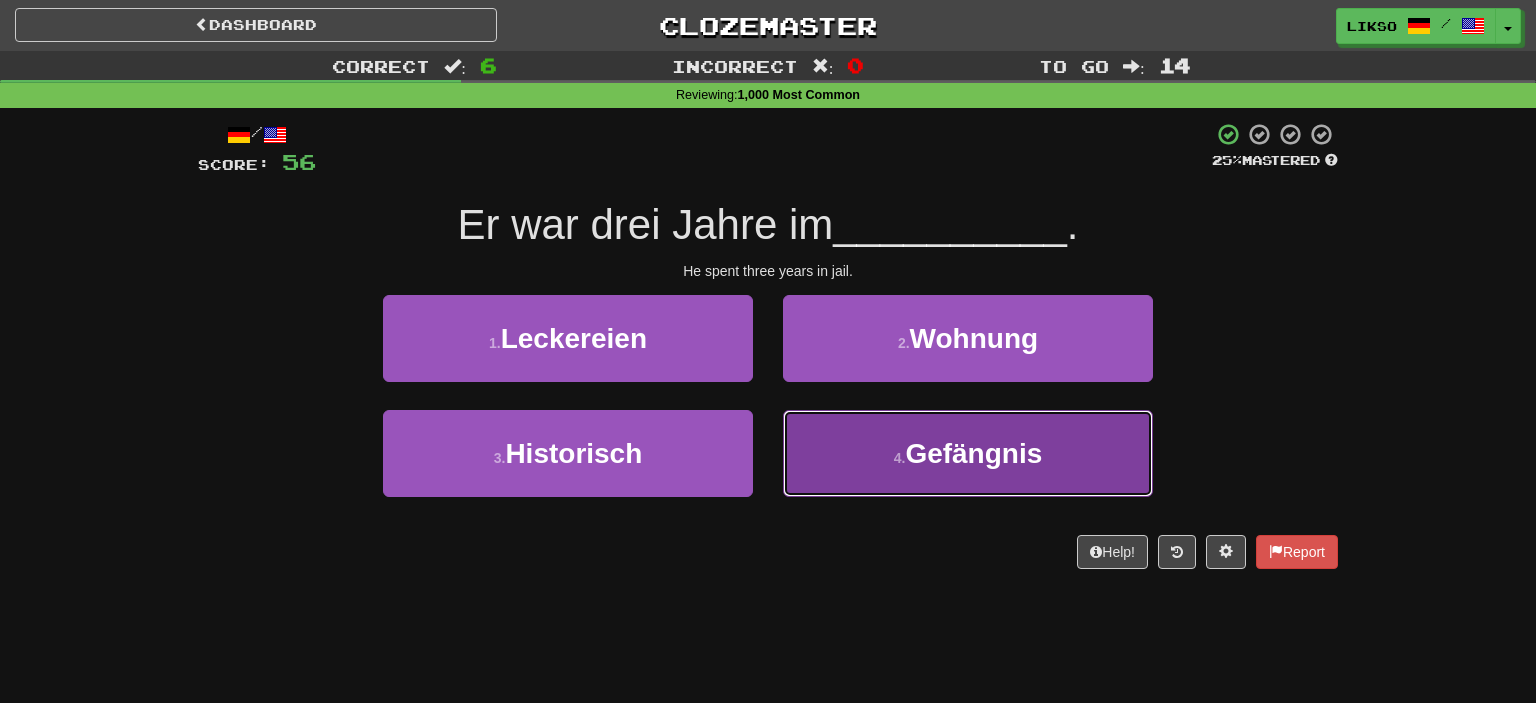 click on "4 ." at bounding box center (900, 458) 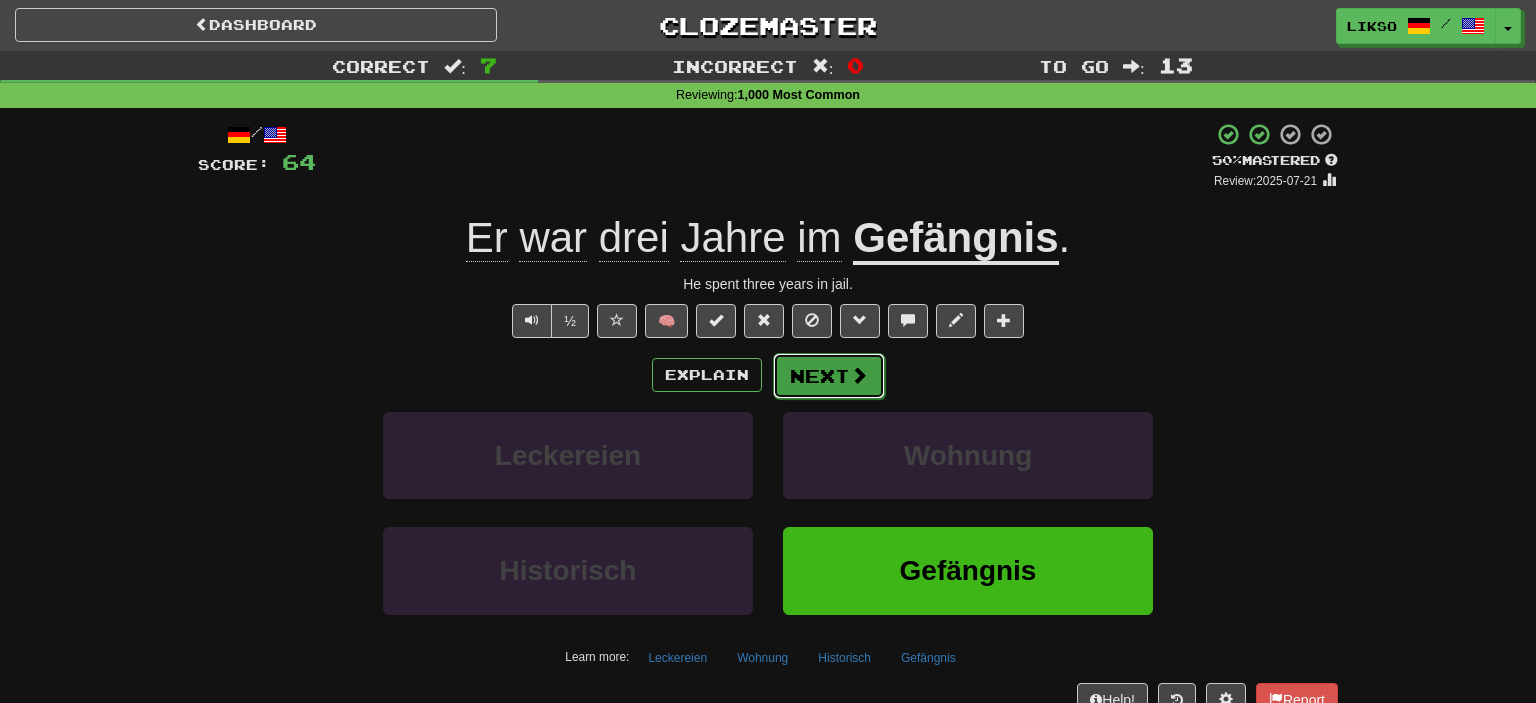click on "Next" at bounding box center [829, 376] 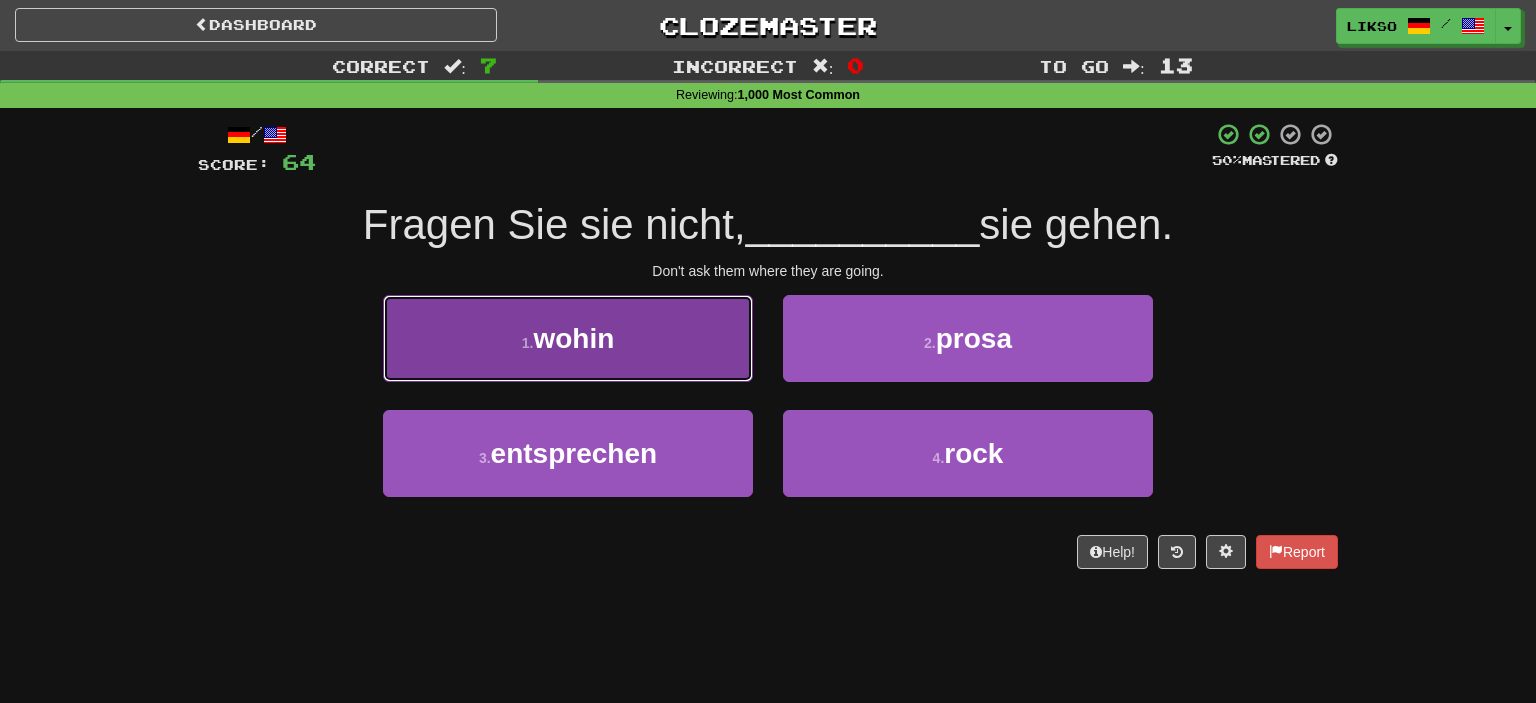 click on "1 .  wohin" at bounding box center (568, 338) 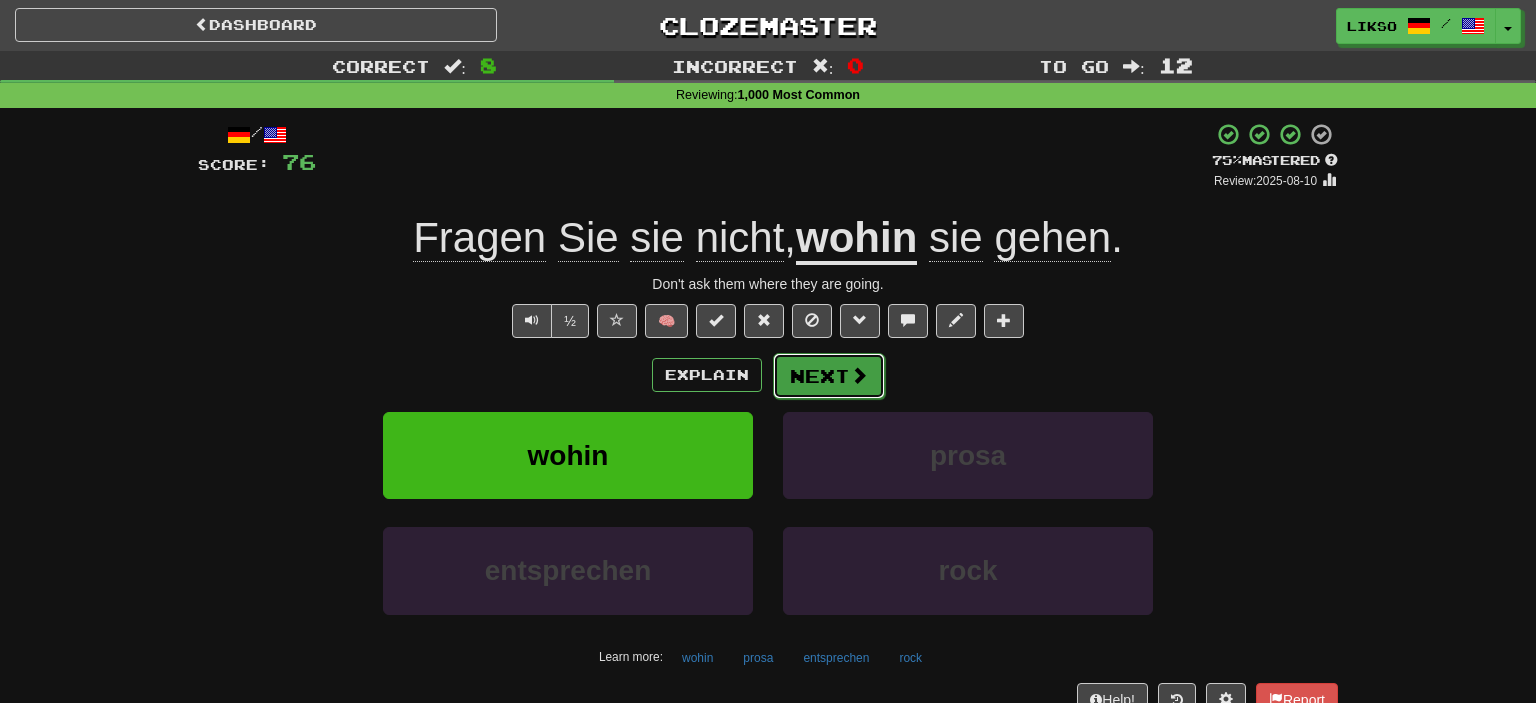 click at bounding box center (859, 375) 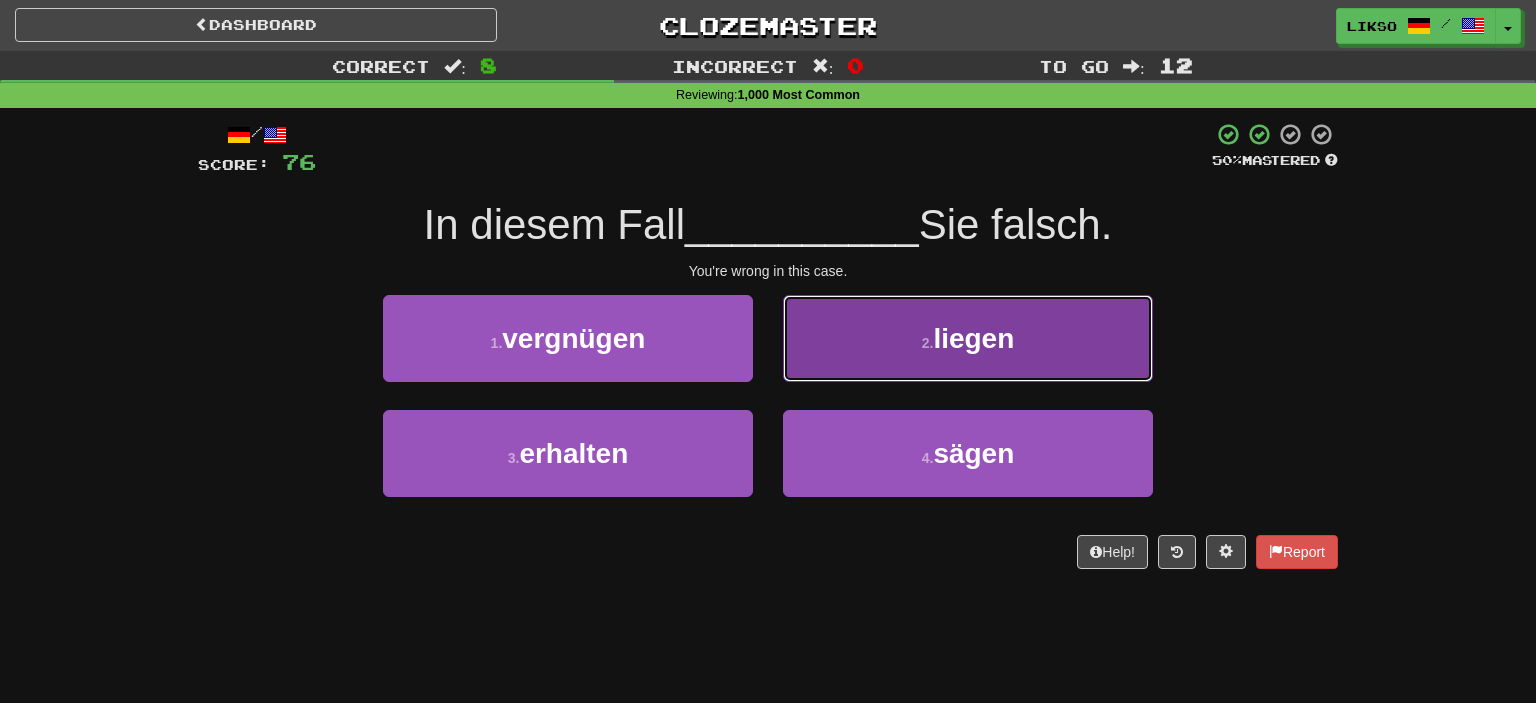 click on "2 .  liegen" at bounding box center [968, 338] 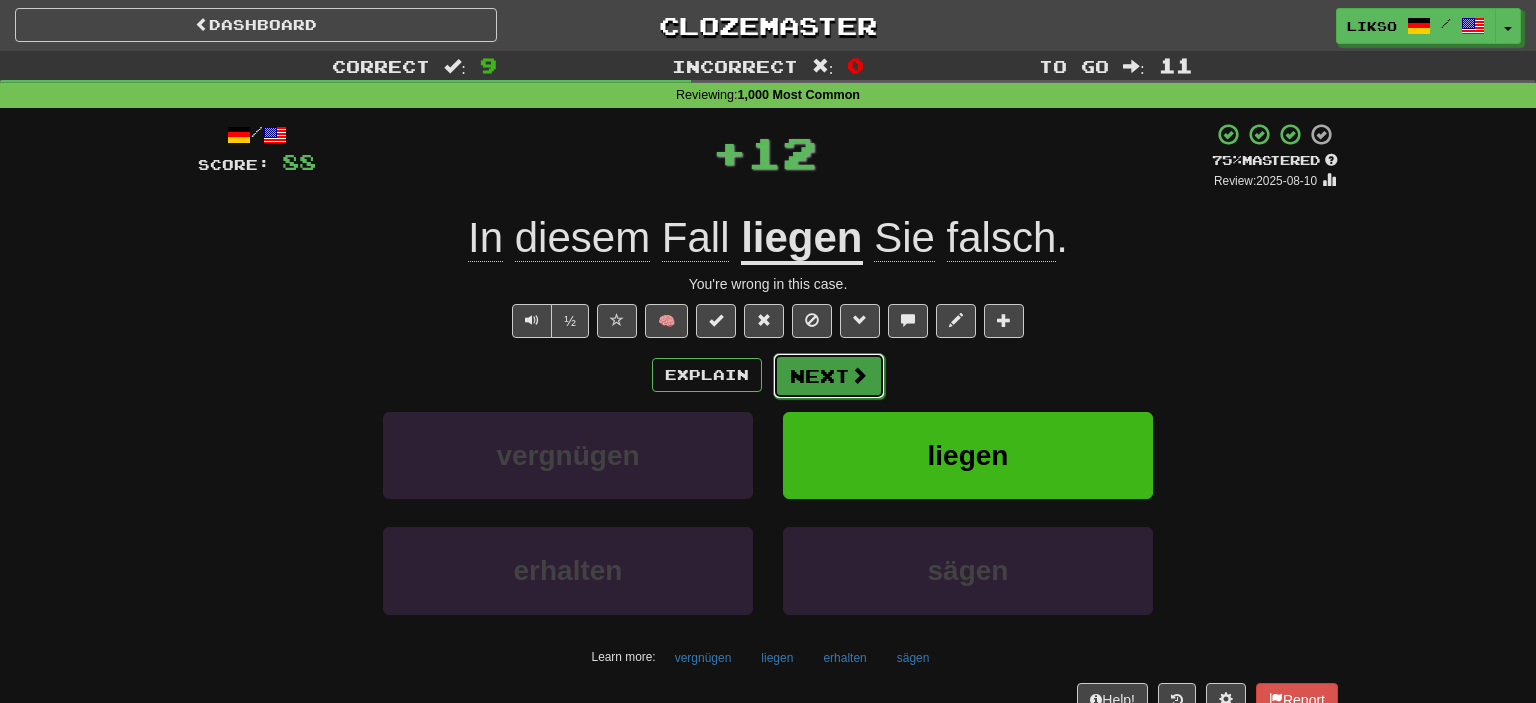 click on "Next" at bounding box center (829, 376) 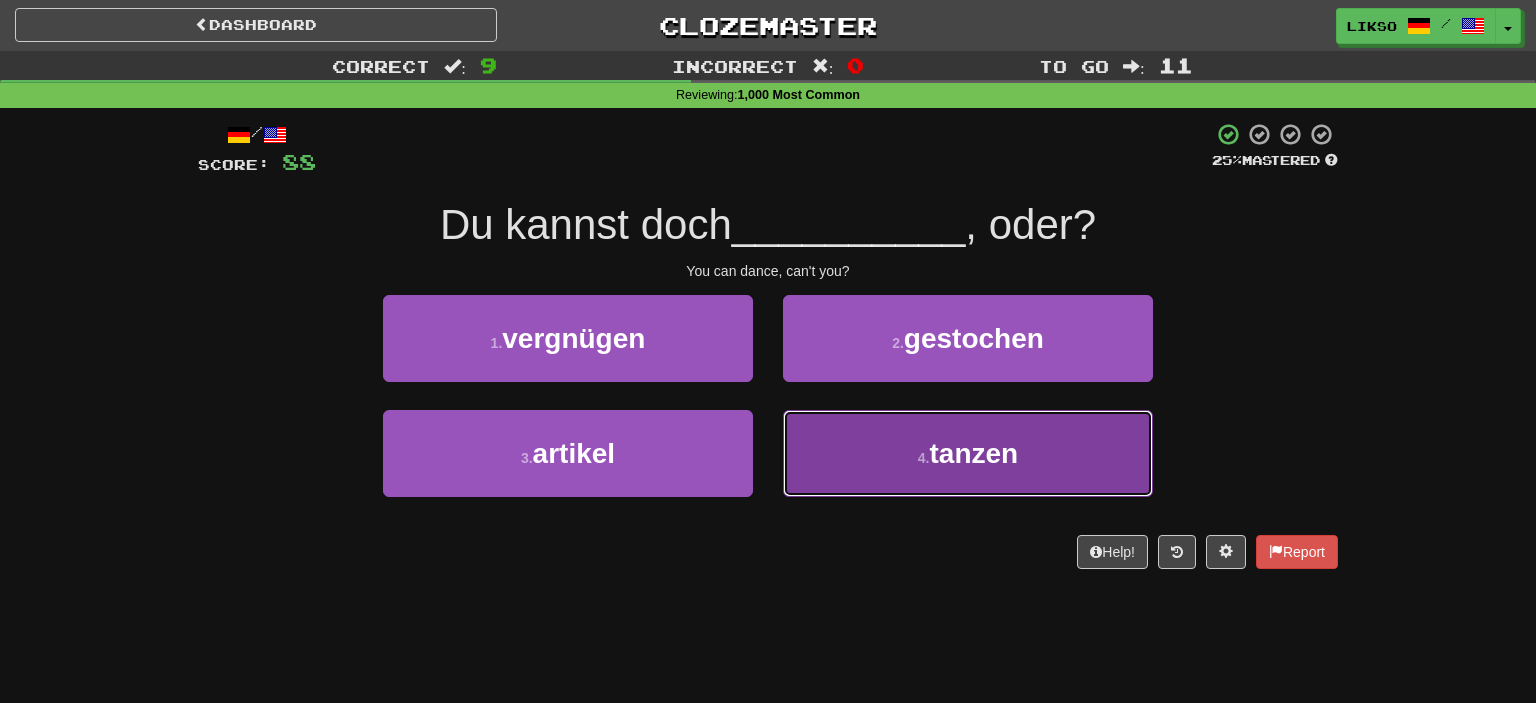 click on "4 .  tanzen" at bounding box center (968, 453) 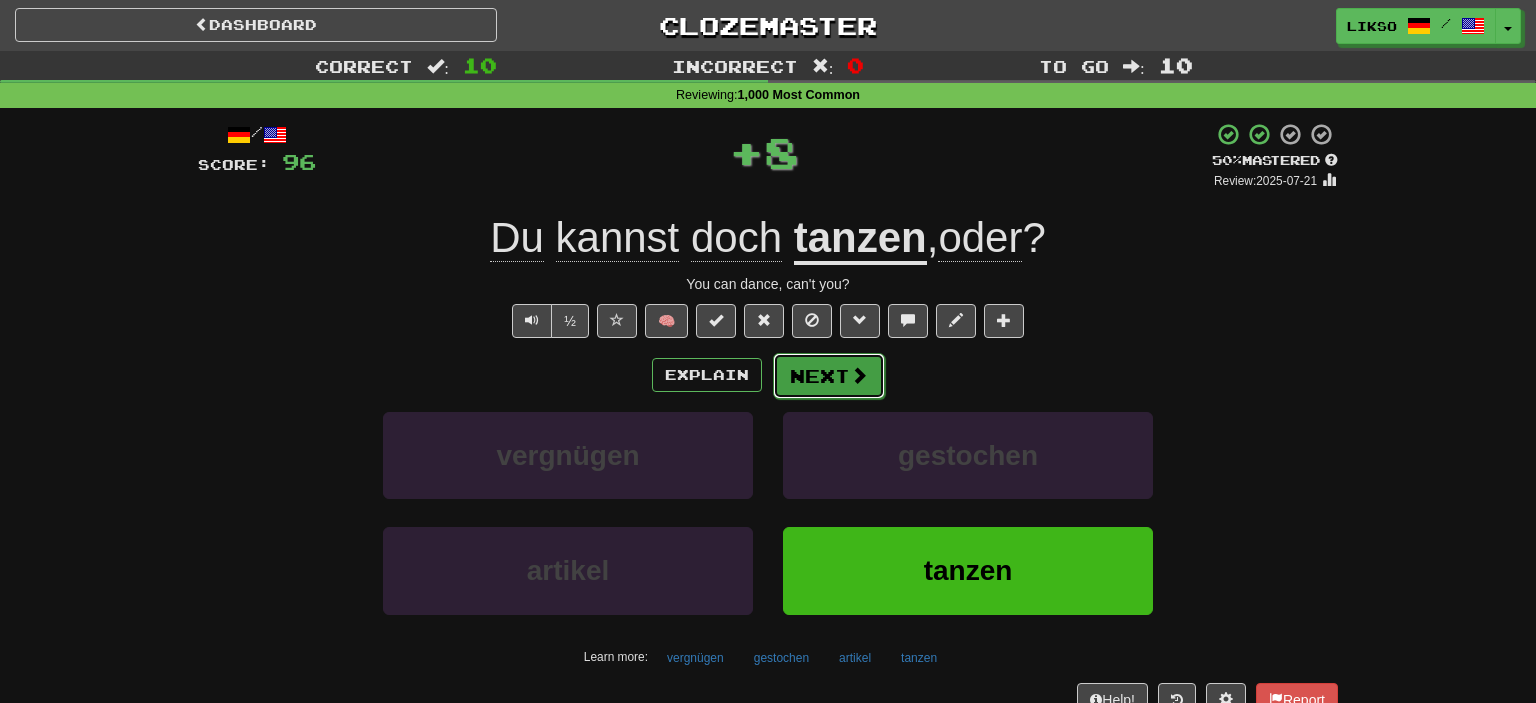 click at bounding box center (859, 375) 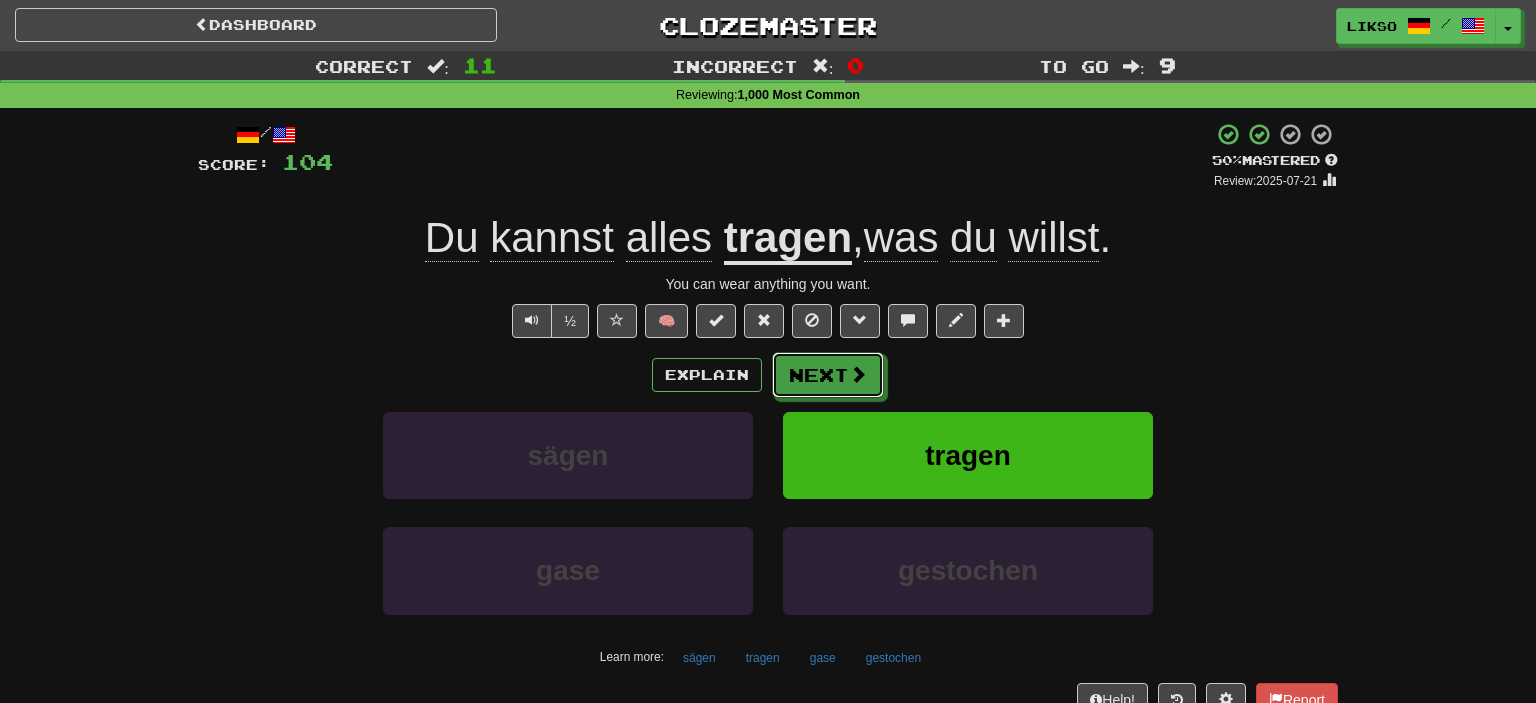 click at bounding box center [858, 374] 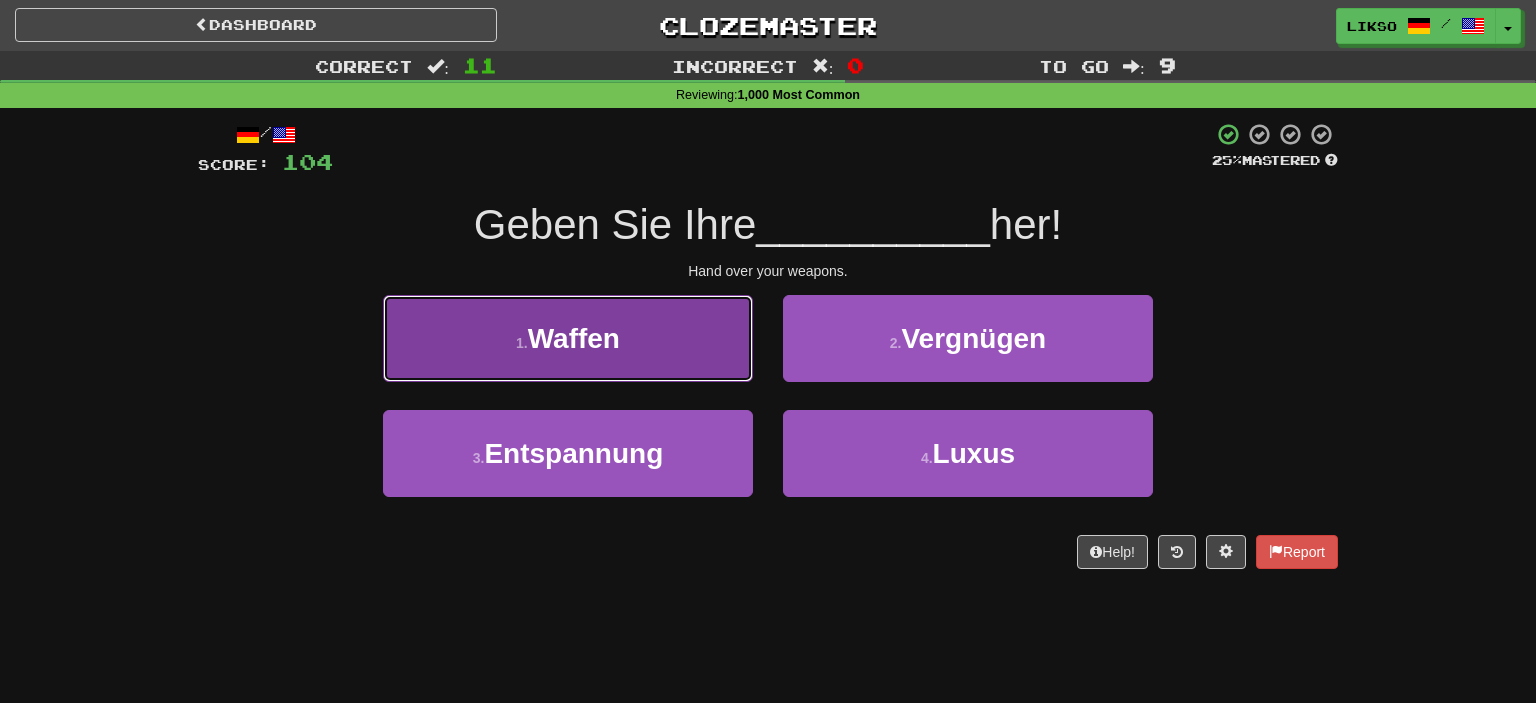 click on "1 .  Waffen" at bounding box center [568, 338] 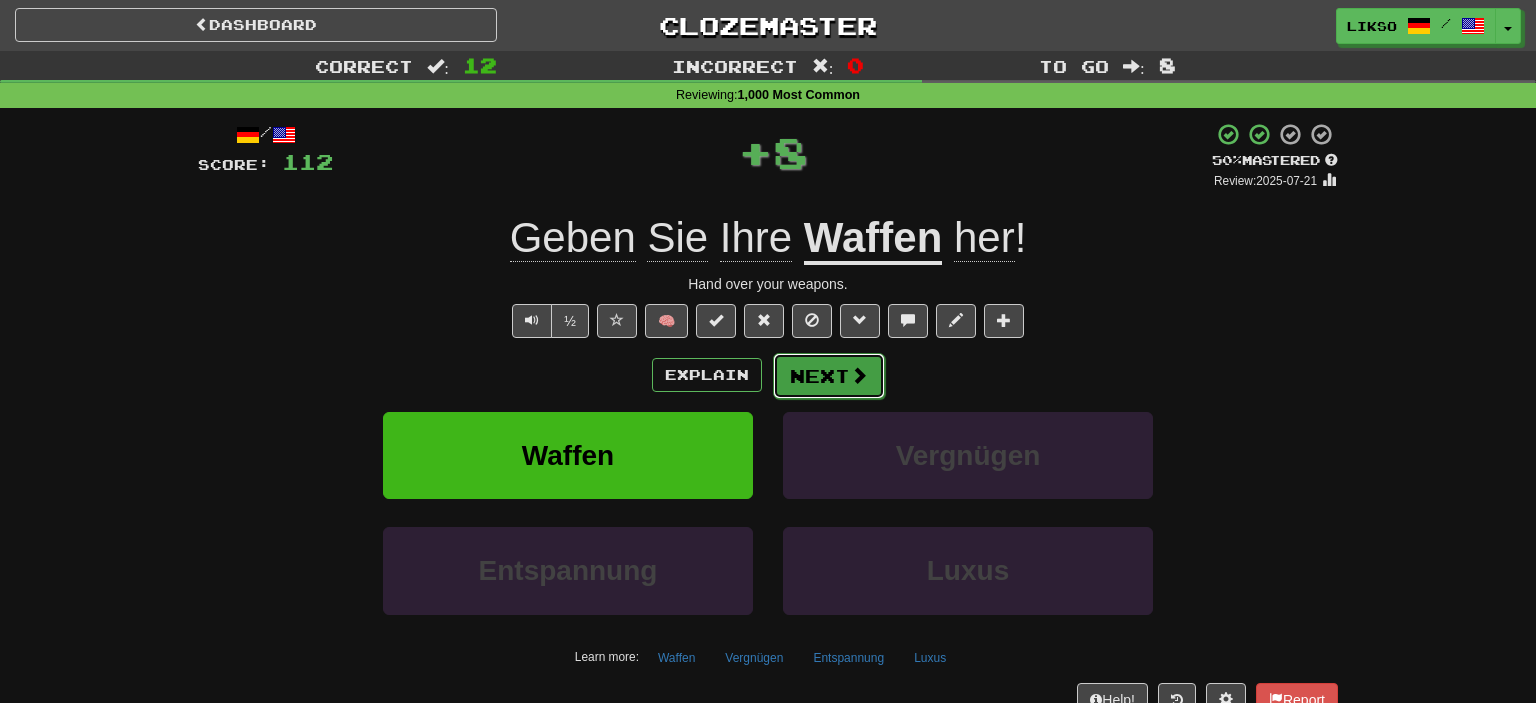 click on "Next" at bounding box center (829, 376) 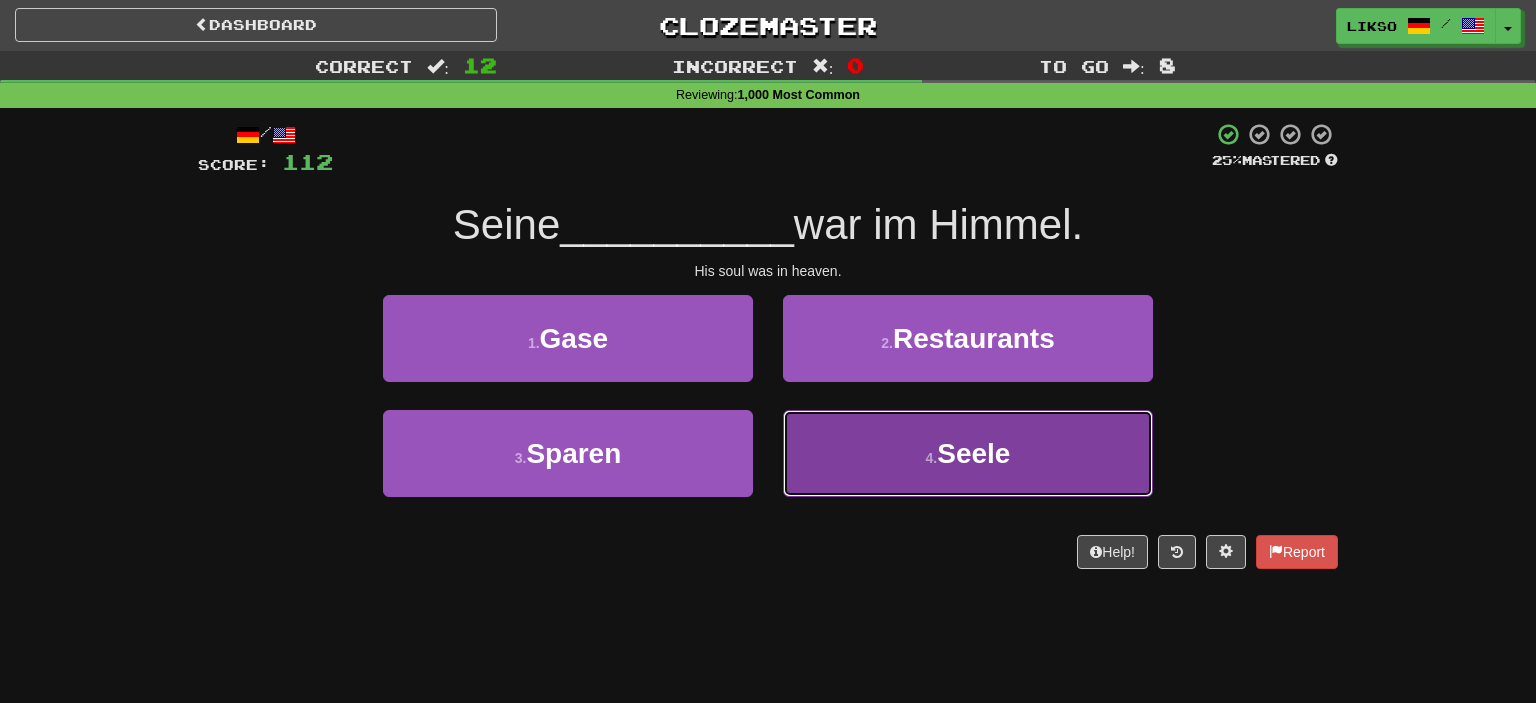 click on "4 ." at bounding box center (932, 458) 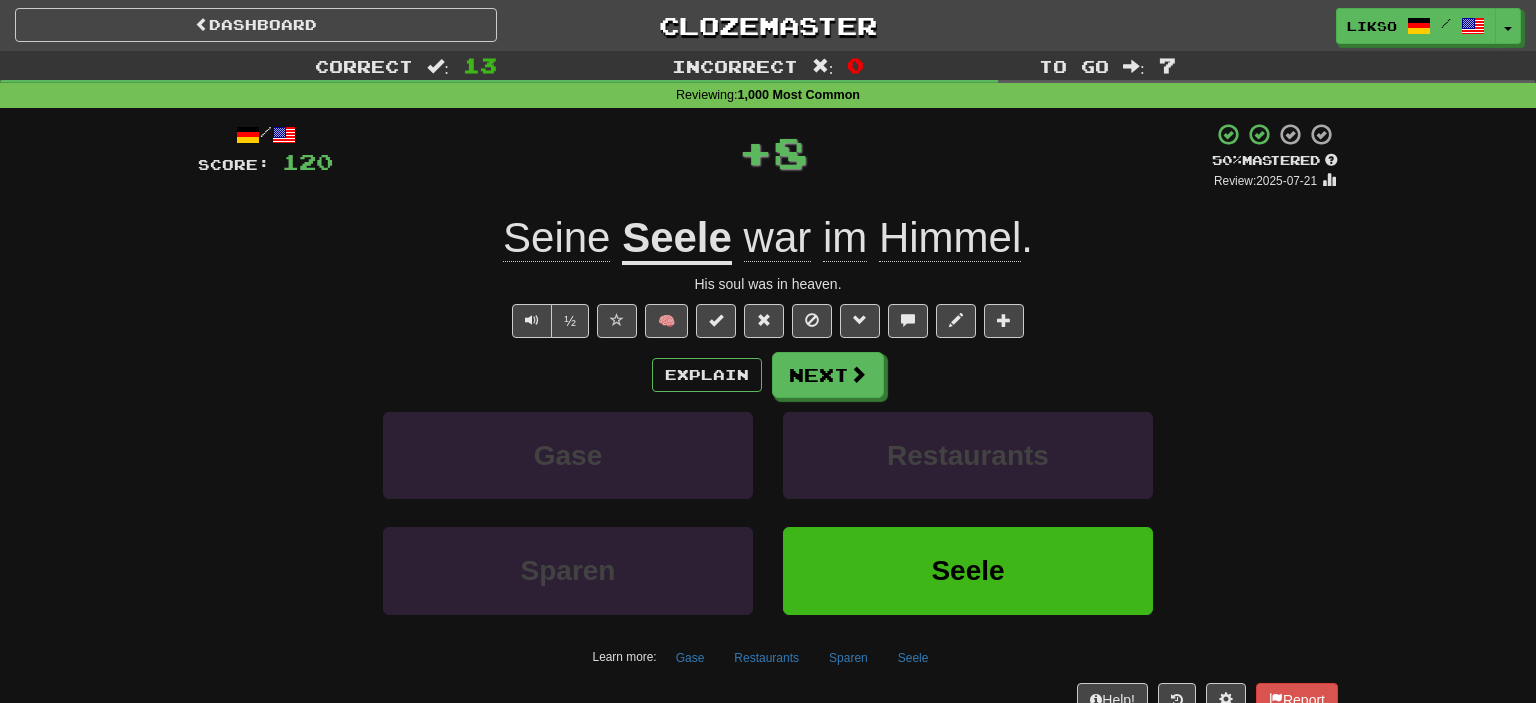 click on "Himmel" at bounding box center [950, 238] 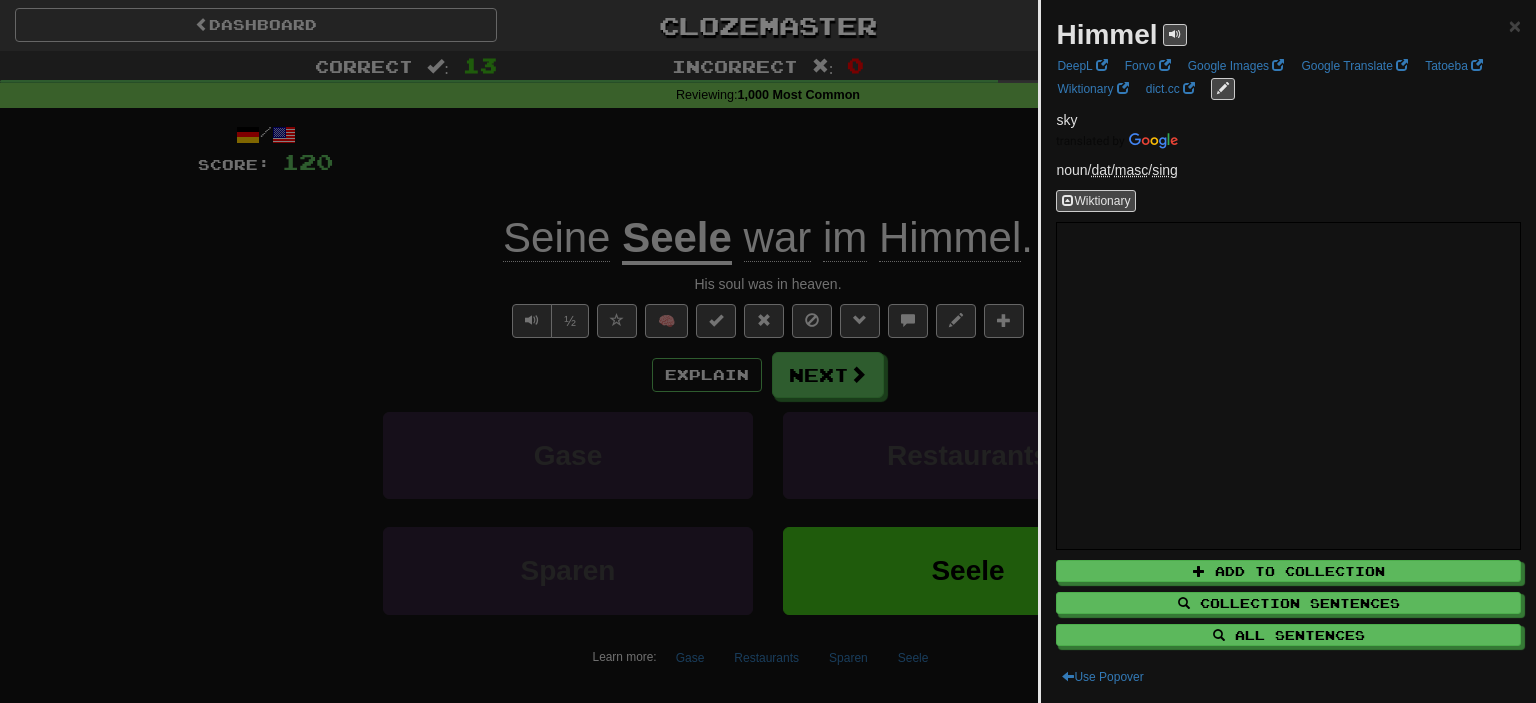 click at bounding box center [768, 351] 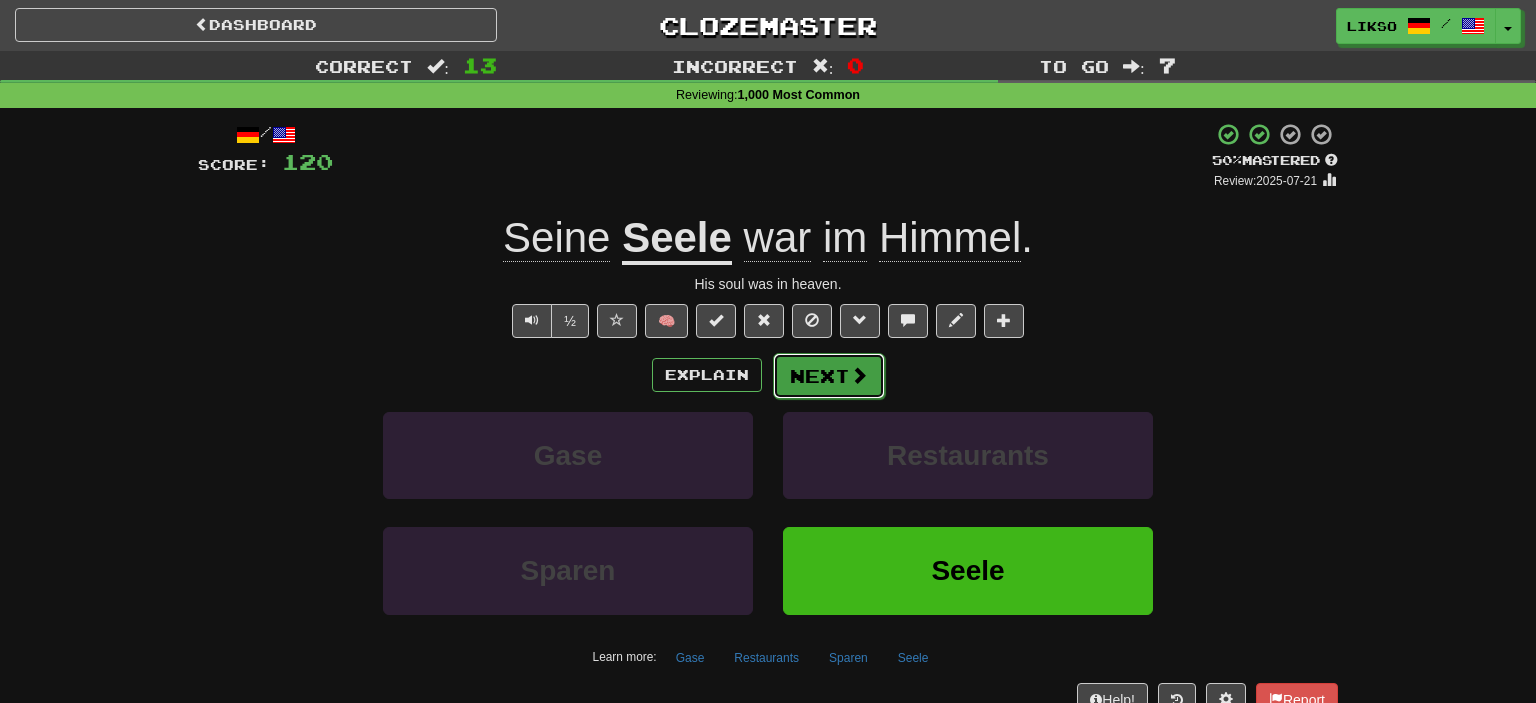 click at bounding box center (859, 375) 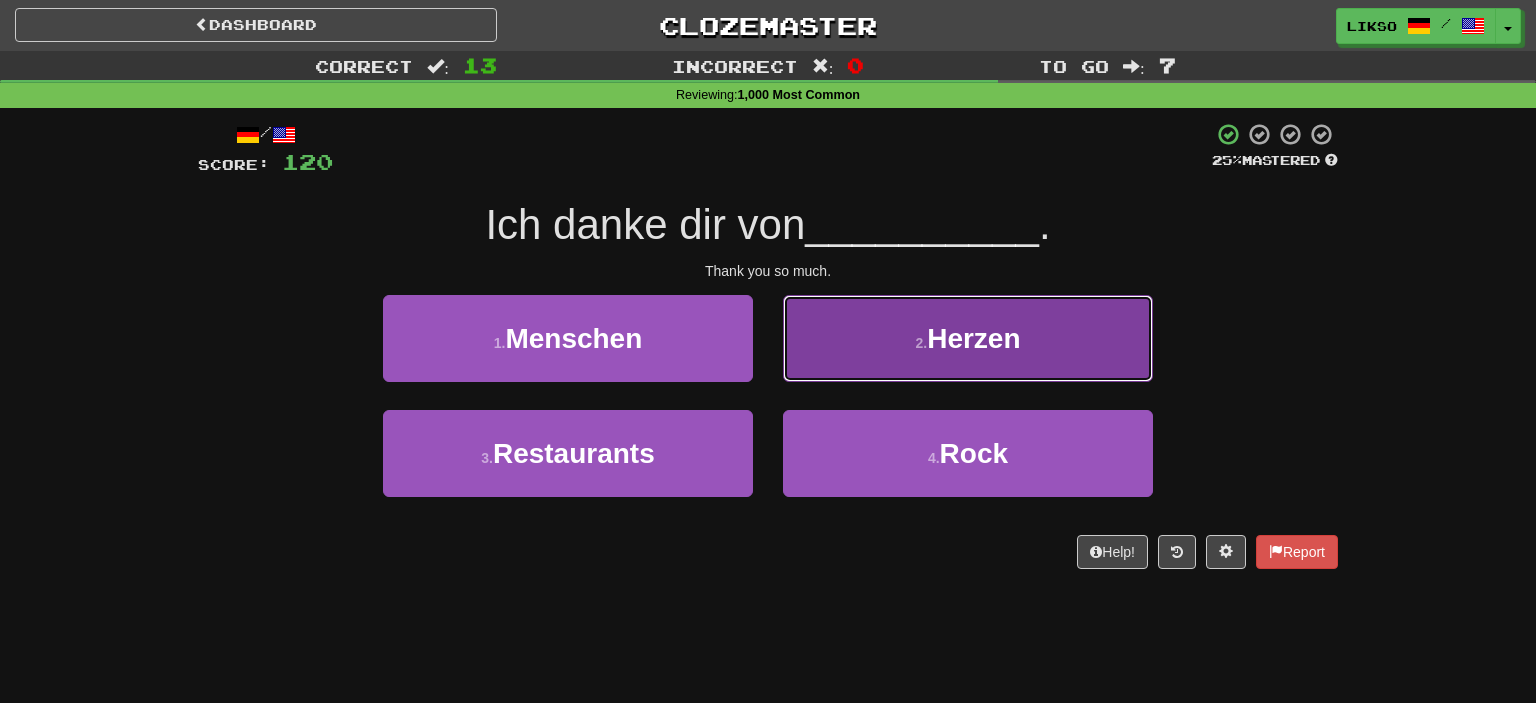 click on "2 .  Herzen" at bounding box center (968, 338) 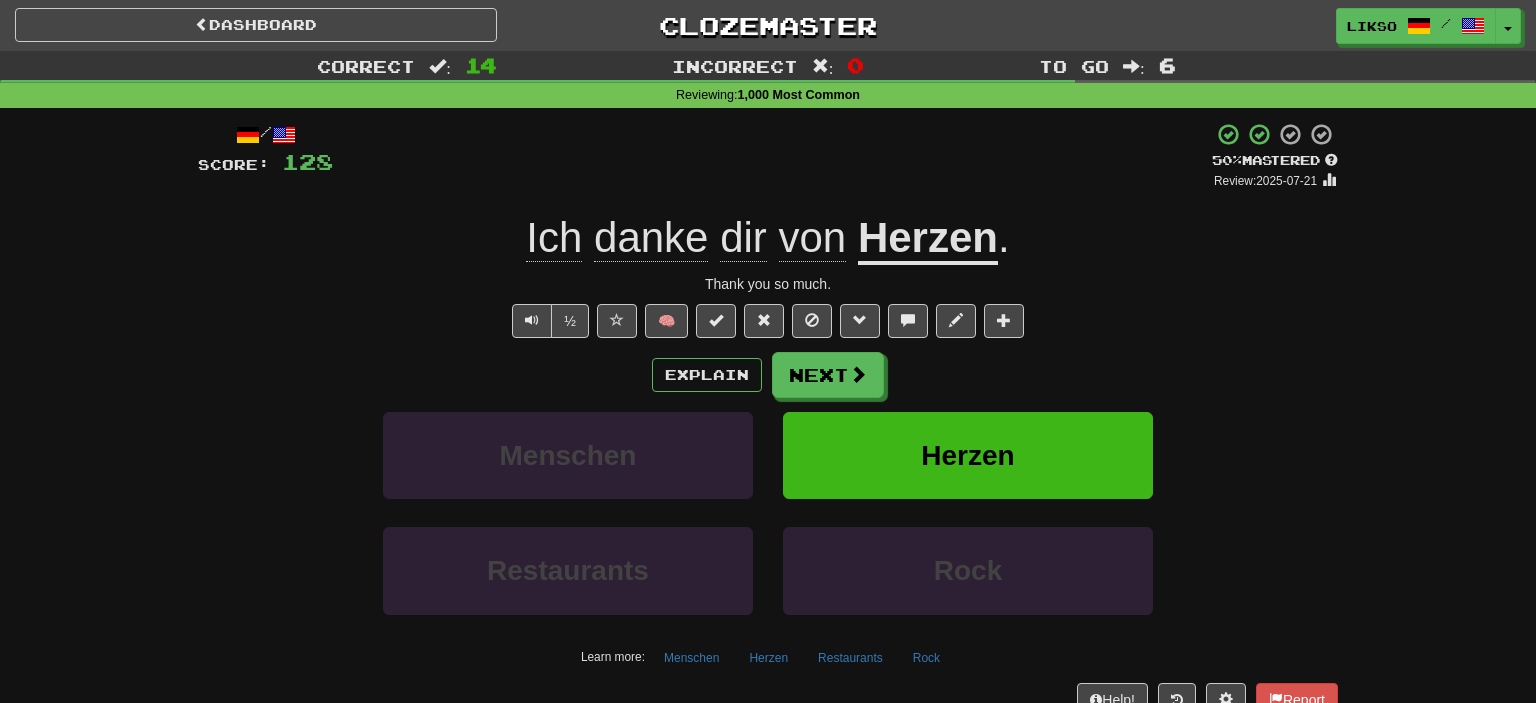 click on "Herzen" at bounding box center (928, 239) 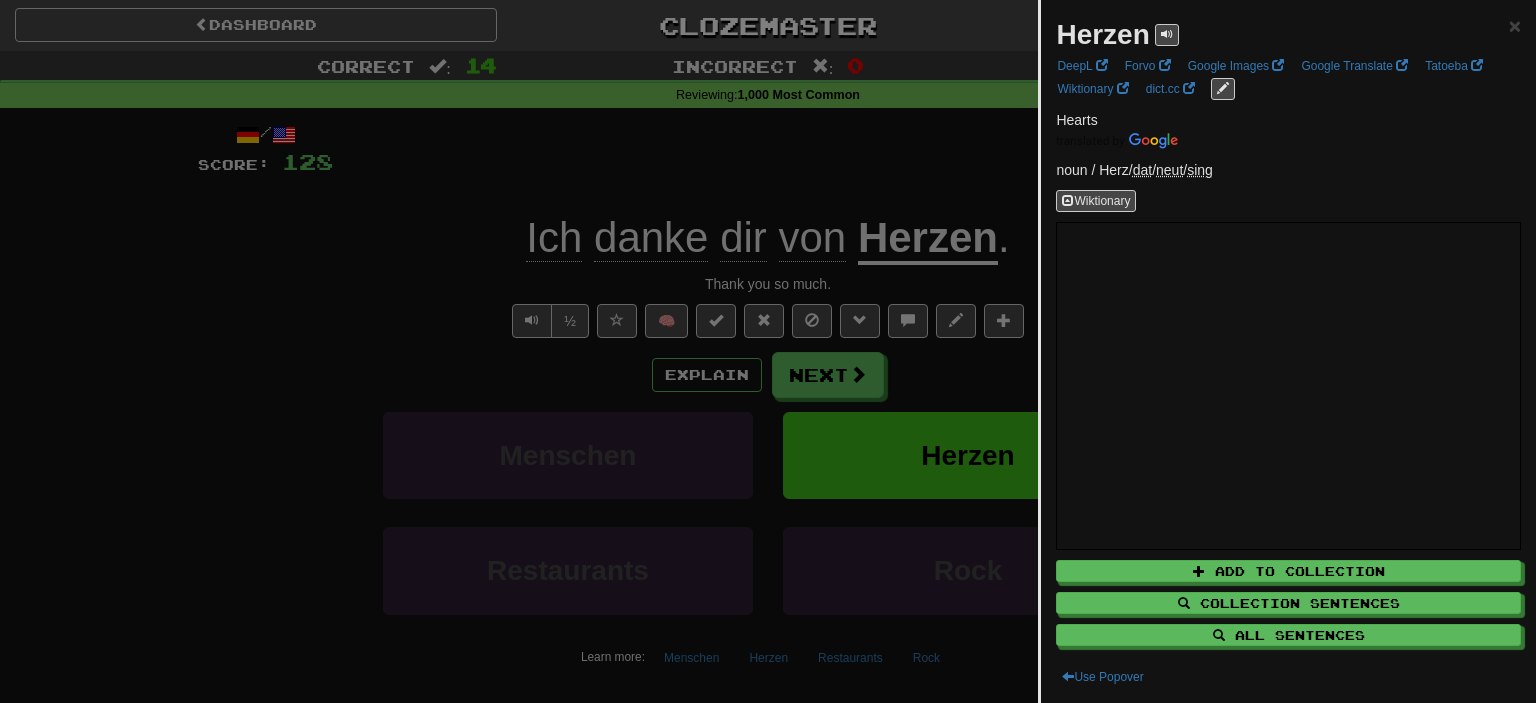 click at bounding box center (768, 351) 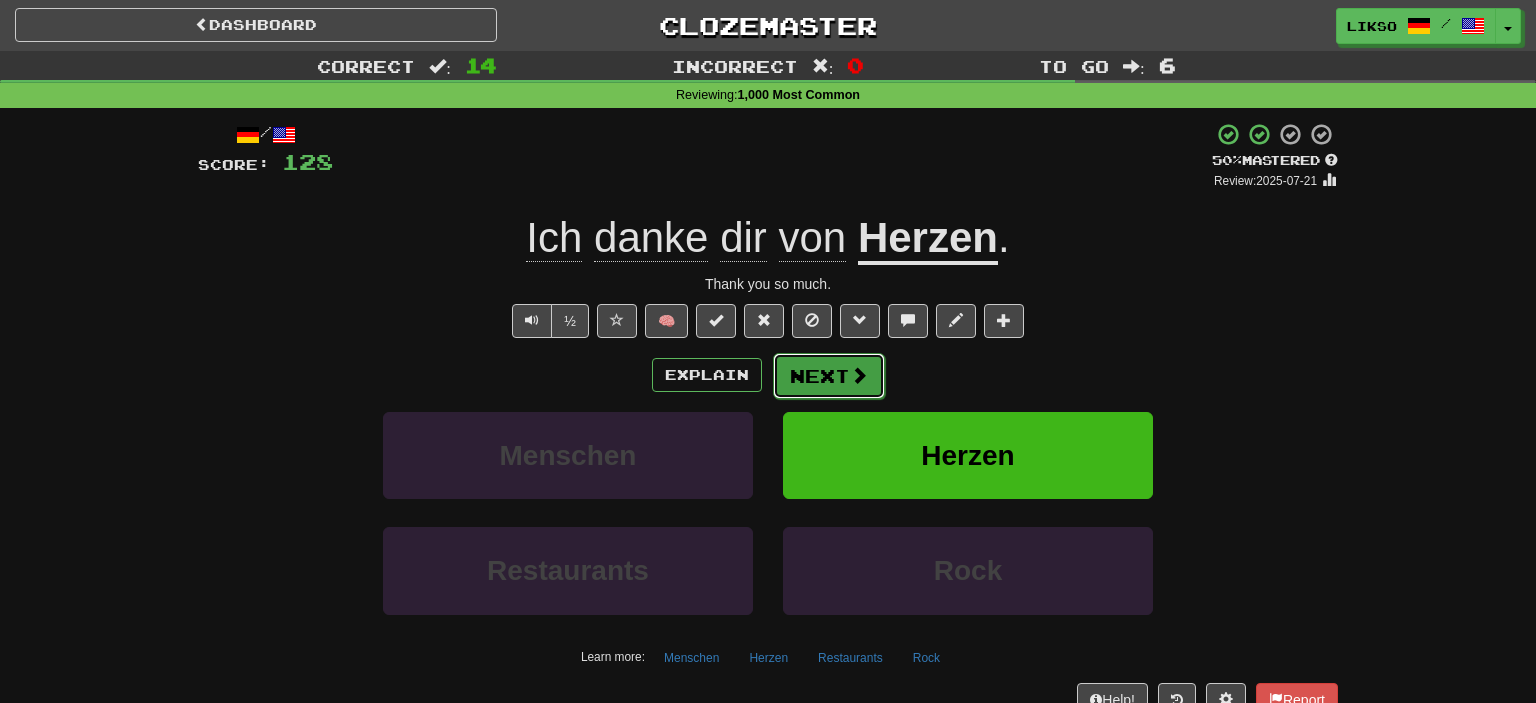click on "Next" at bounding box center (829, 376) 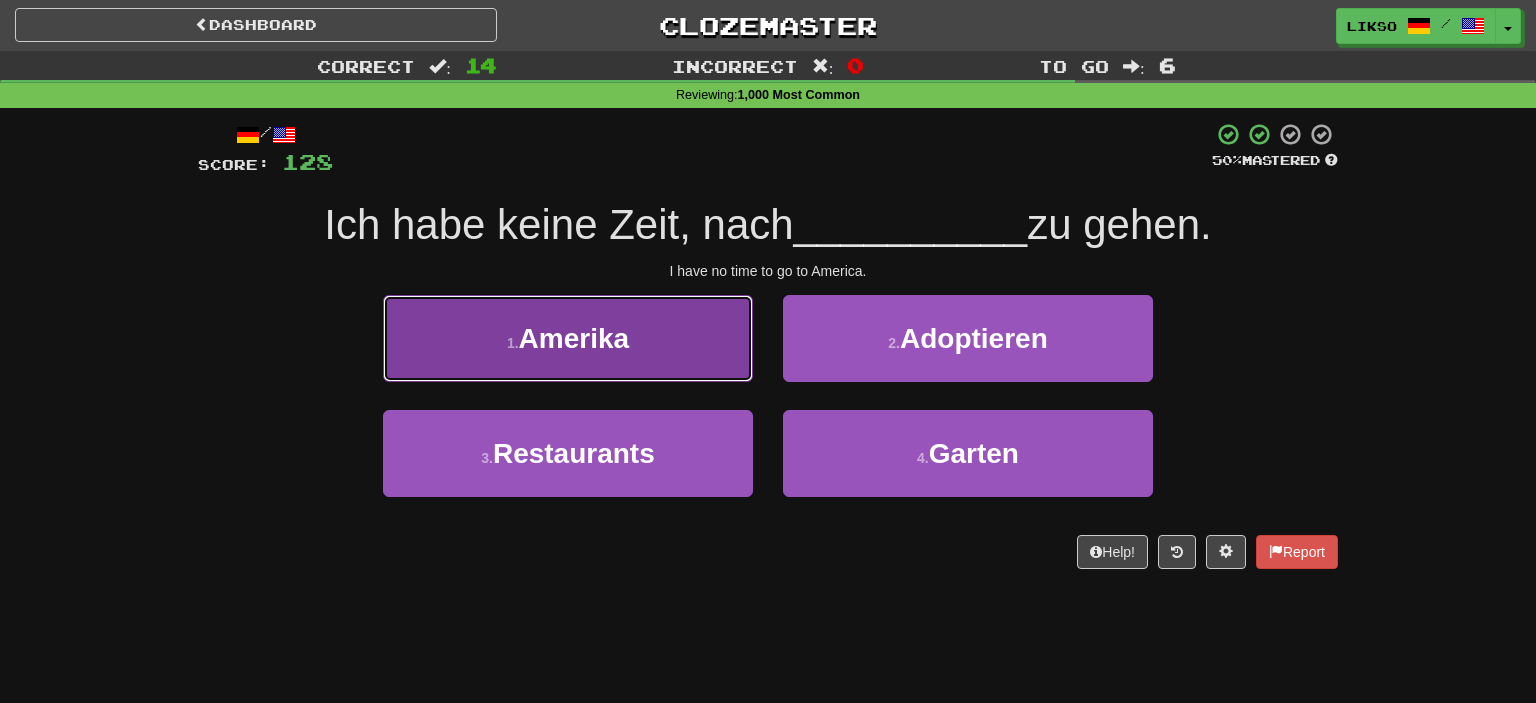 click on "1 .  Amerika" at bounding box center (568, 338) 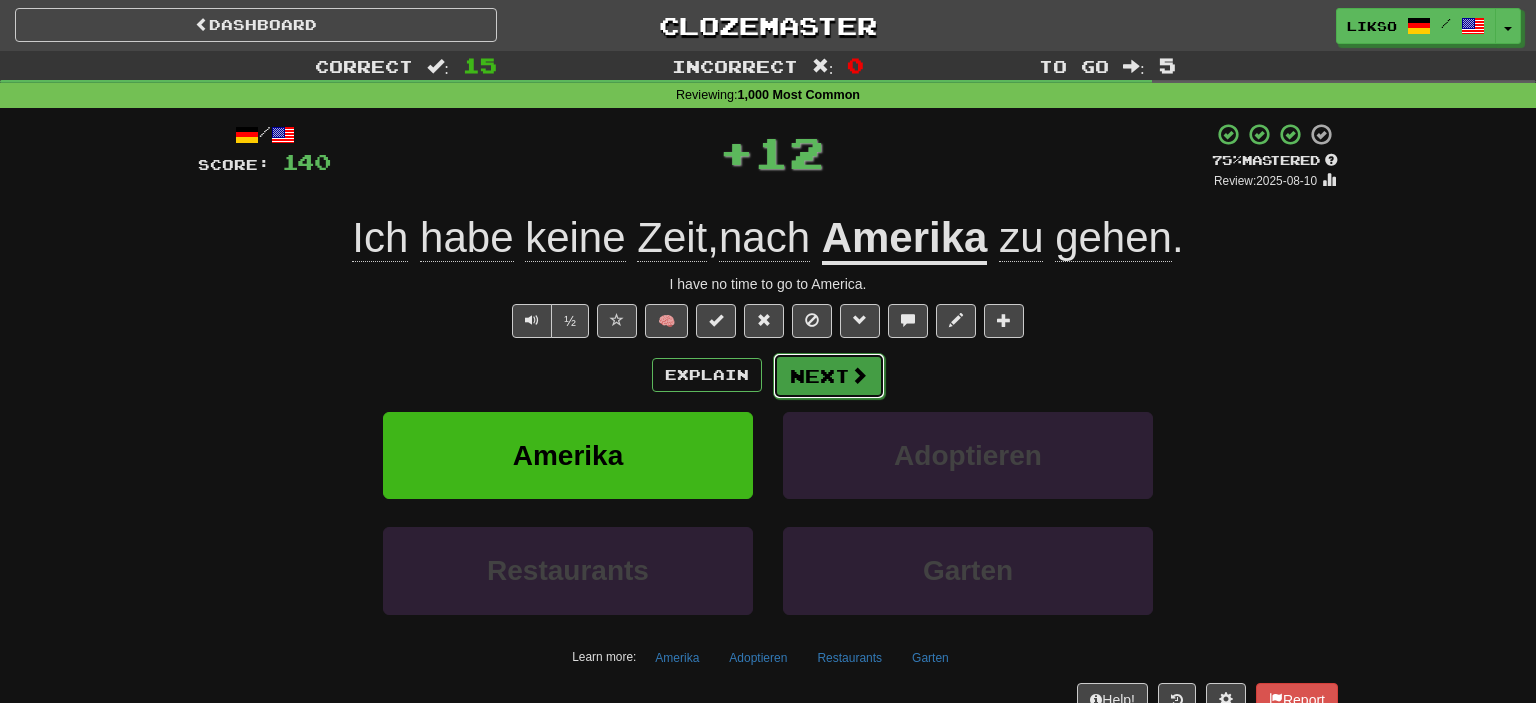 click on "Next" at bounding box center [829, 376] 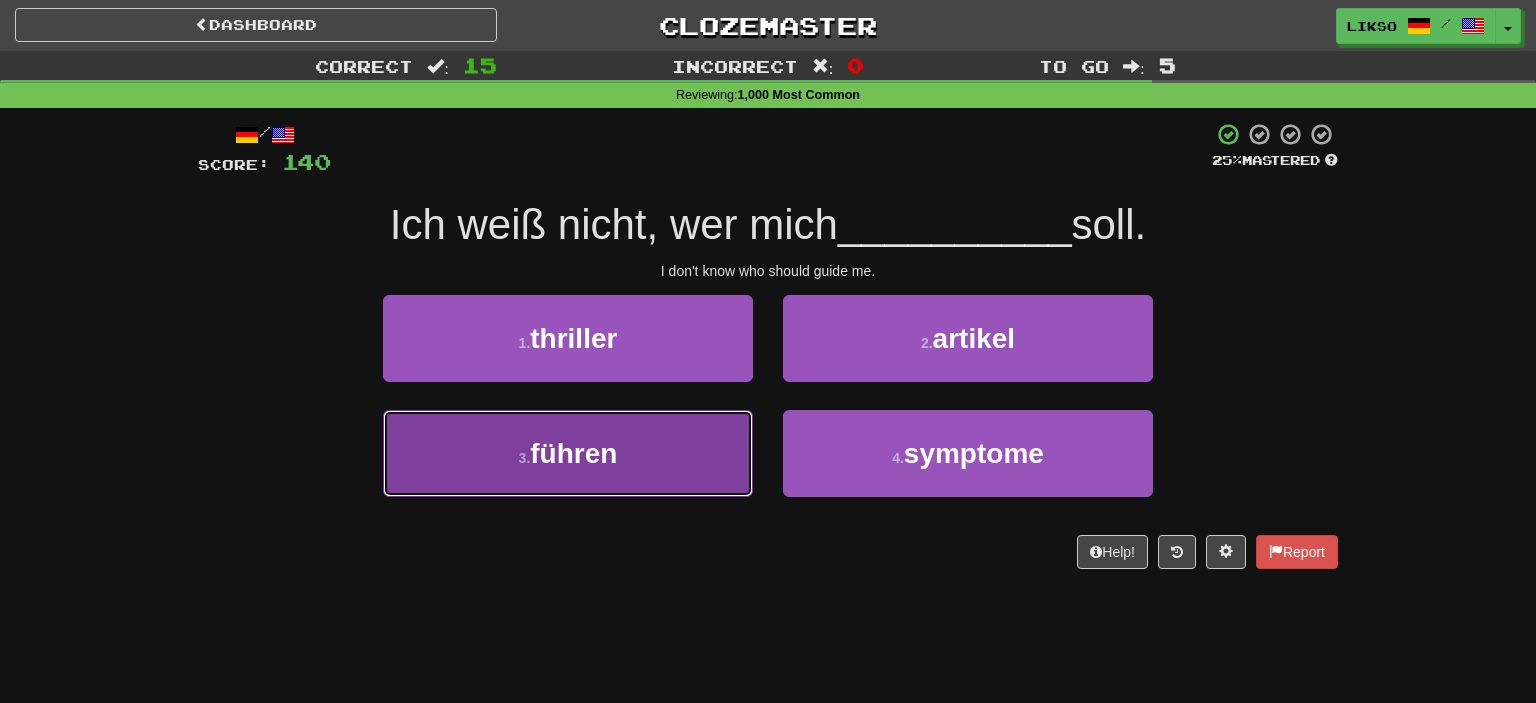 click on "3 .  führen" at bounding box center (568, 453) 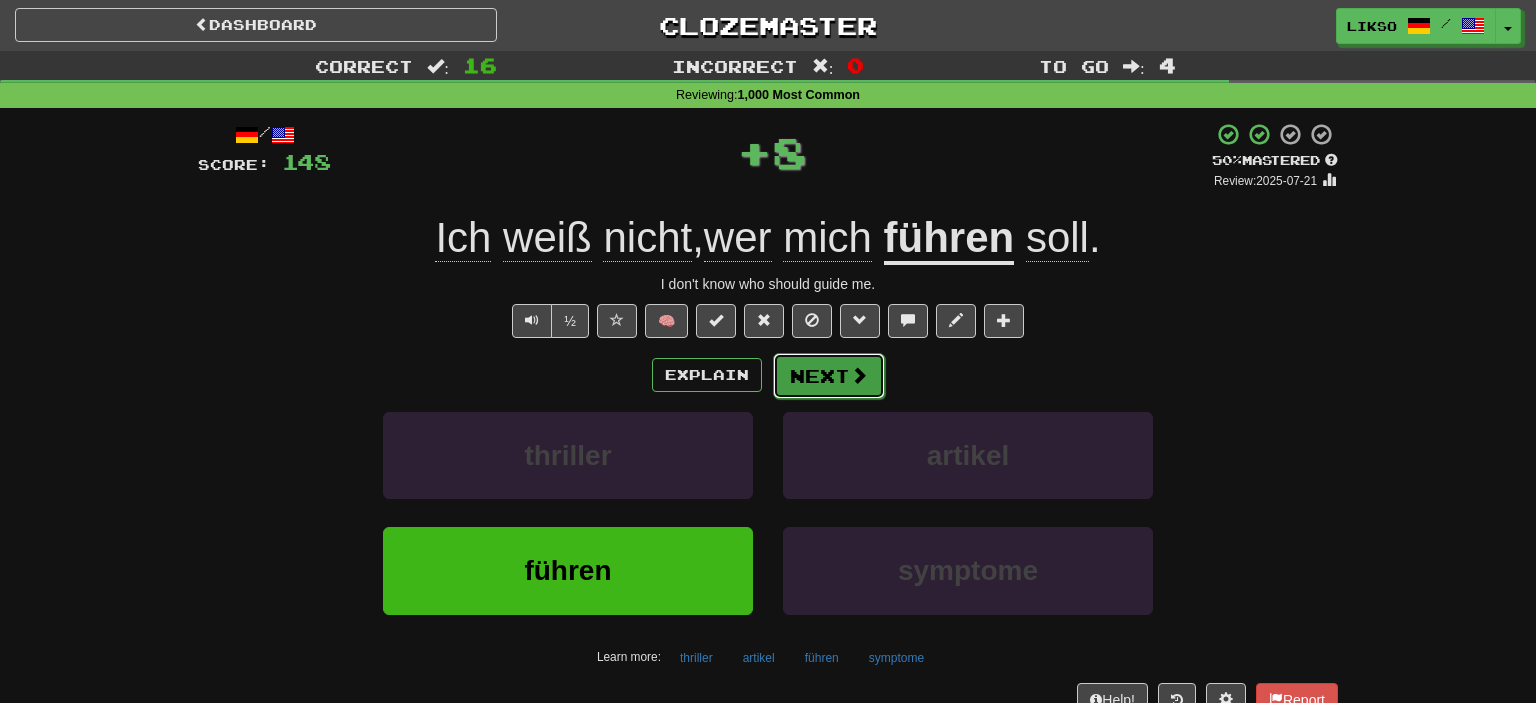 click on "Next" at bounding box center [829, 376] 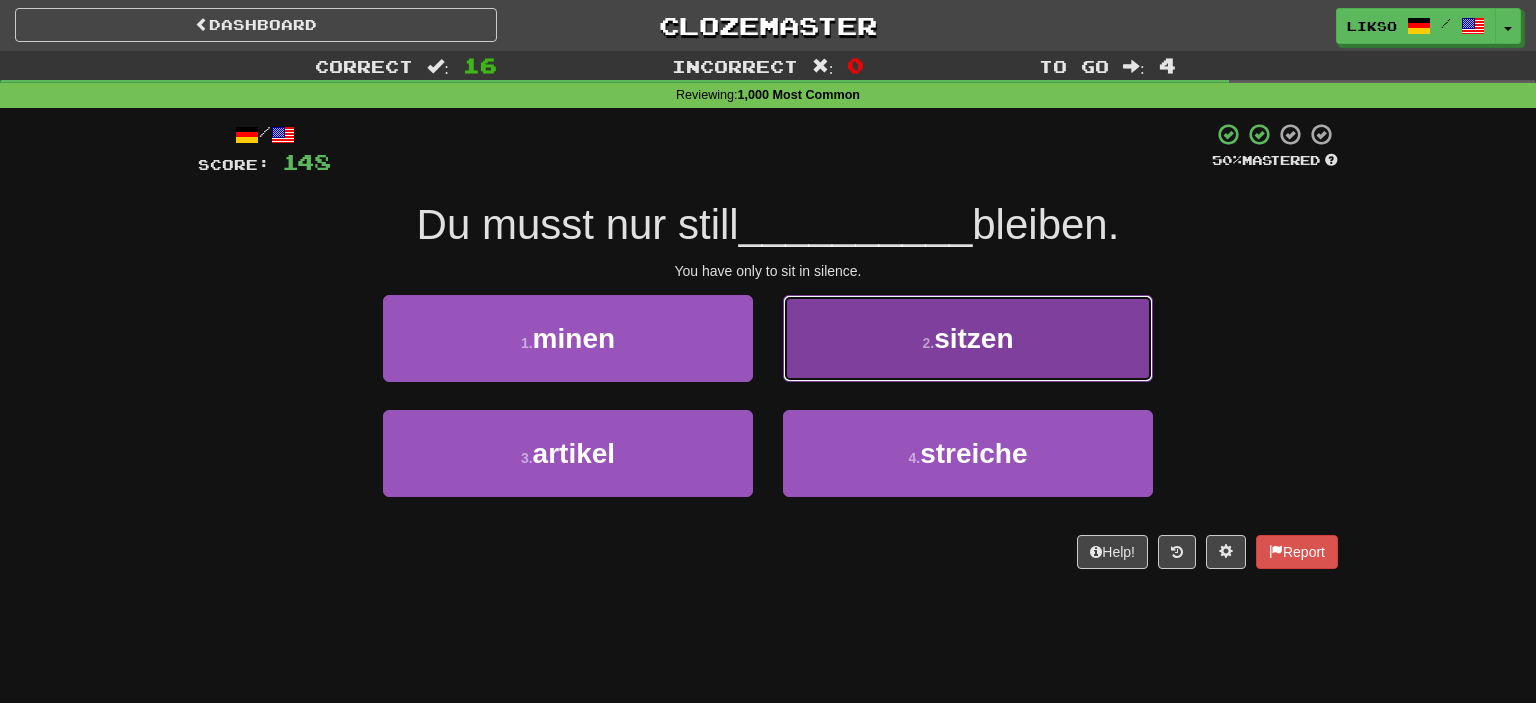 click on "2 .  sitzen" at bounding box center [968, 338] 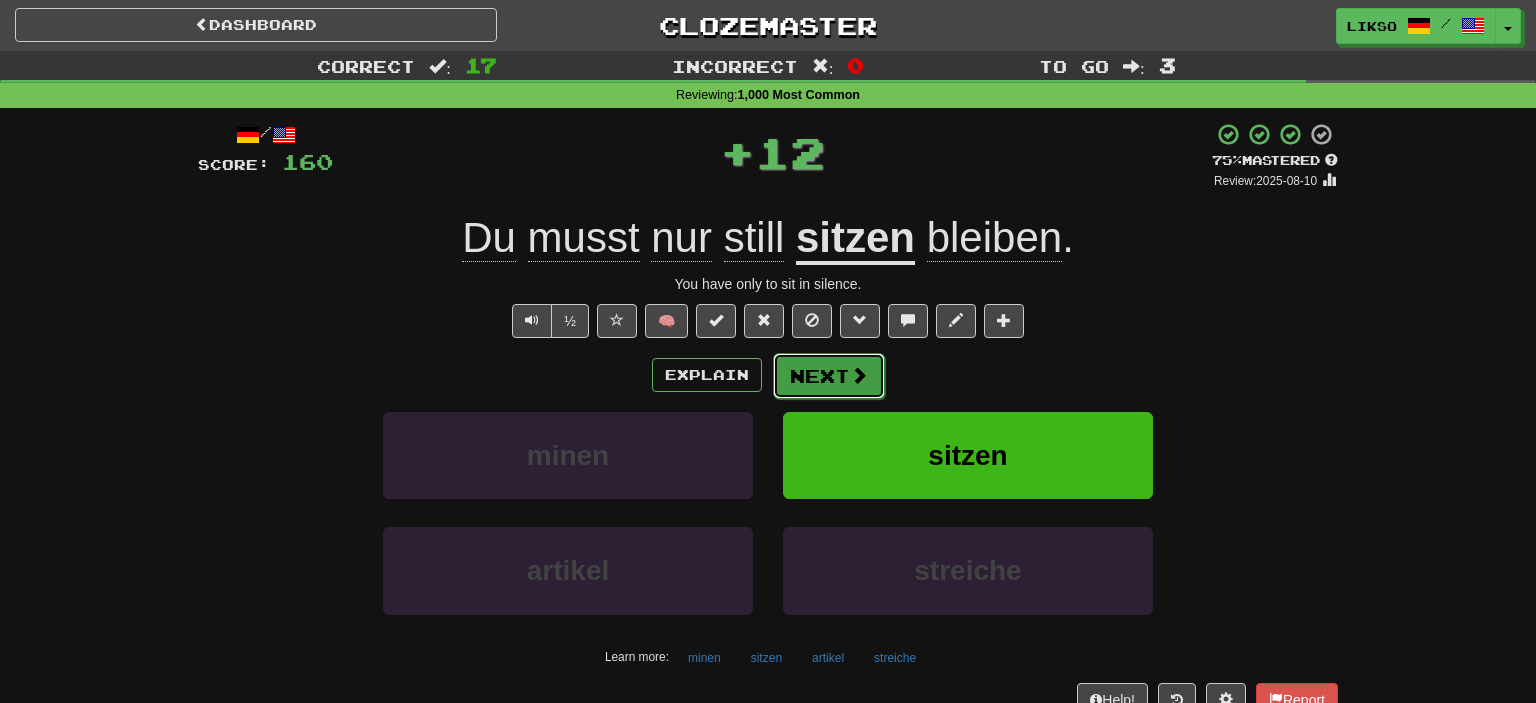 click on "Next" at bounding box center [829, 376] 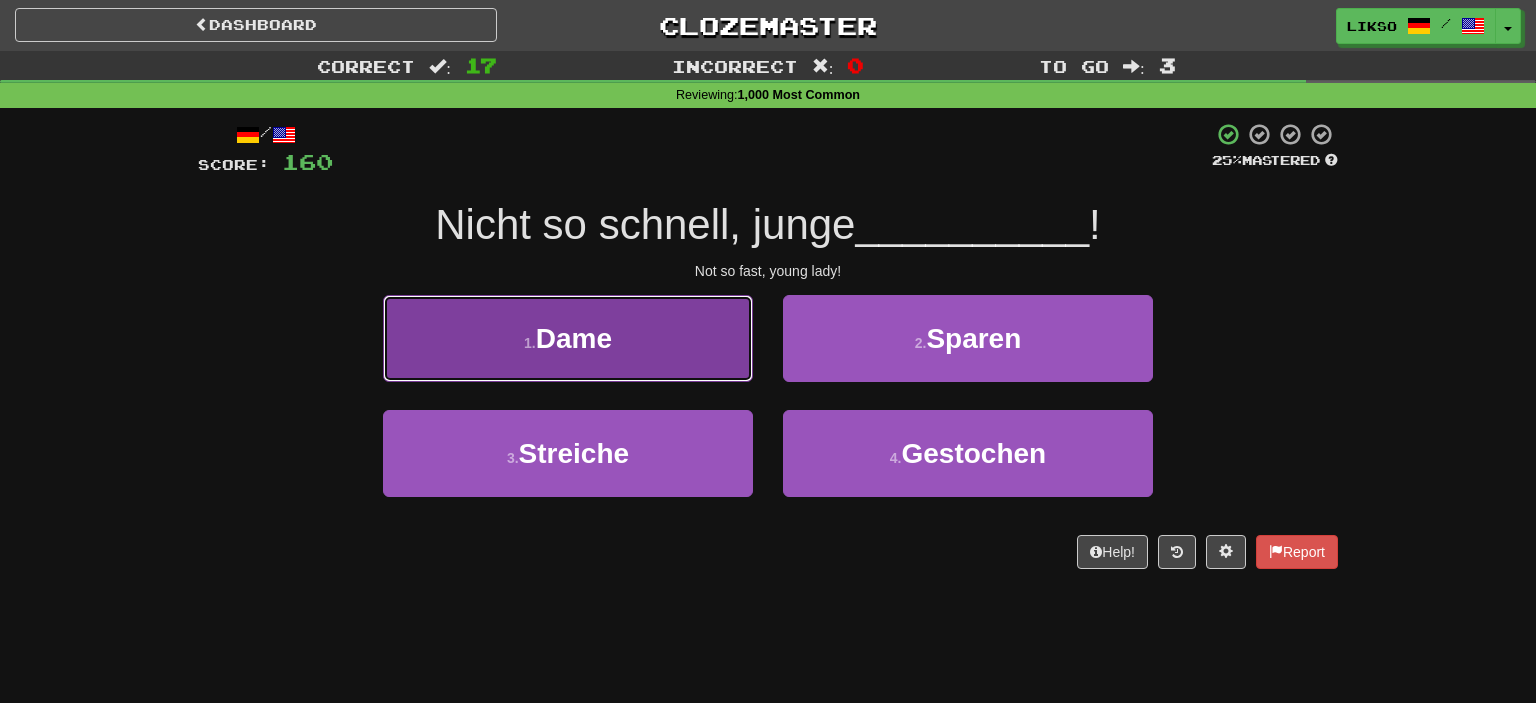 click on "1 .  Dame" at bounding box center [568, 338] 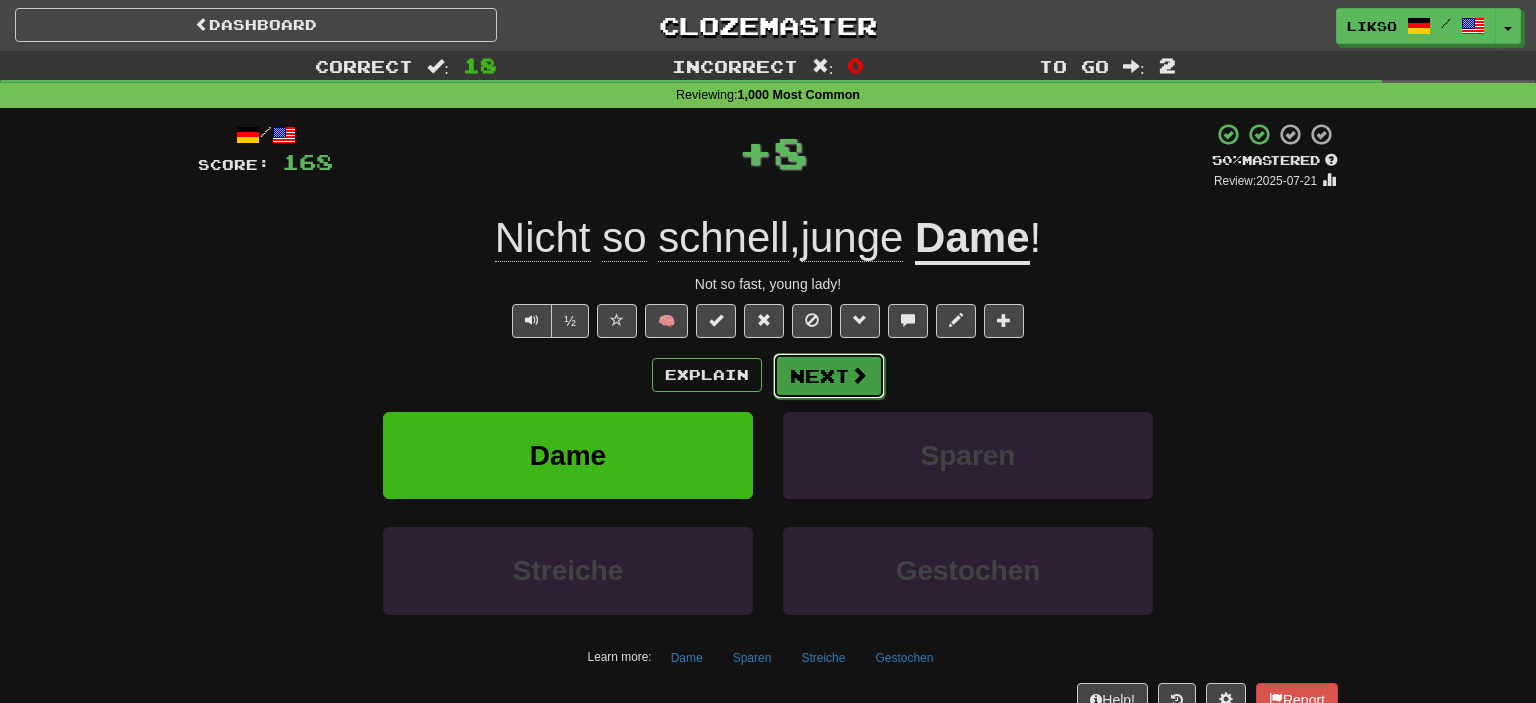 click at bounding box center (859, 375) 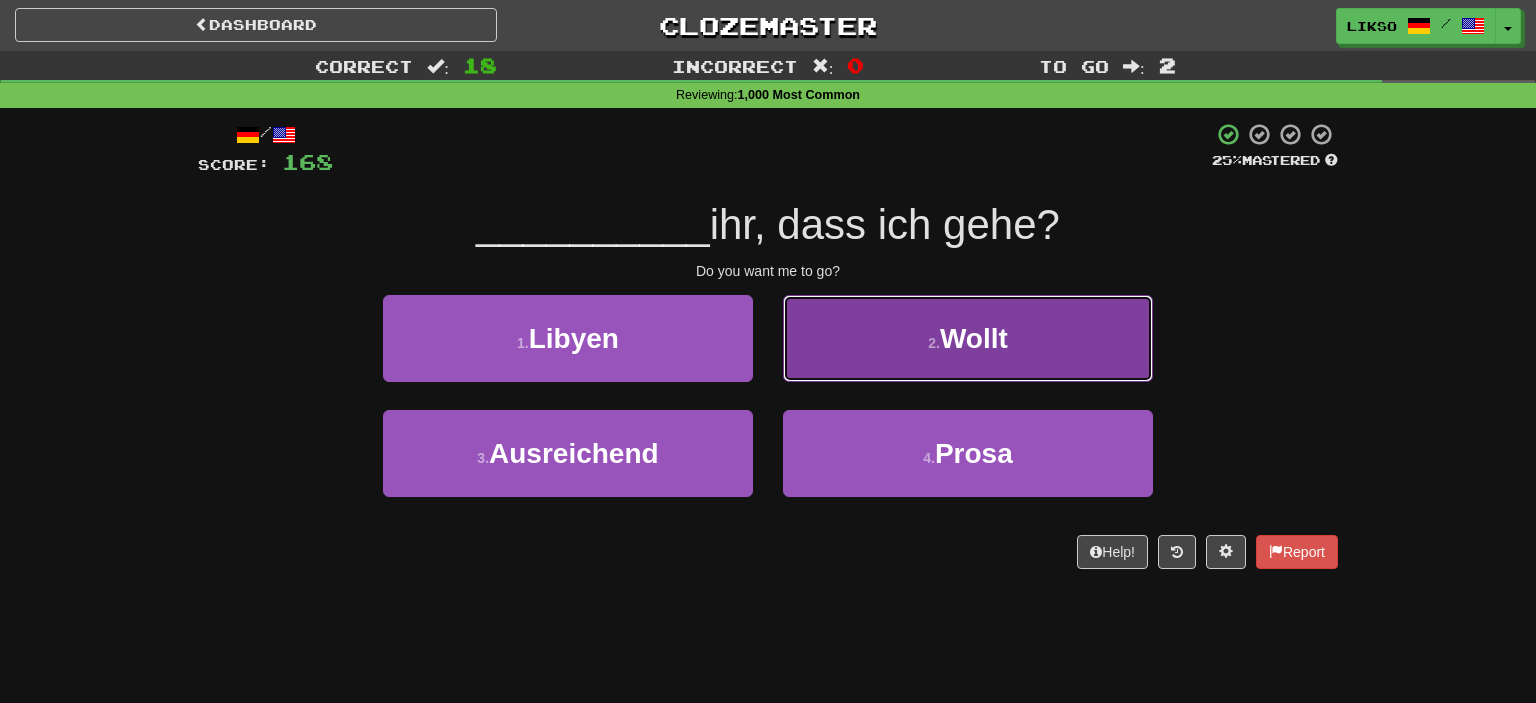 click on "Wollt" at bounding box center [974, 338] 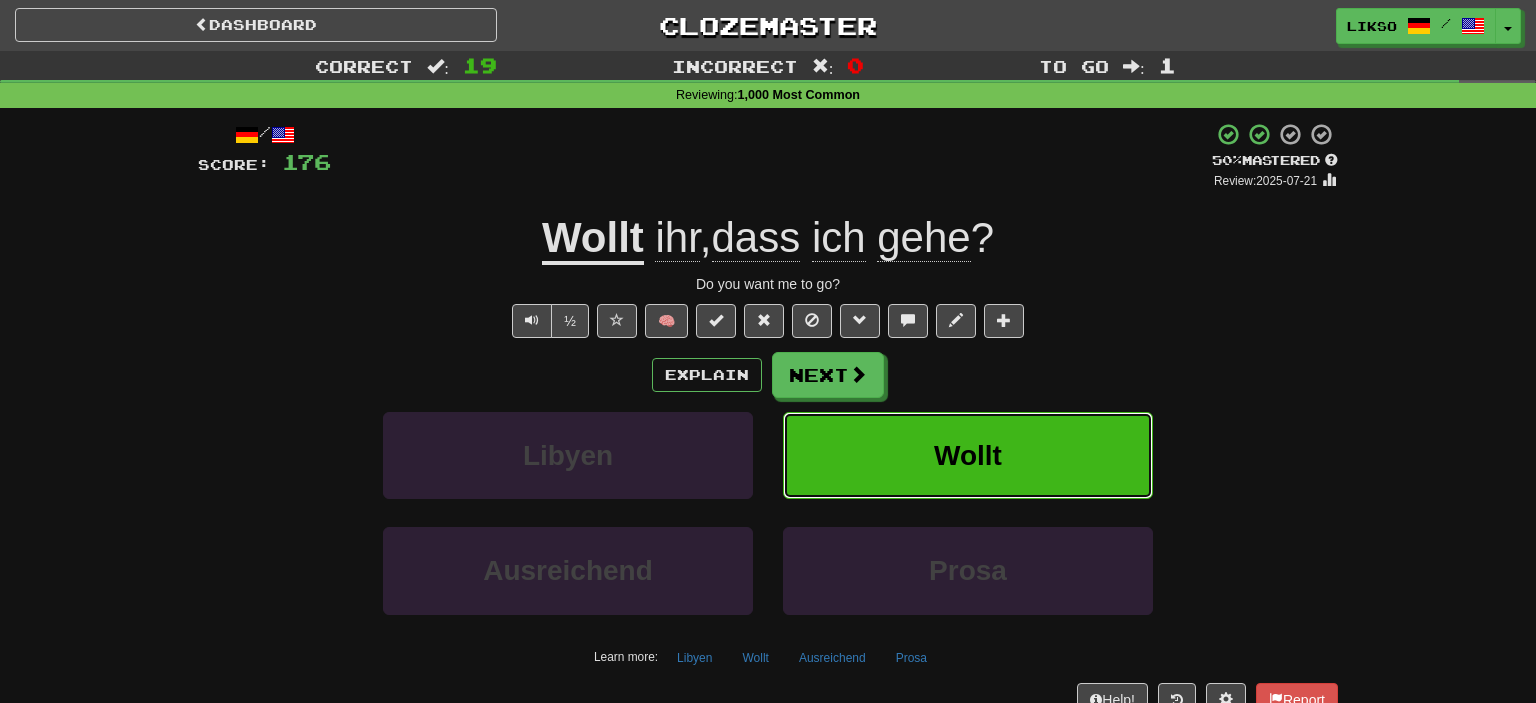 type 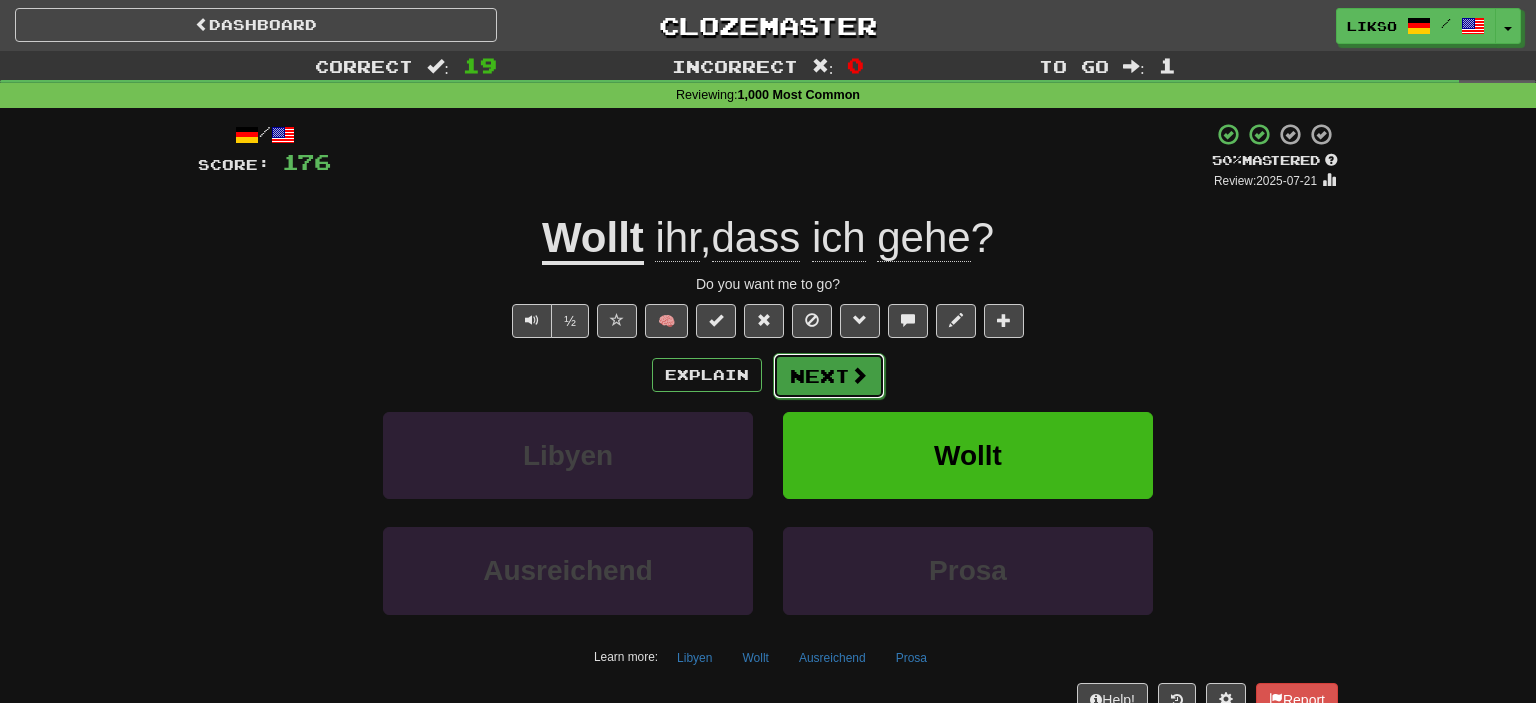 click on "Next" at bounding box center (829, 376) 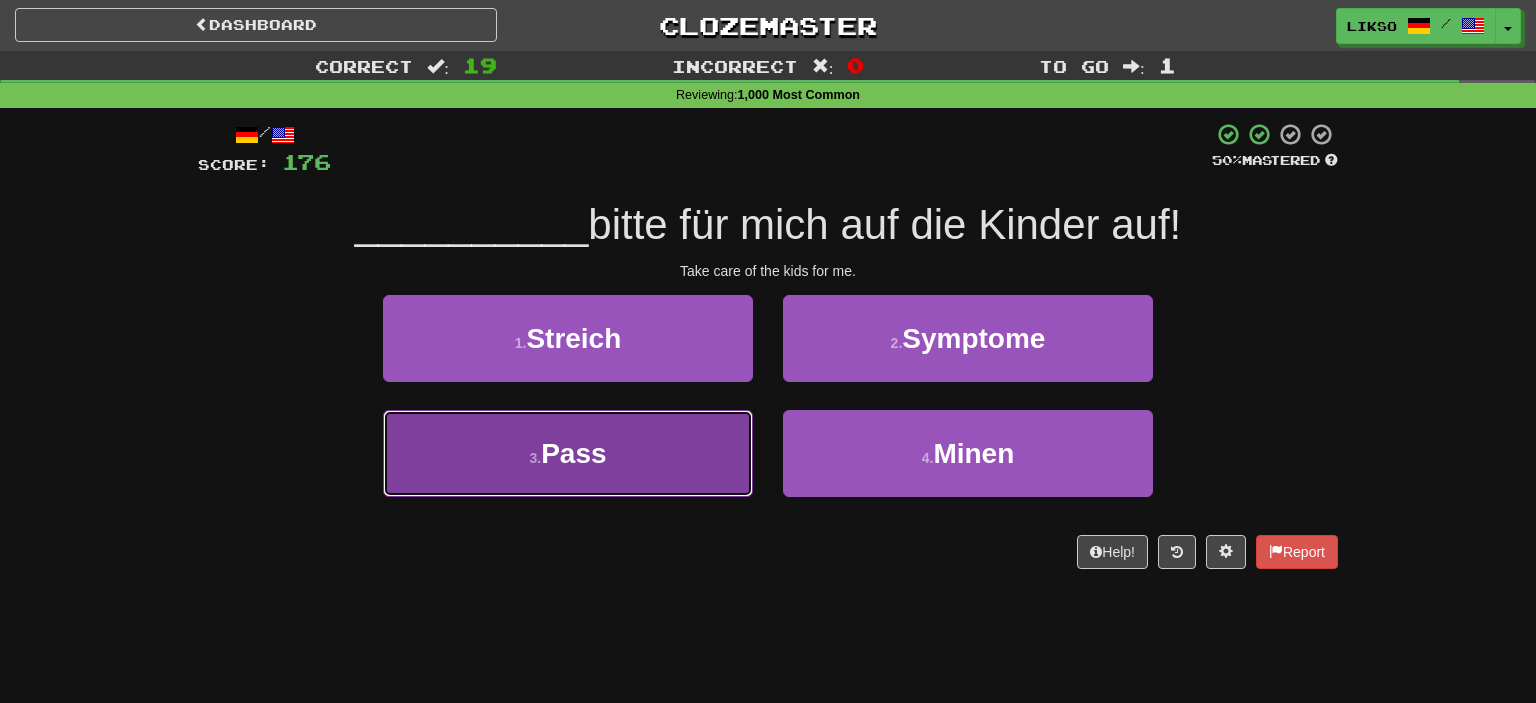 click on "3 .  Pass" at bounding box center (568, 453) 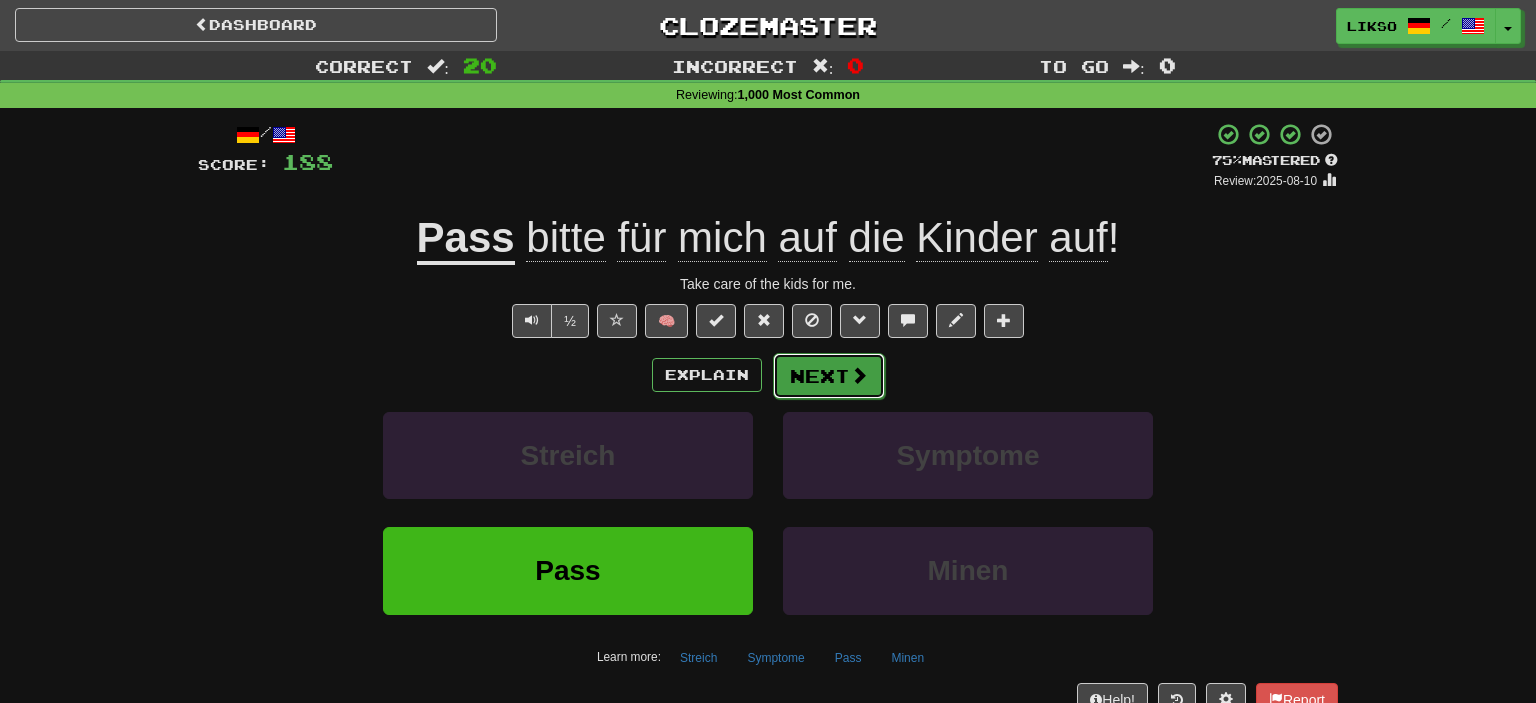 click on "Next" at bounding box center (829, 376) 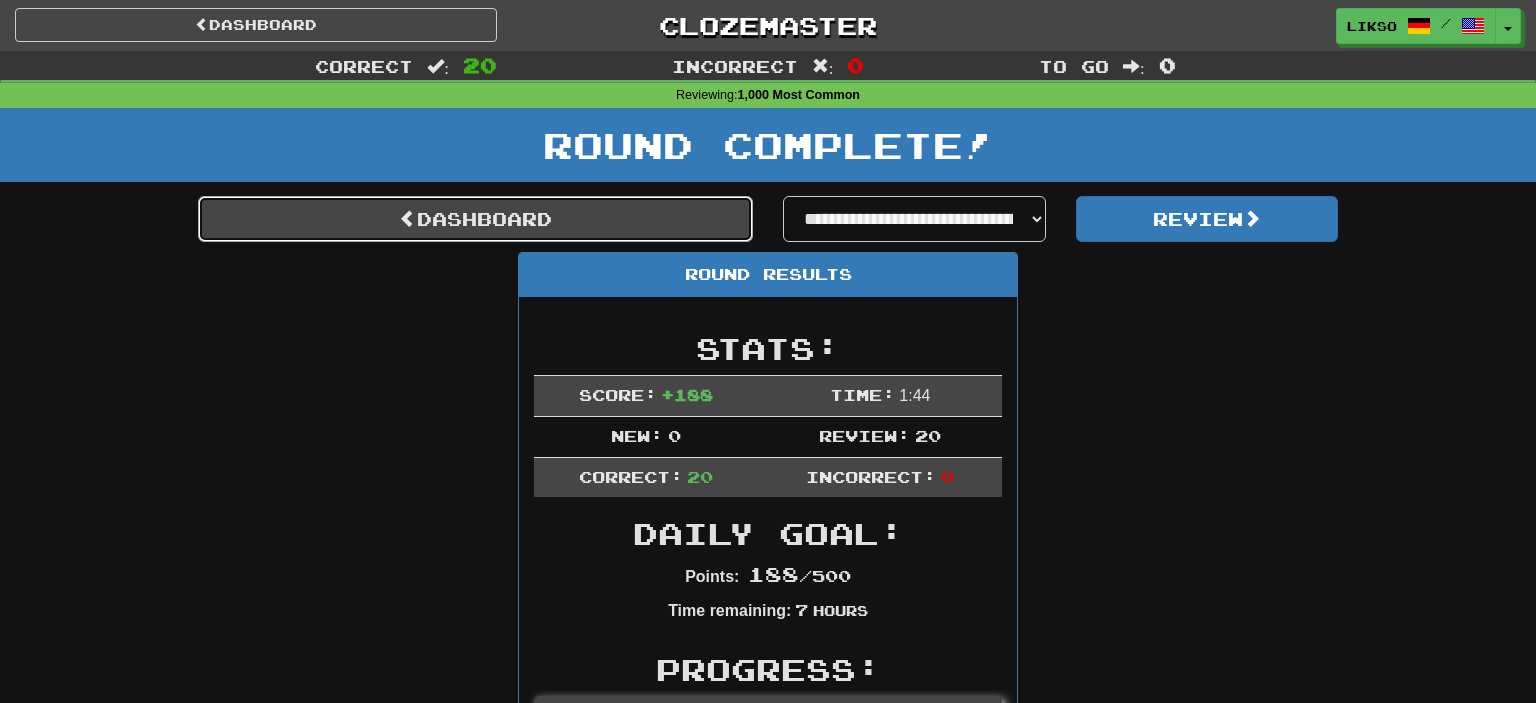 click on "Dashboard" at bounding box center (475, 219) 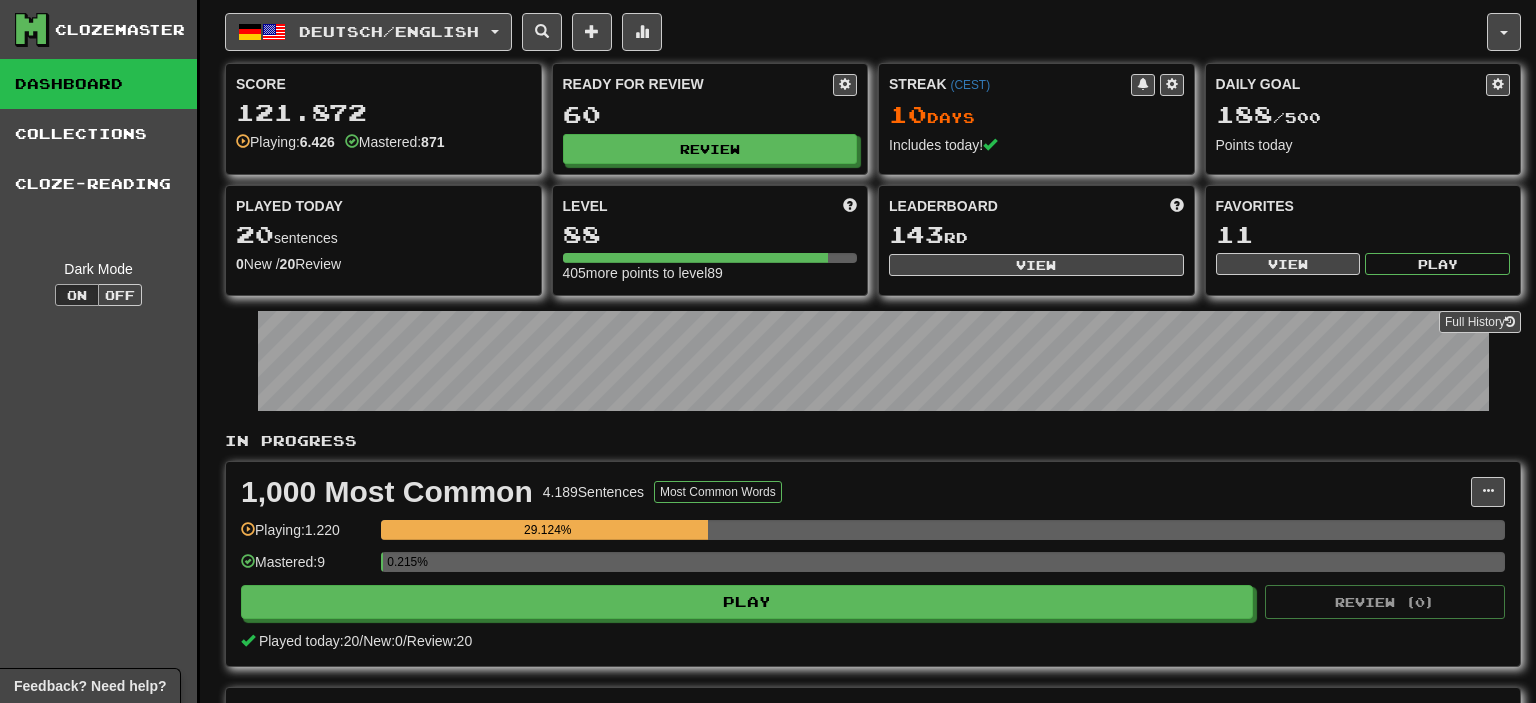 scroll, scrollTop: 0, scrollLeft: 0, axis: both 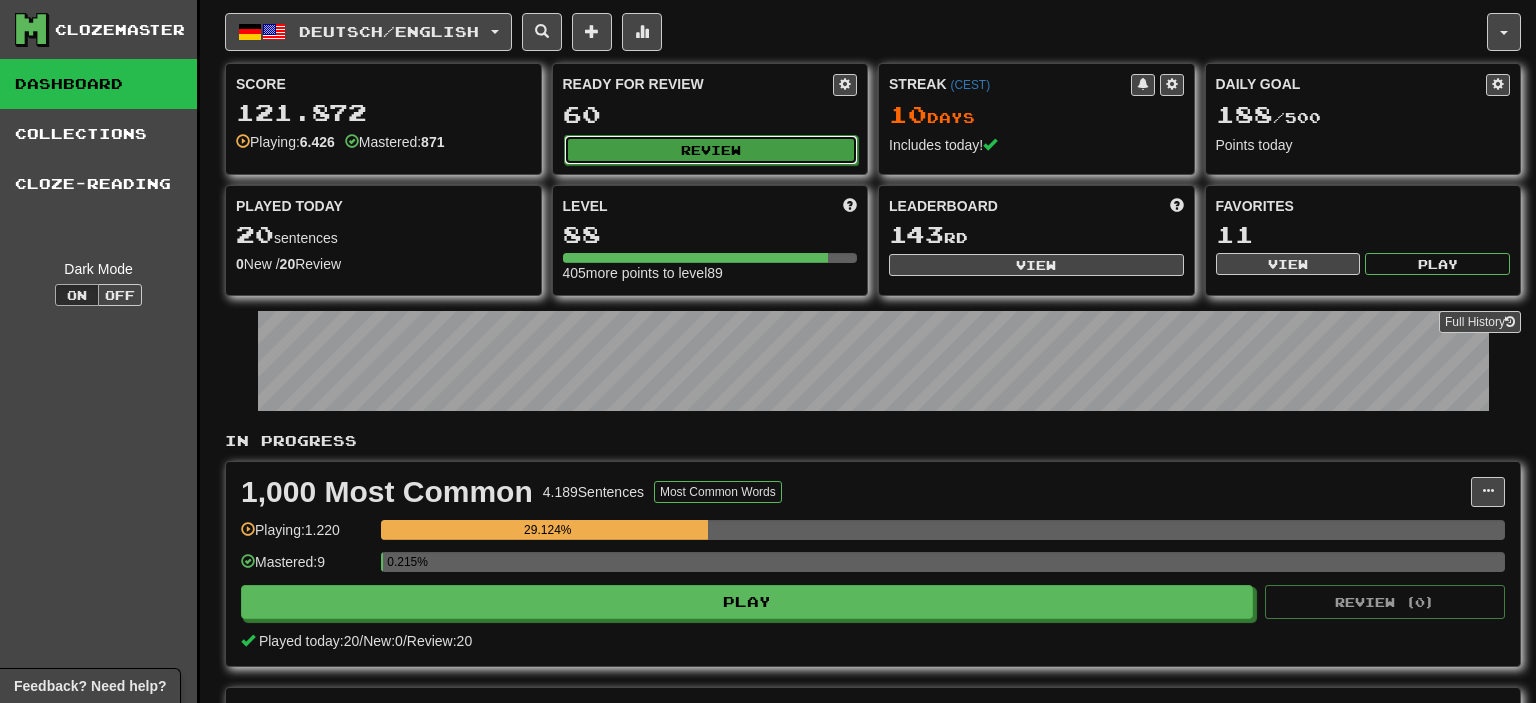 click on "Review" at bounding box center [711, 150] 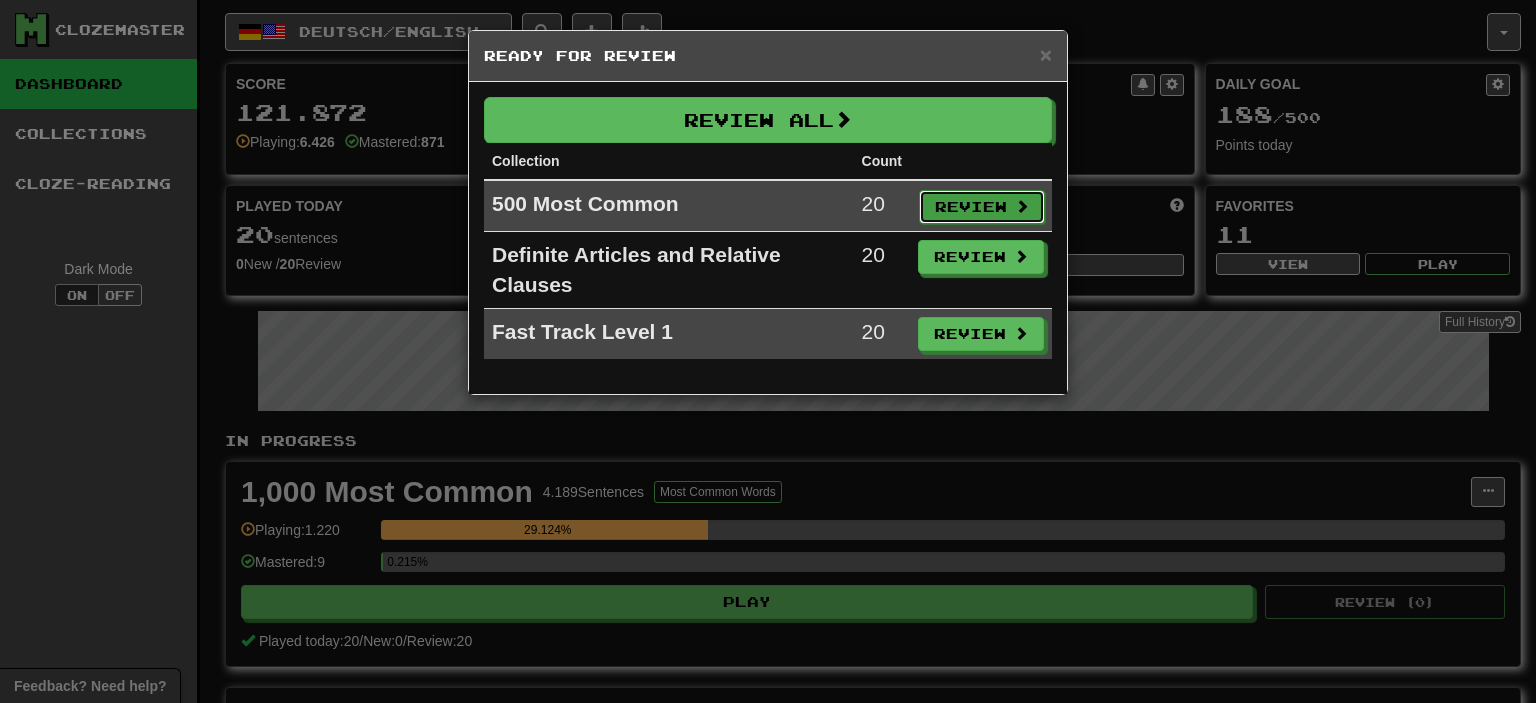 click on "Review" at bounding box center (982, 207) 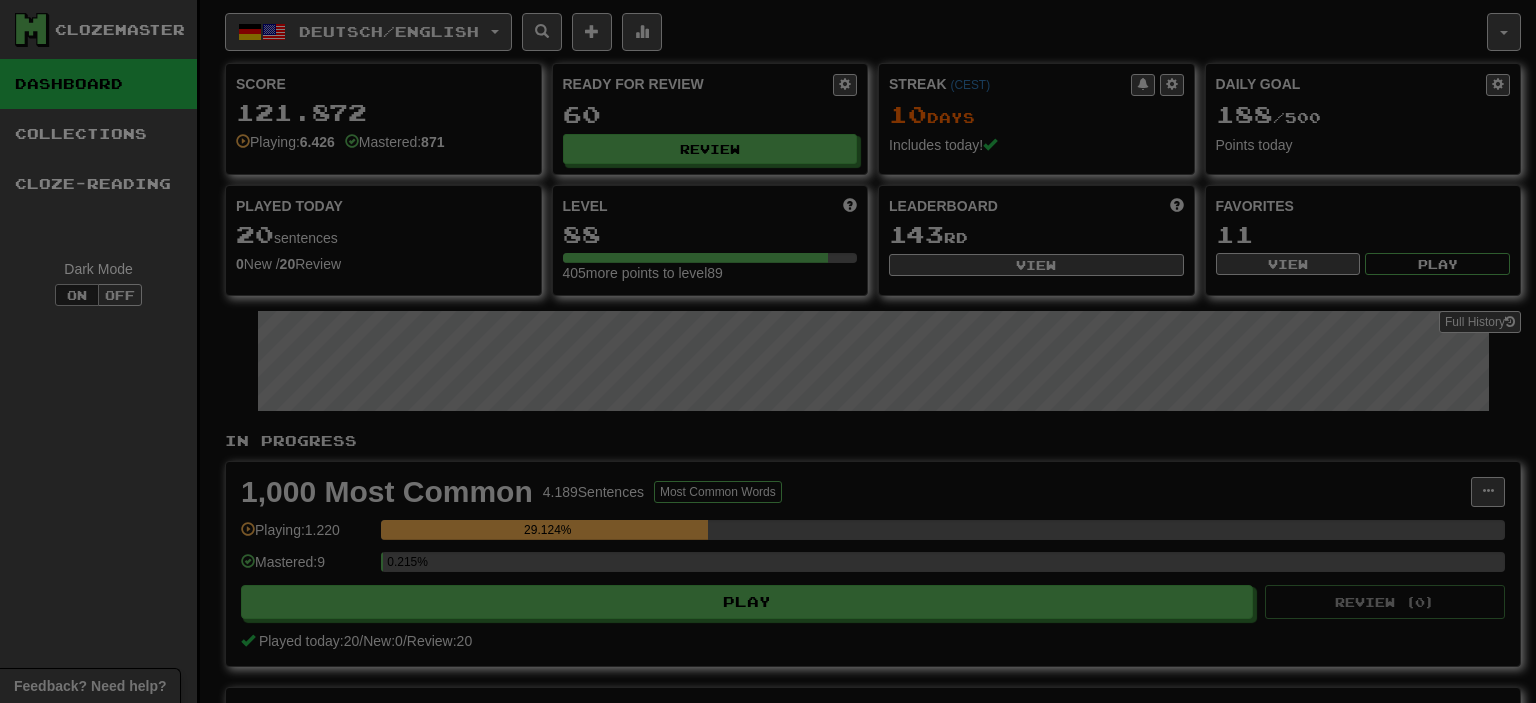 select on "**" 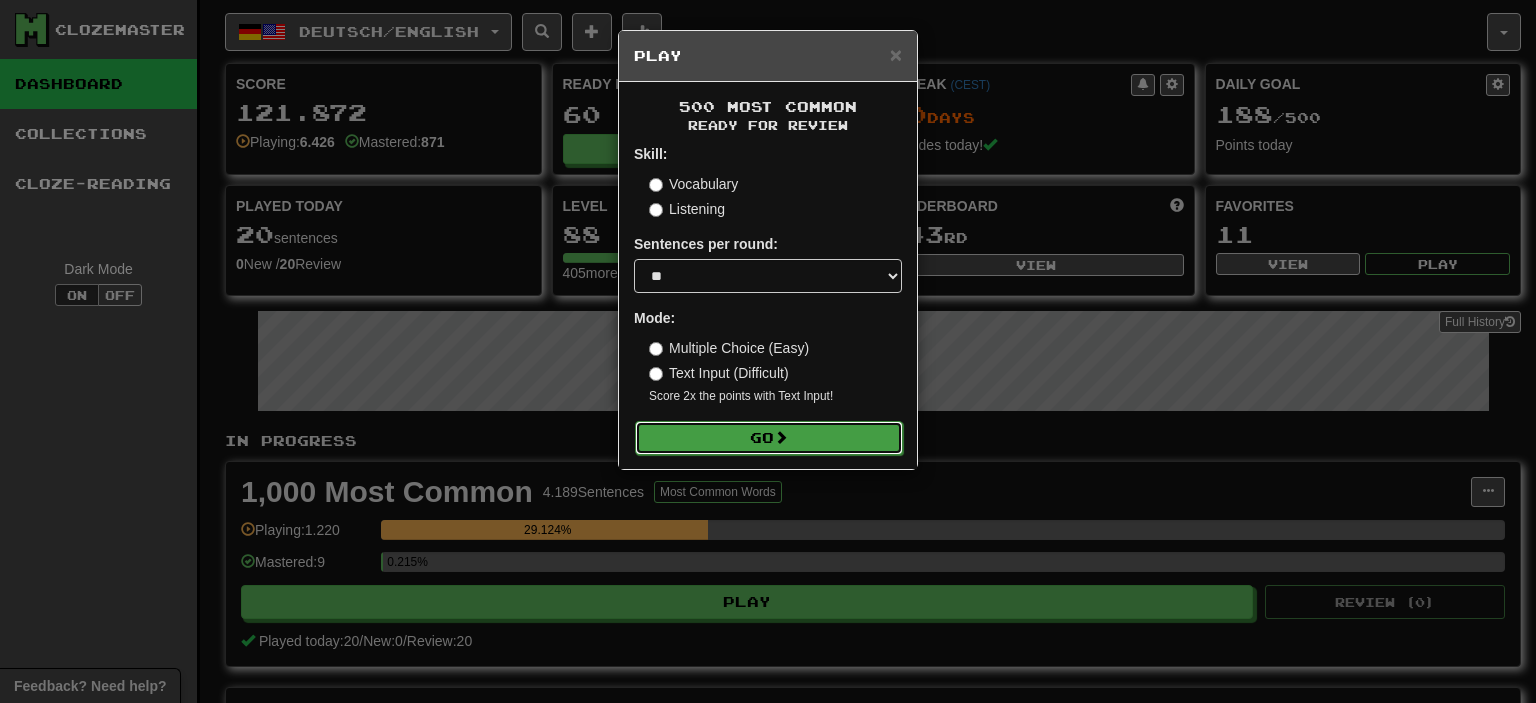 click on "Go" at bounding box center [769, 438] 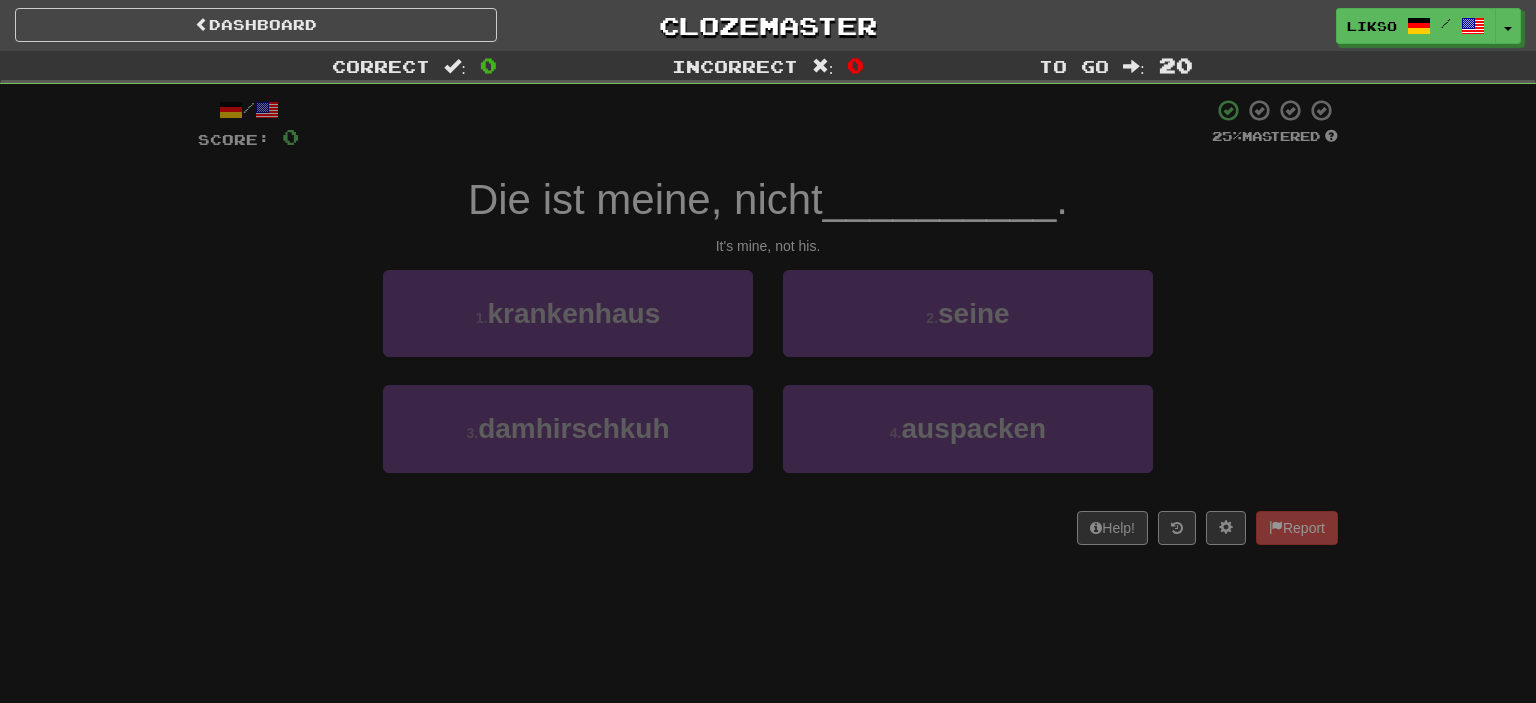 scroll, scrollTop: 0, scrollLeft: 0, axis: both 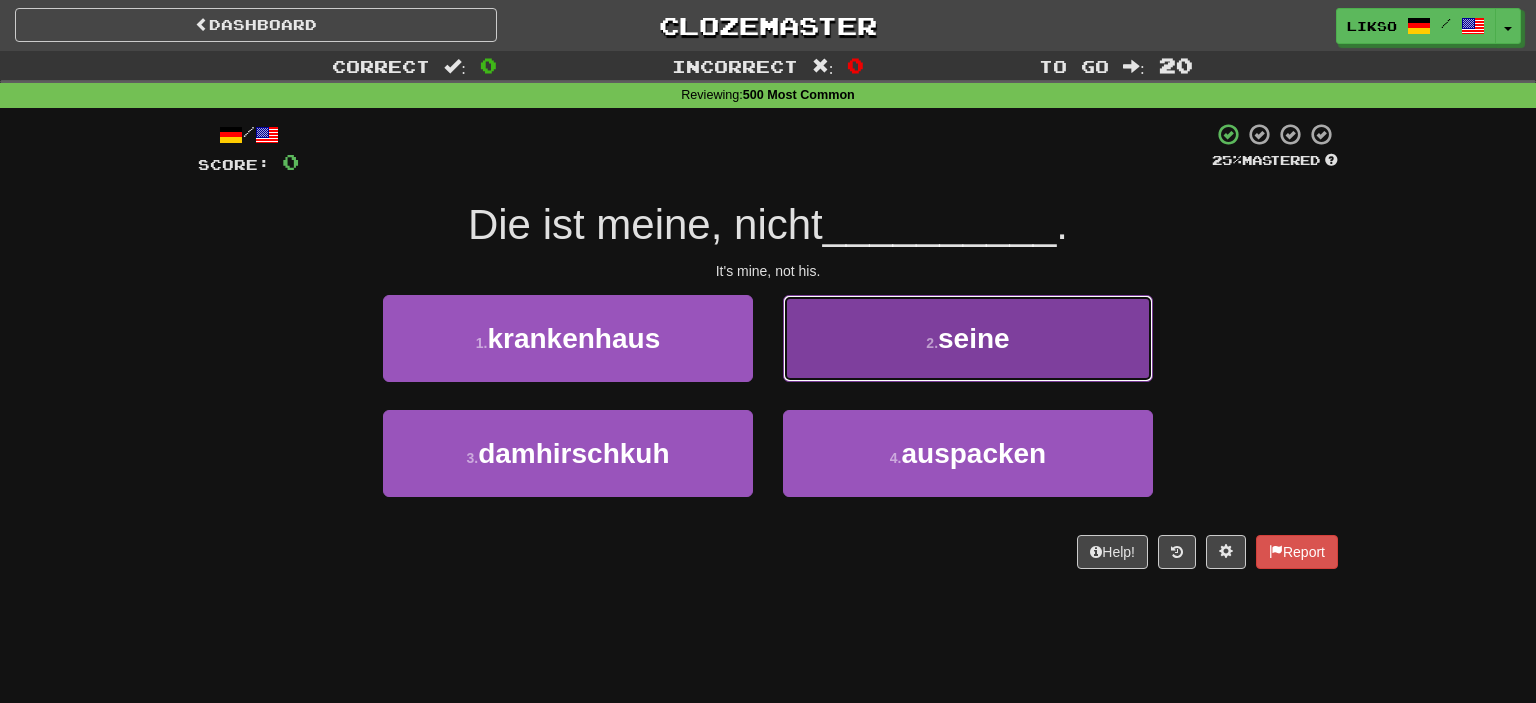 click on "2 .  seine" at bounding box center (968, 338) 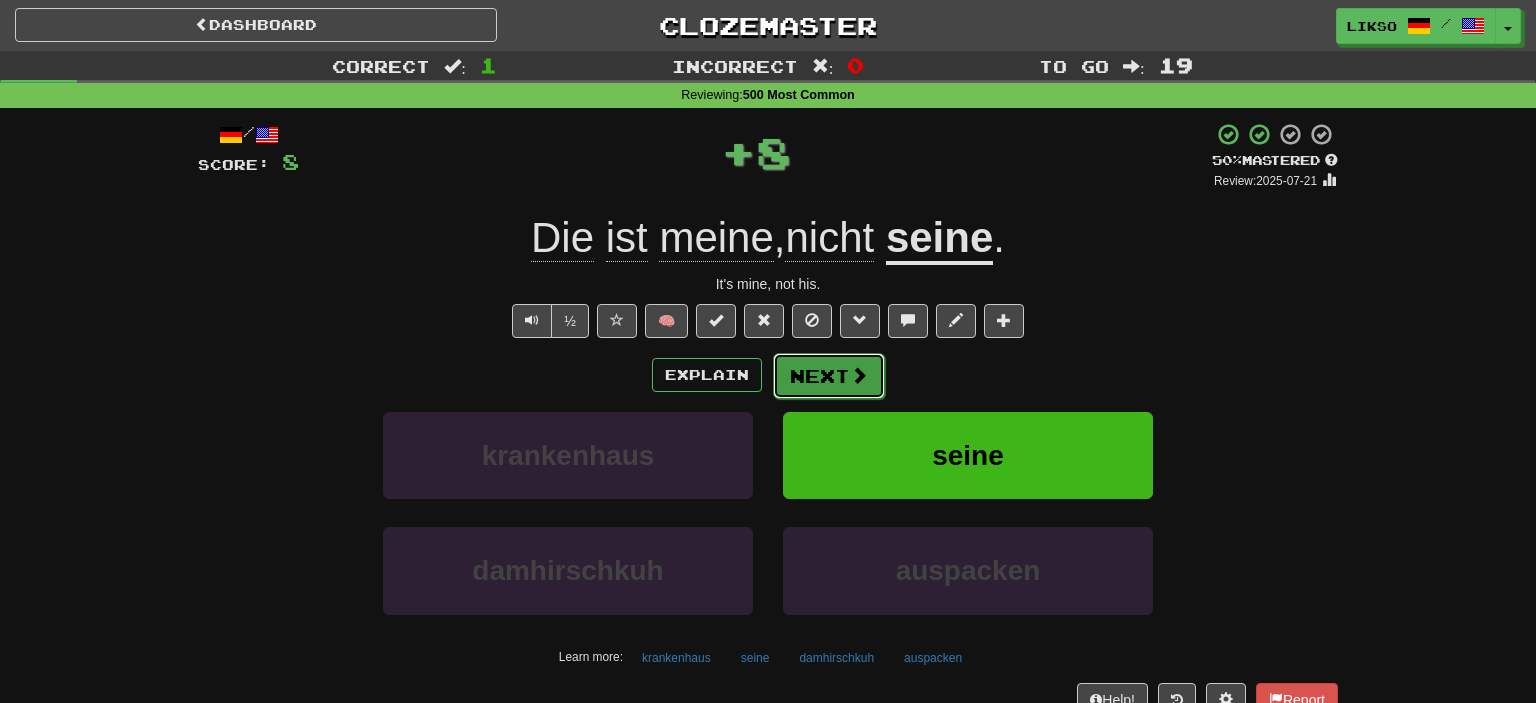 click on "Next" at bounding box center [829, 376] 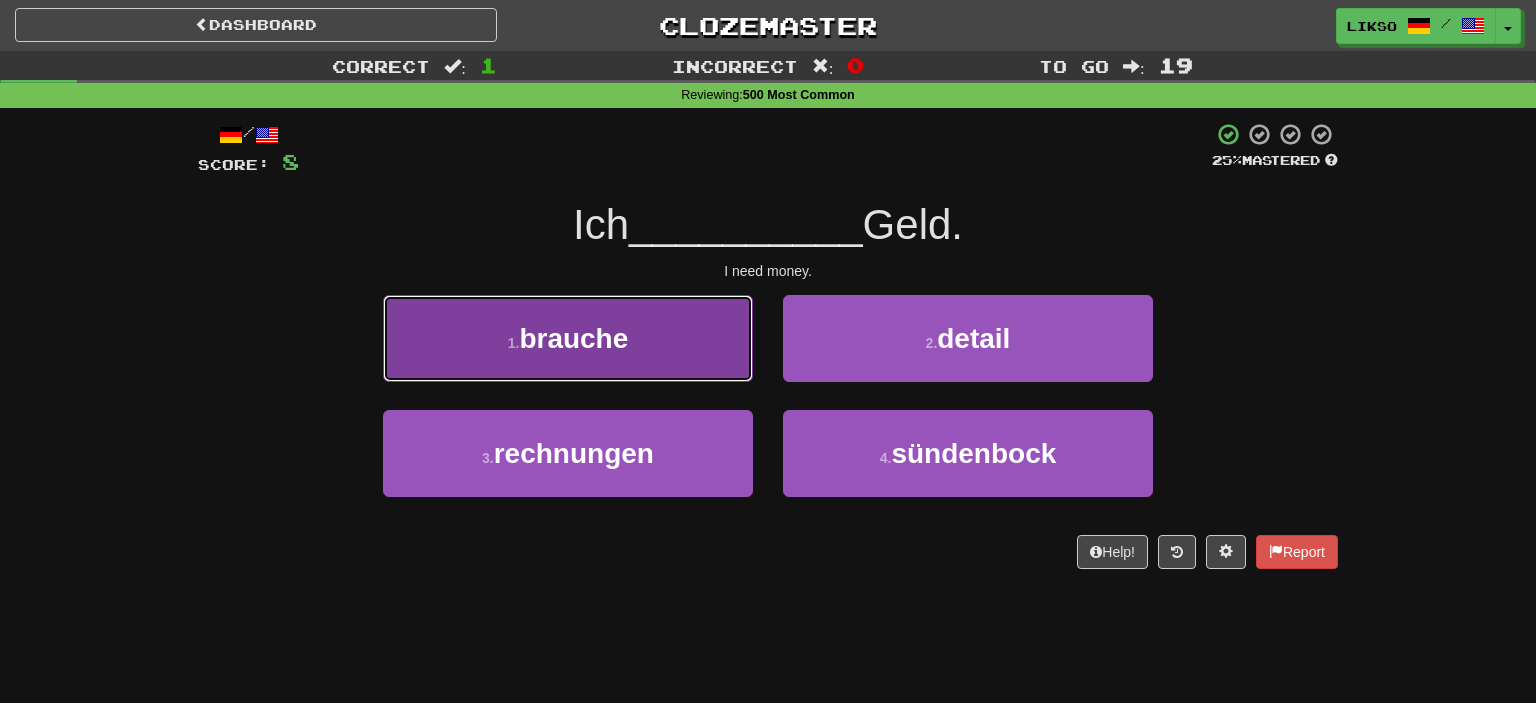 click on "1 .  brauche" at bounding box center (568, 338) 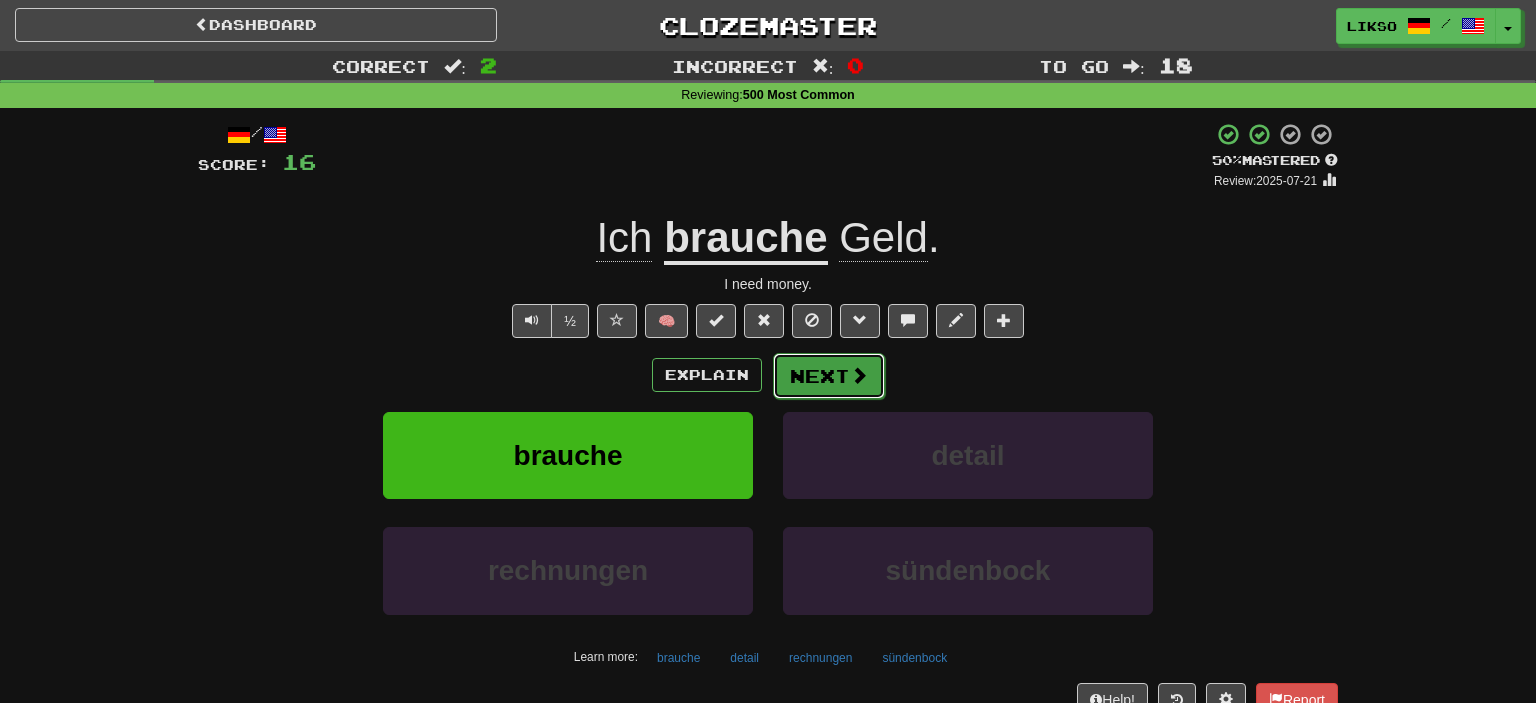 click on "Next" at bounding box center [829, 376] 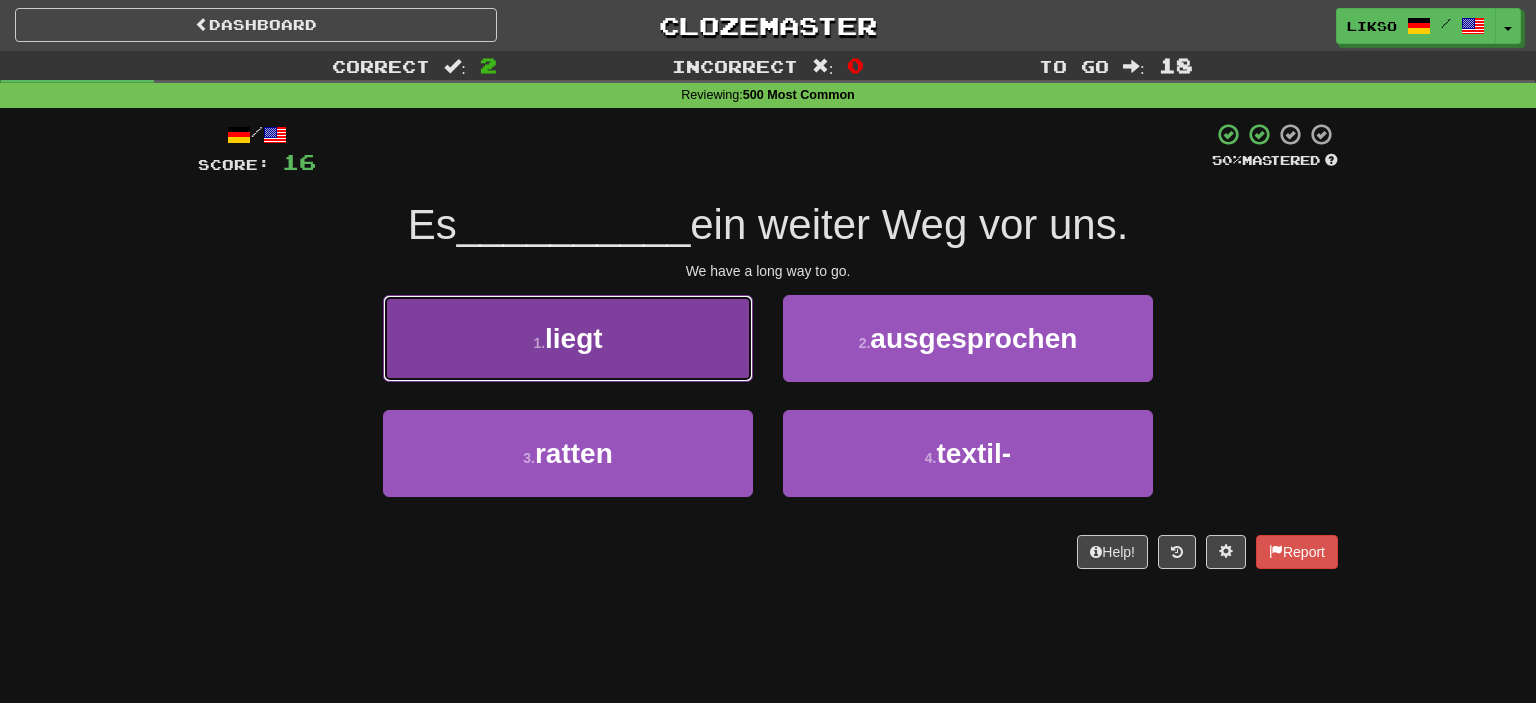 click on "1 .  liegt" at bounding box center [568, 338] 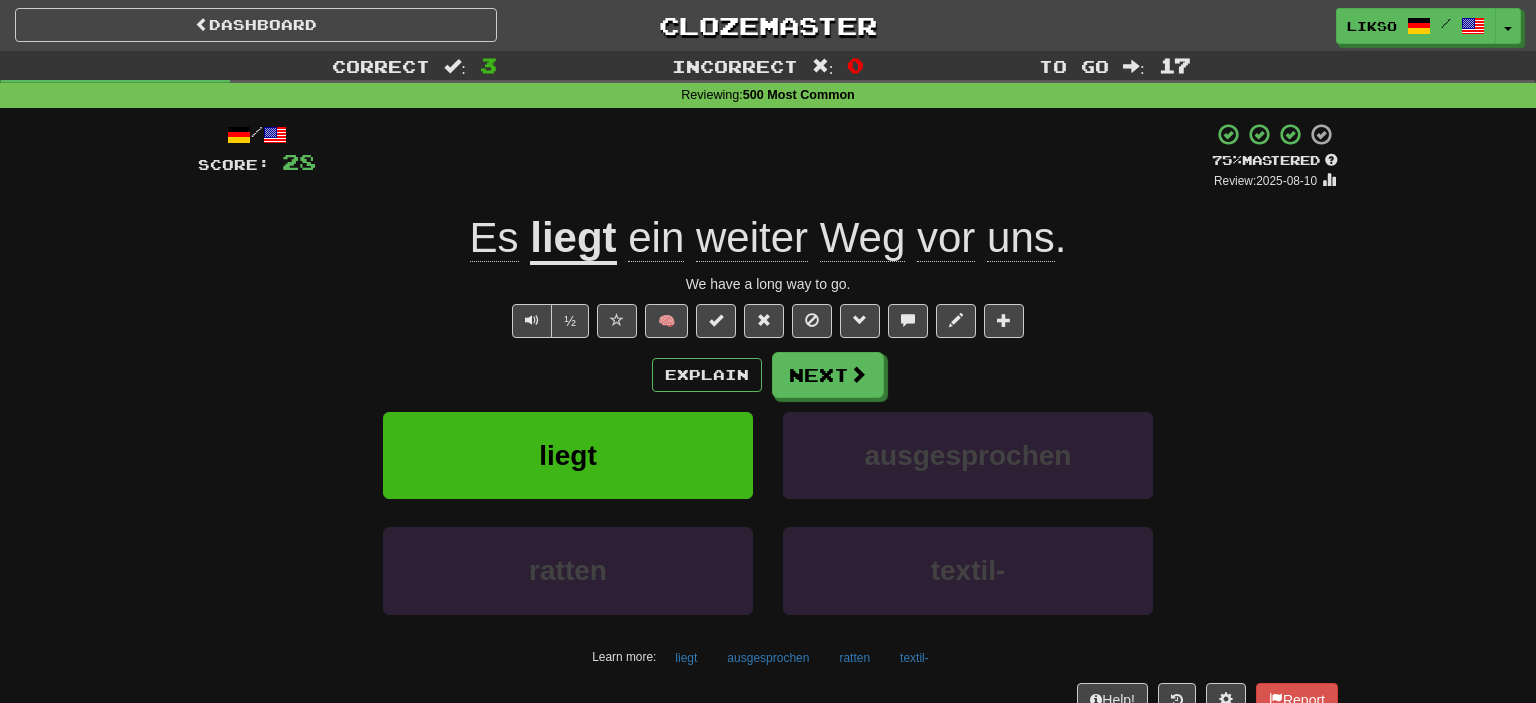 click on "uns" at bounding box center (1021, 238) 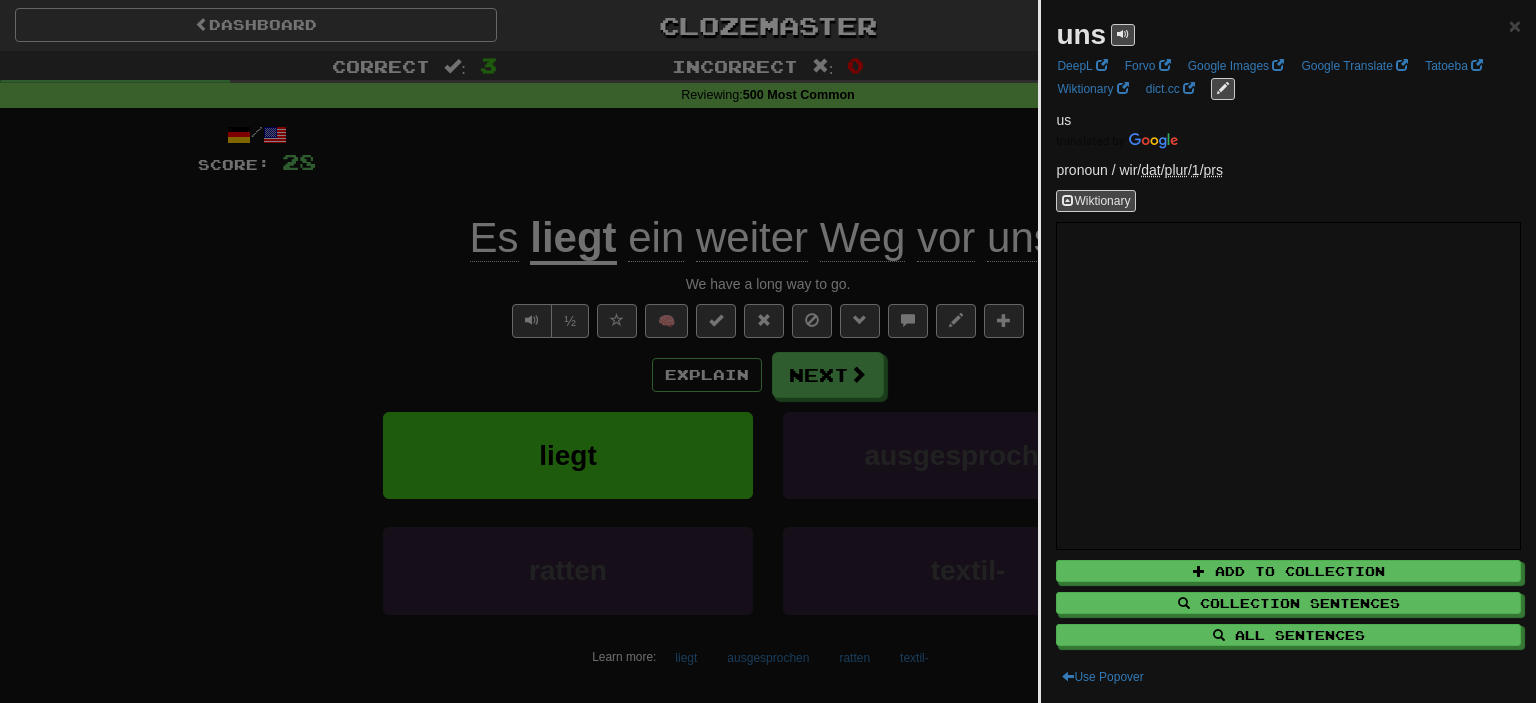 click at bounding box center [768, 351] 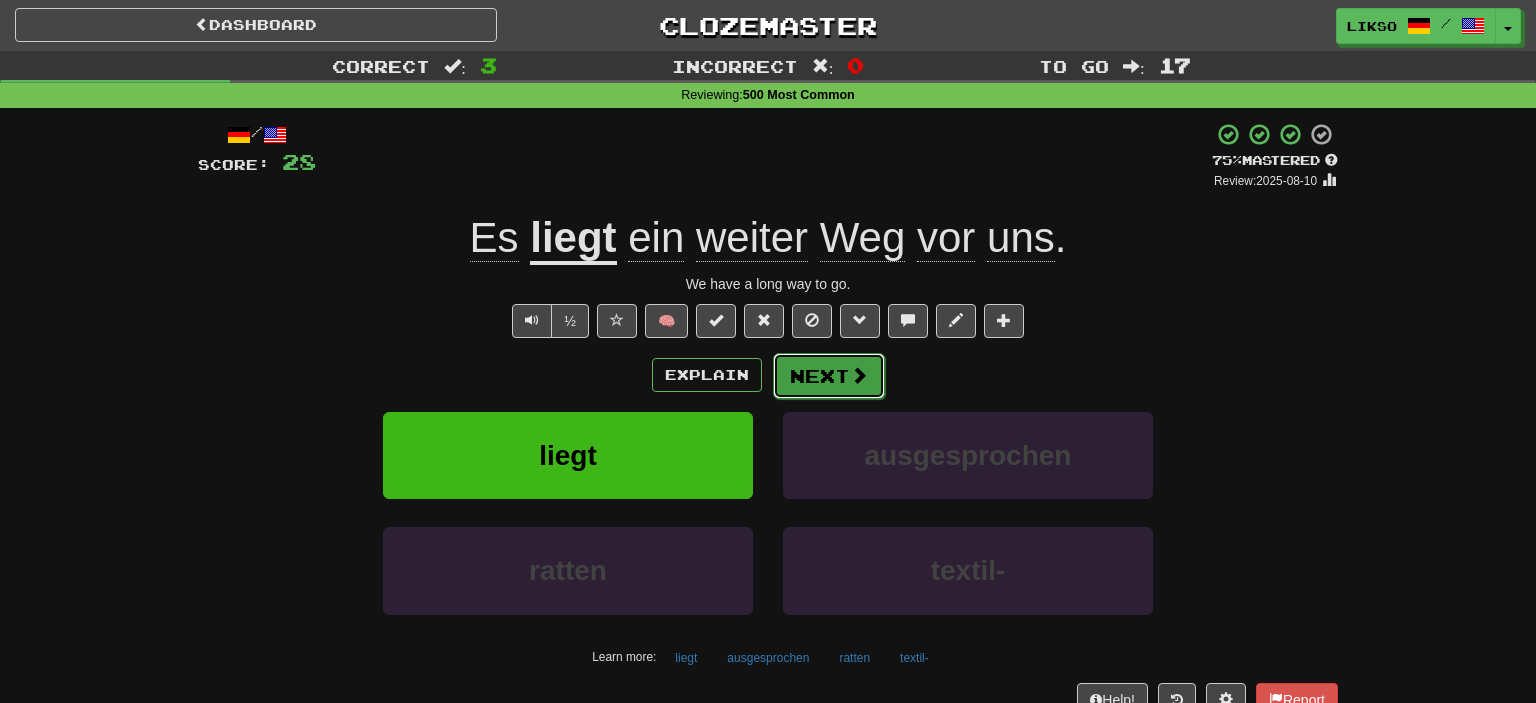click on "Next" at bounding box center (829, 376) 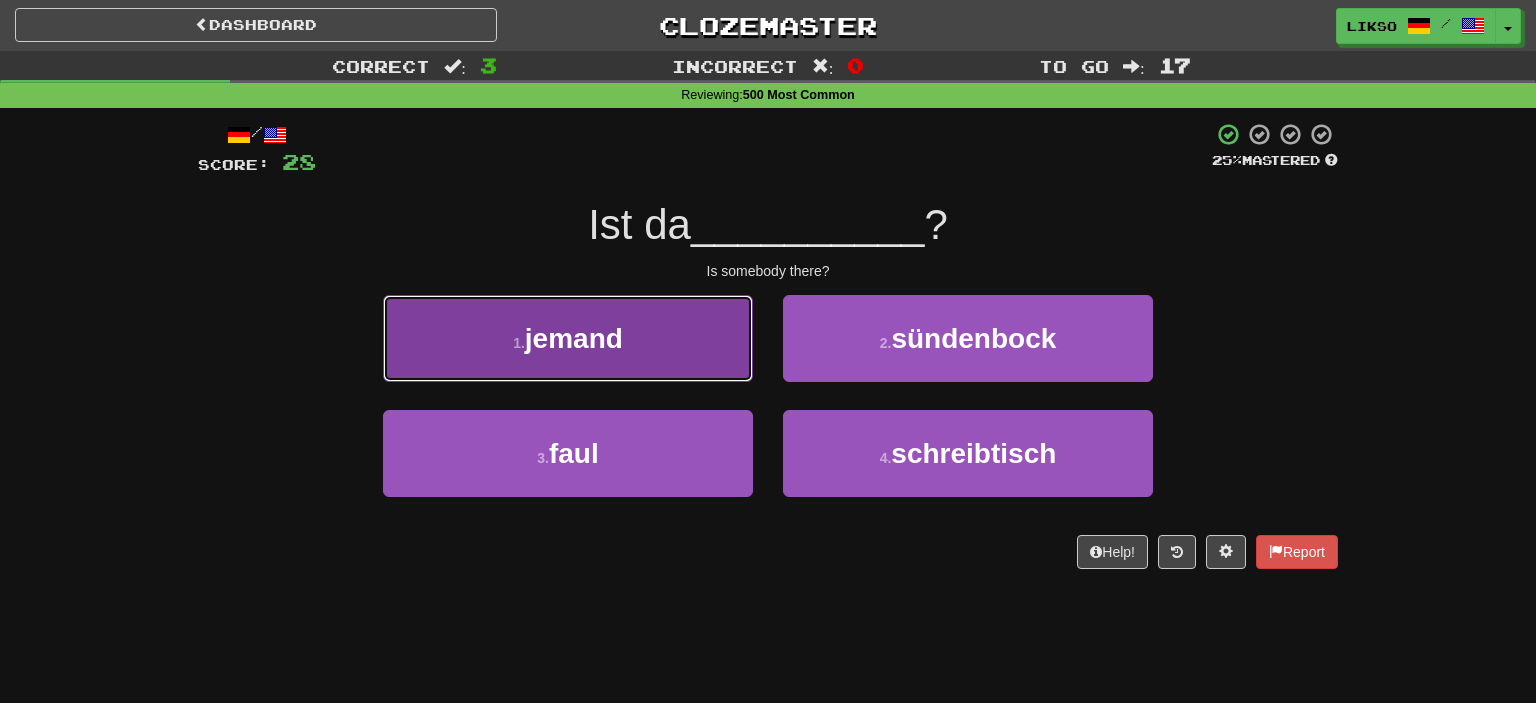 click on "1 .  jemand" at bounding box center [568, 338] 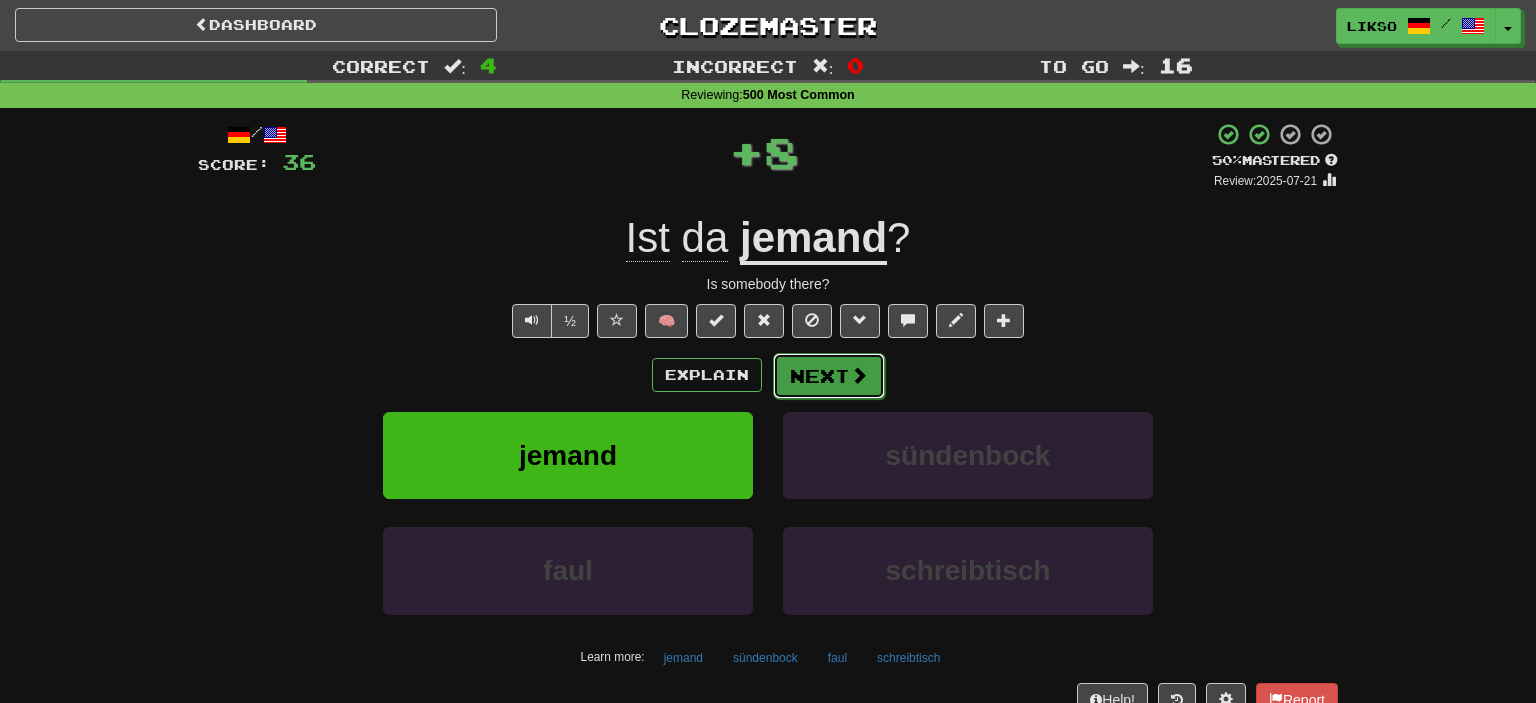 click on "Next" at bounding box center [829, 376] 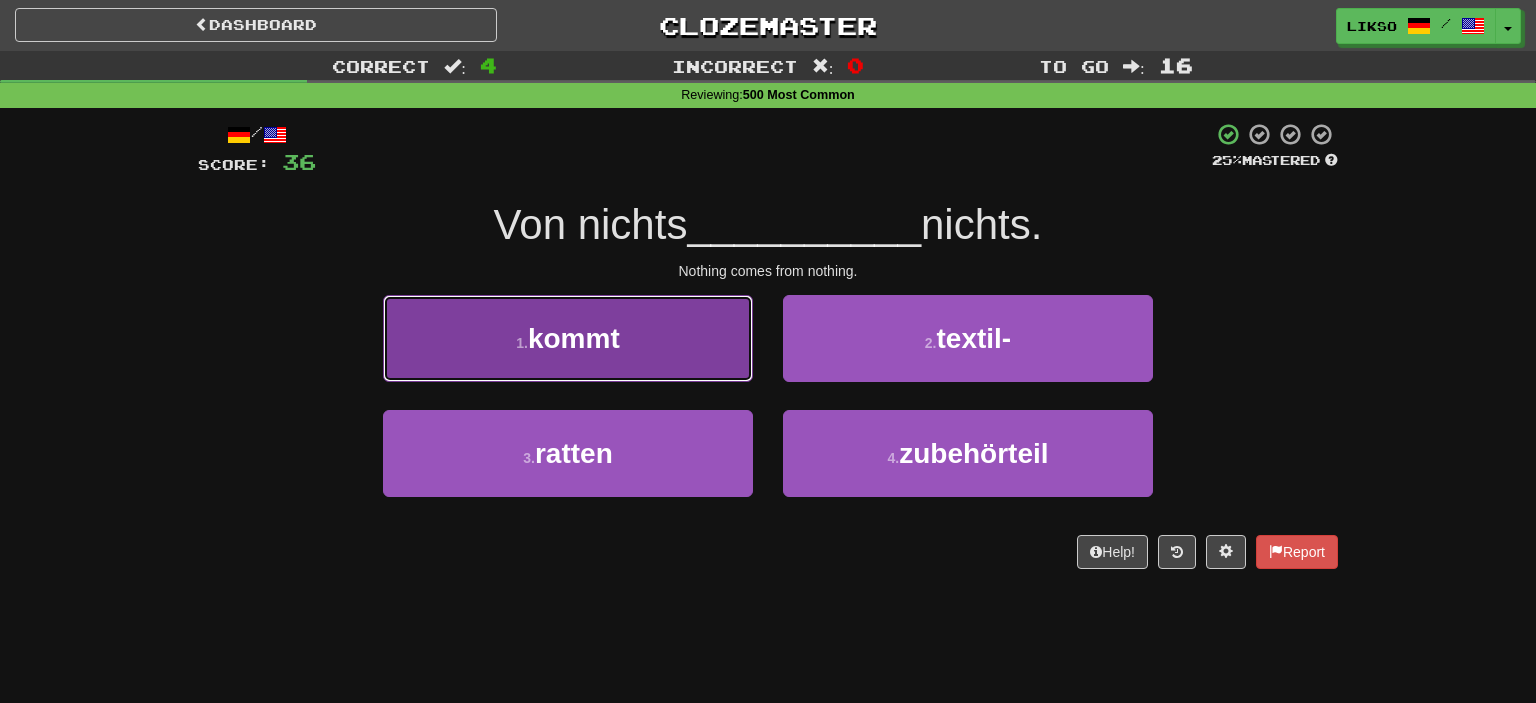 click on "1 .  kommt" at bounding box center (568, 338) 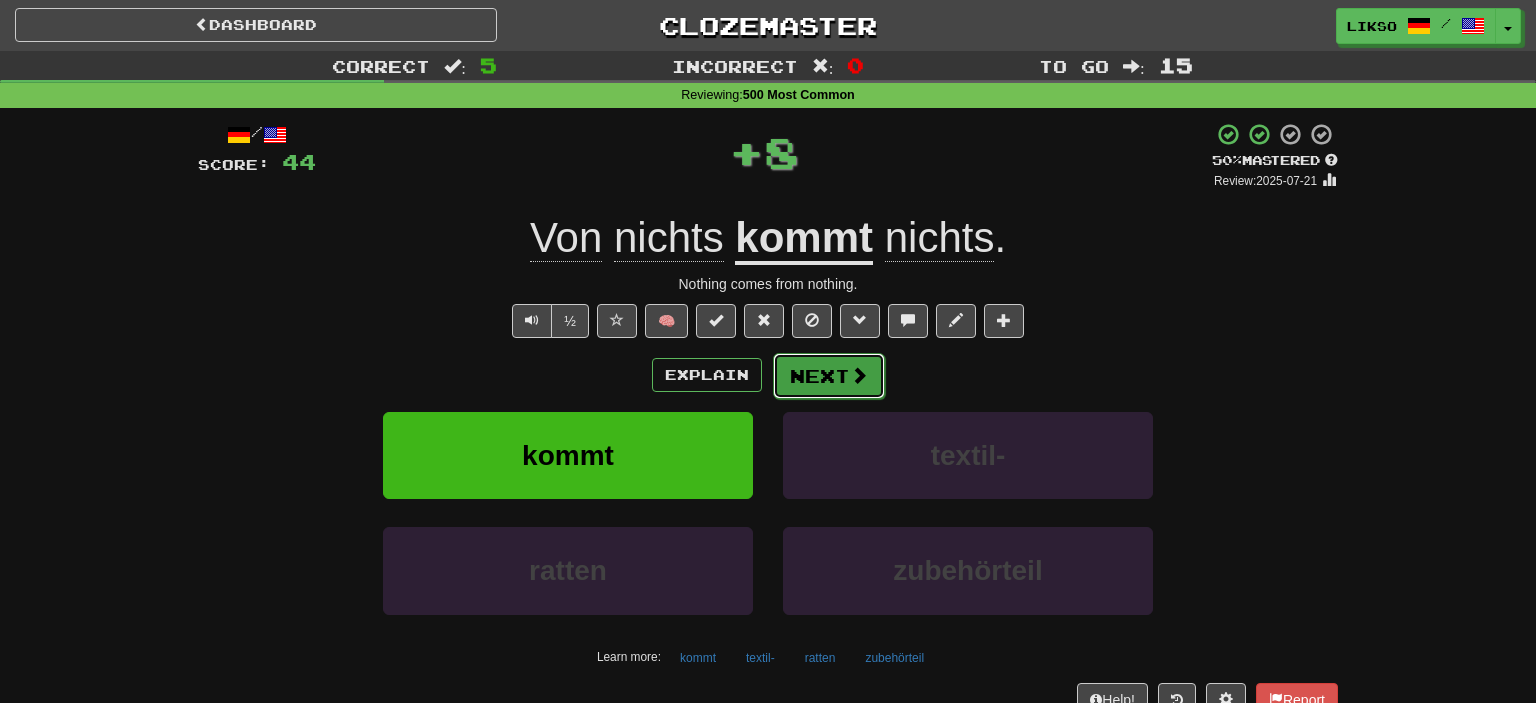 click on "Next" at bounding box center [829, 376] 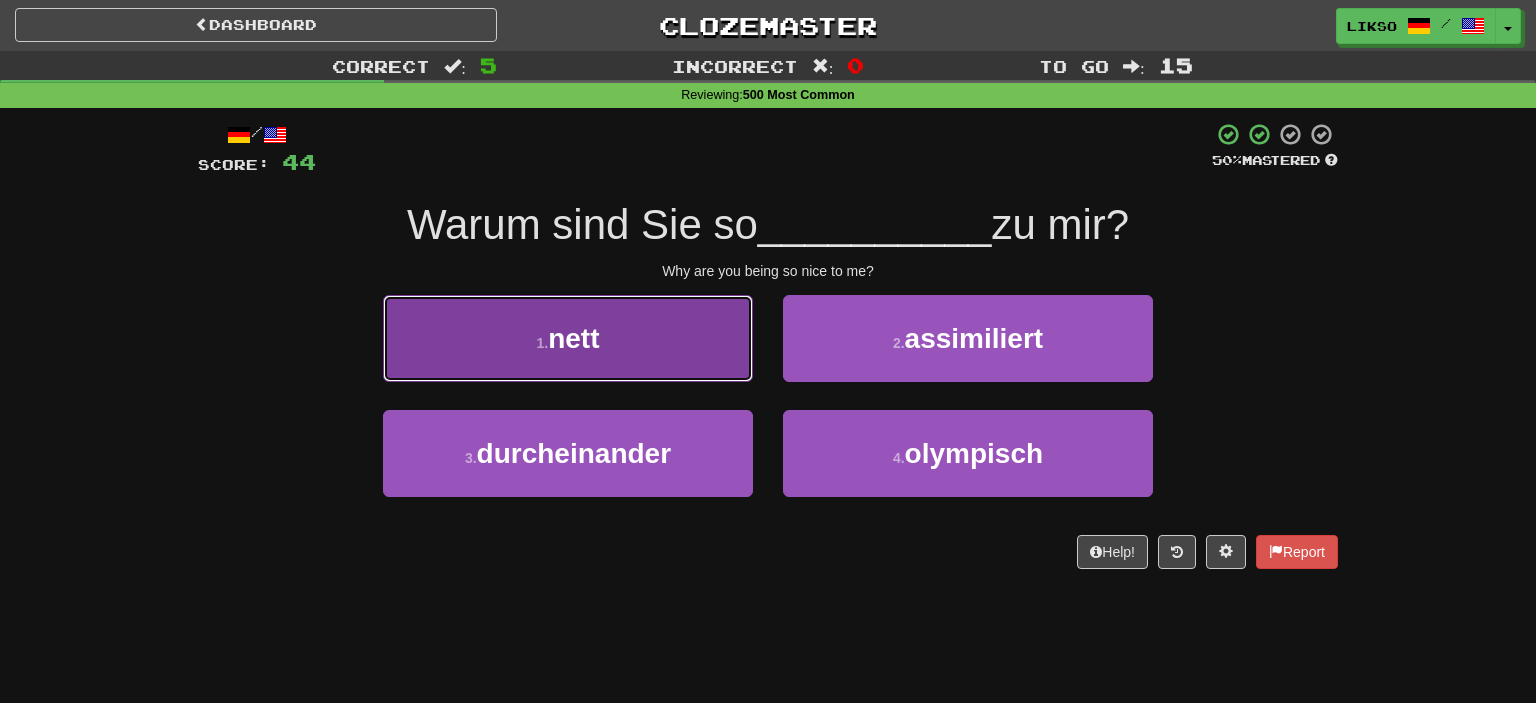 click on "1 .  nett" at bounding box center [568, 338] 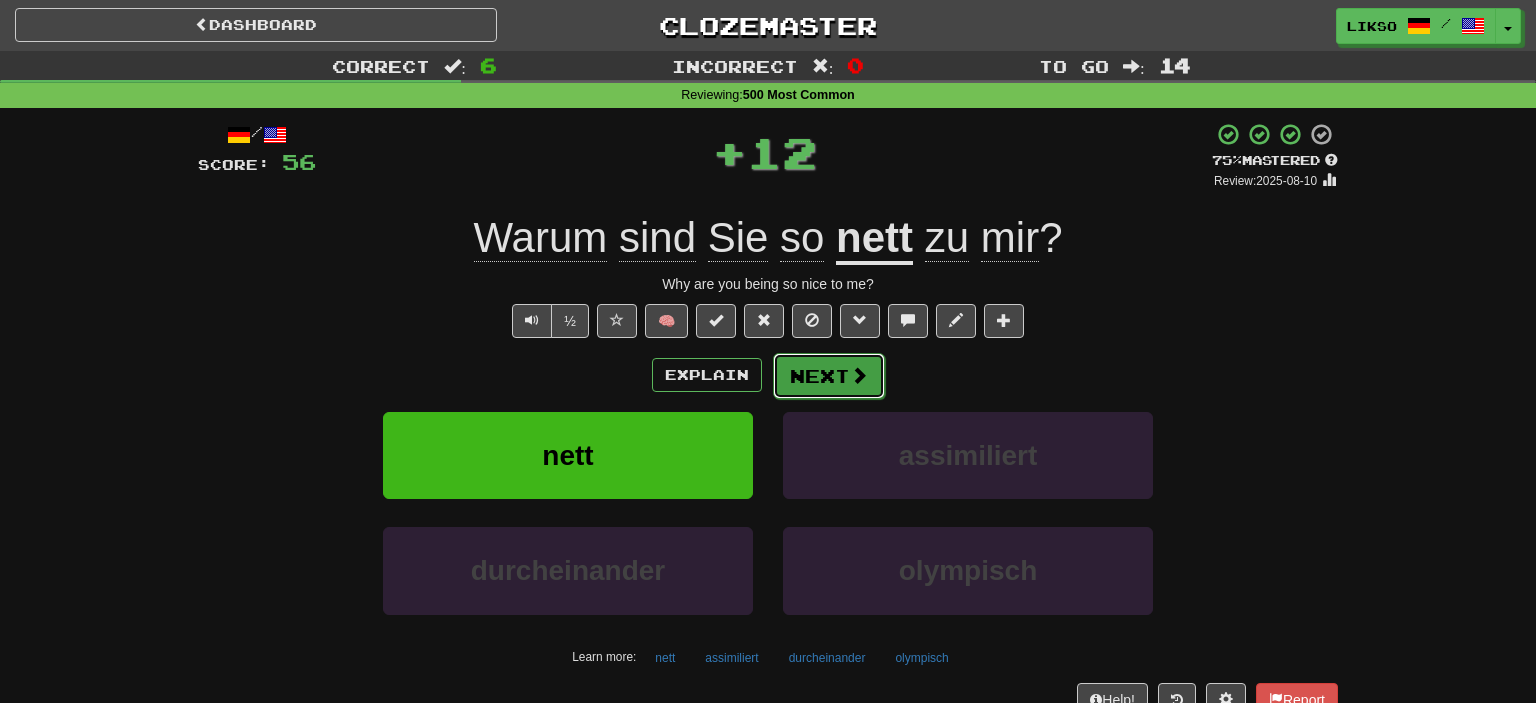 click on "Next" at bounding box center [829, 376] 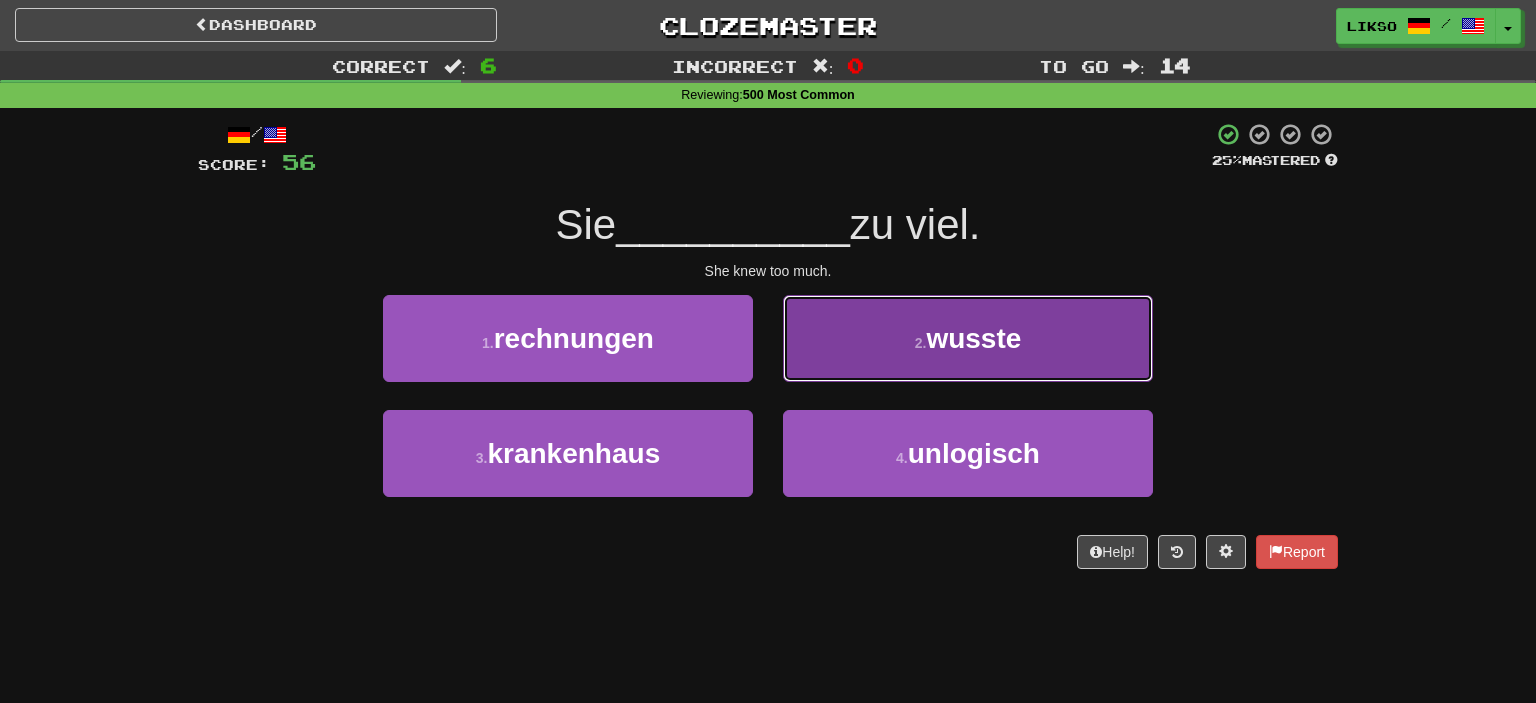 click on "2 .  wusste" at bounding box center [968, 338] 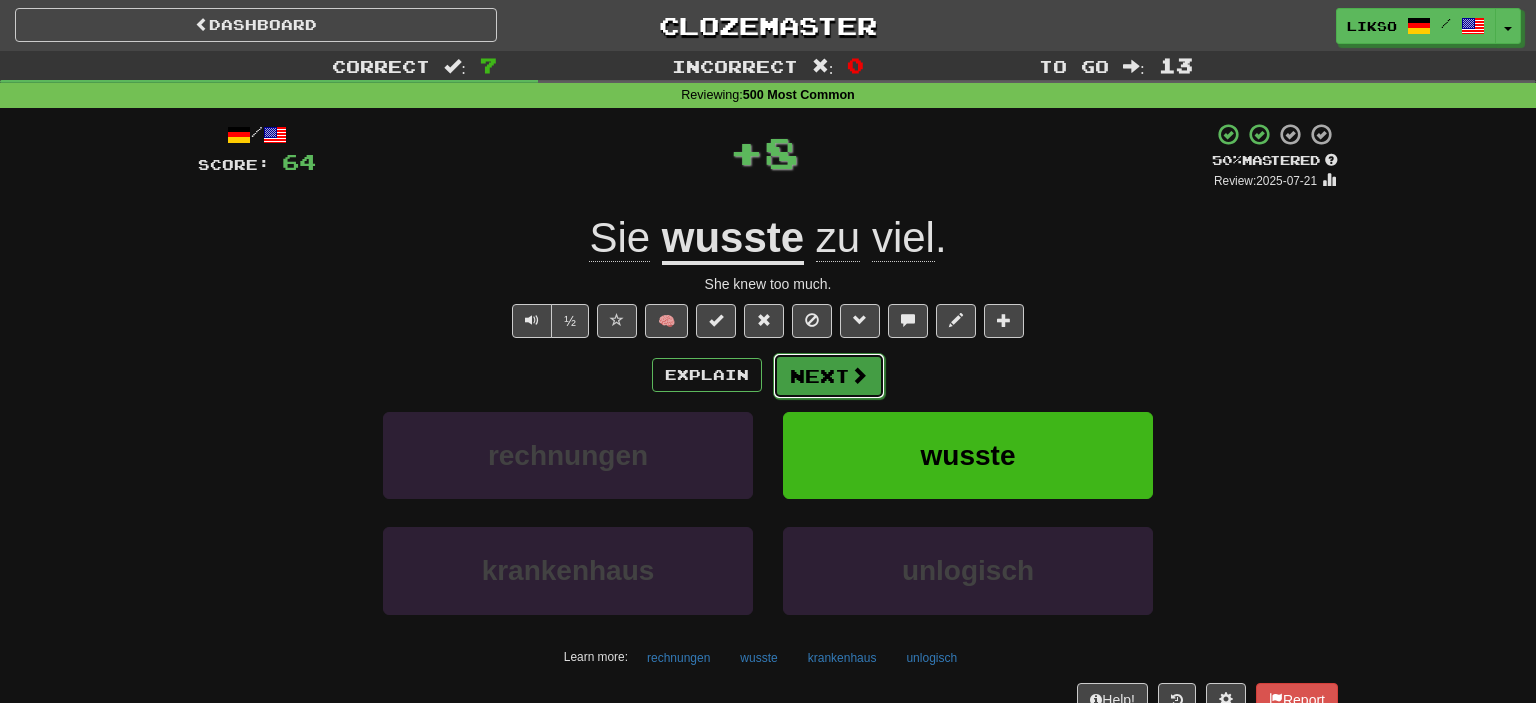 click on "Next" at bounding box center (829, 376) 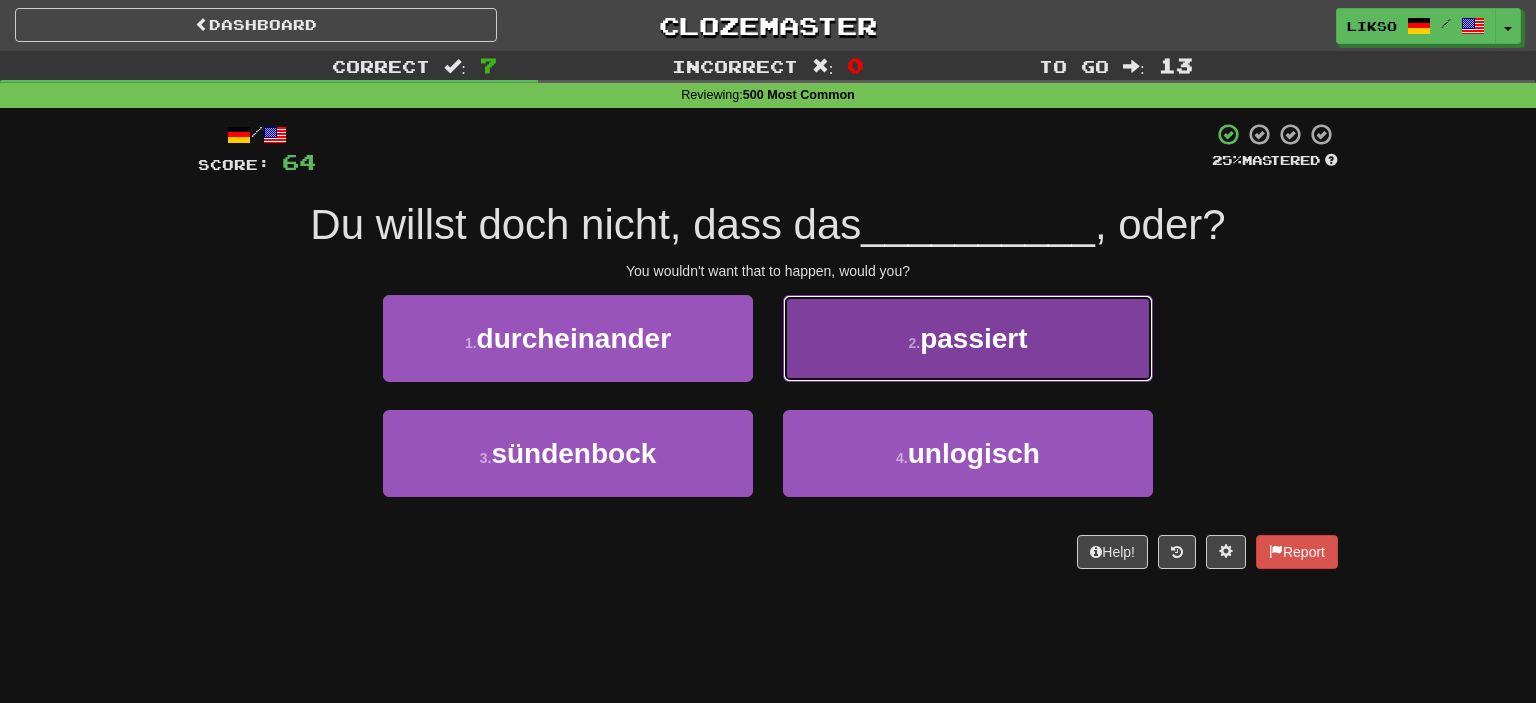 click on "2 .  passiert" at bounding box center (968, 338) 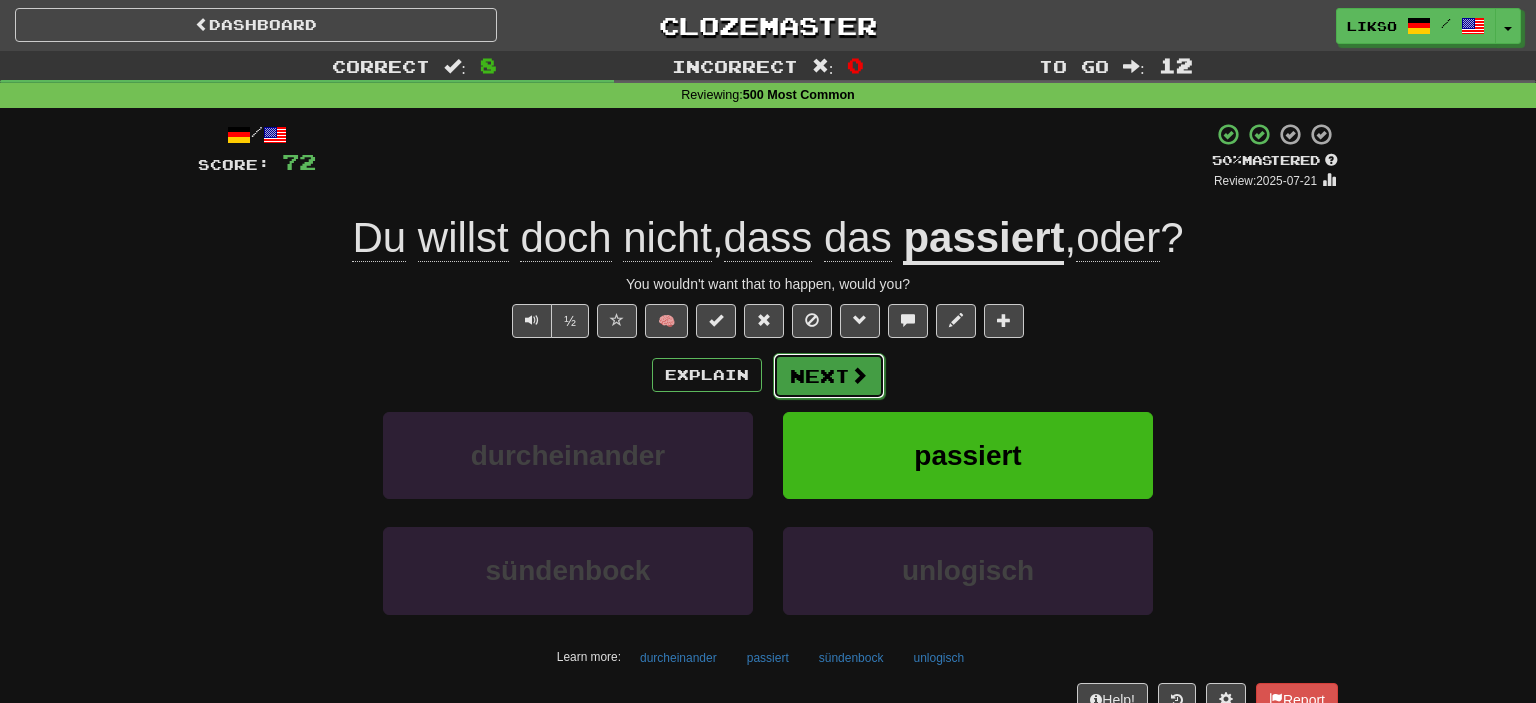 click at bounding box center (859, 375) 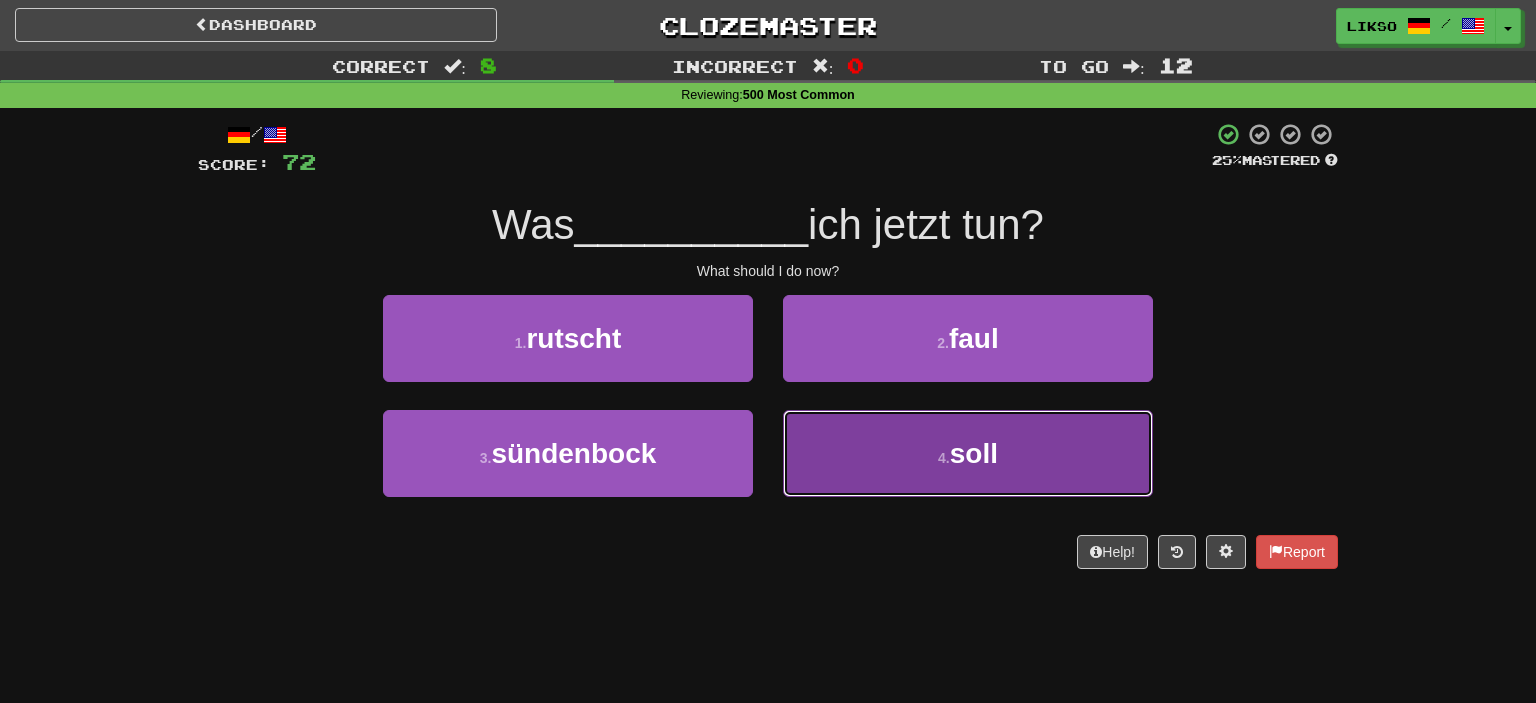 click on "4 .  soll" at bounding box center [968, 453] 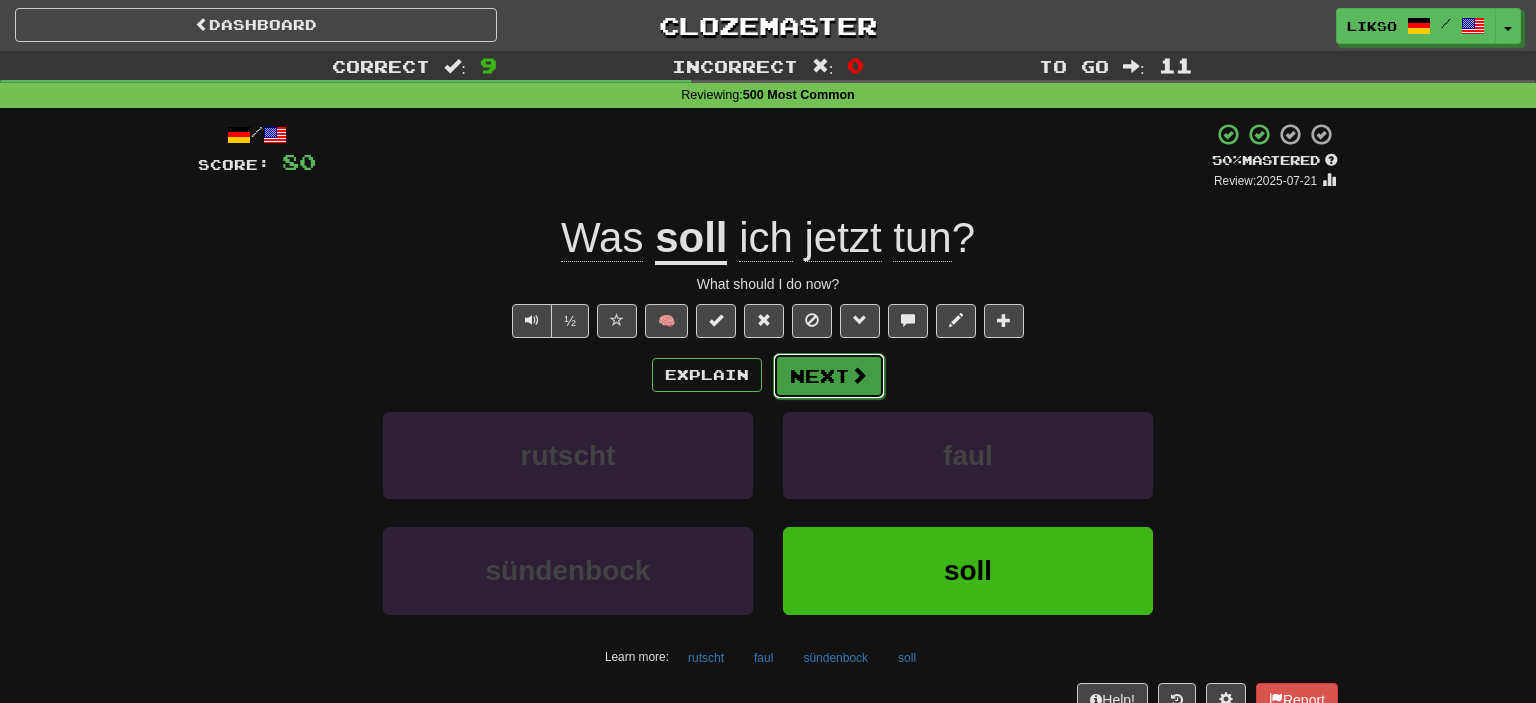 click on "Next" at bounding box center [829, 376] 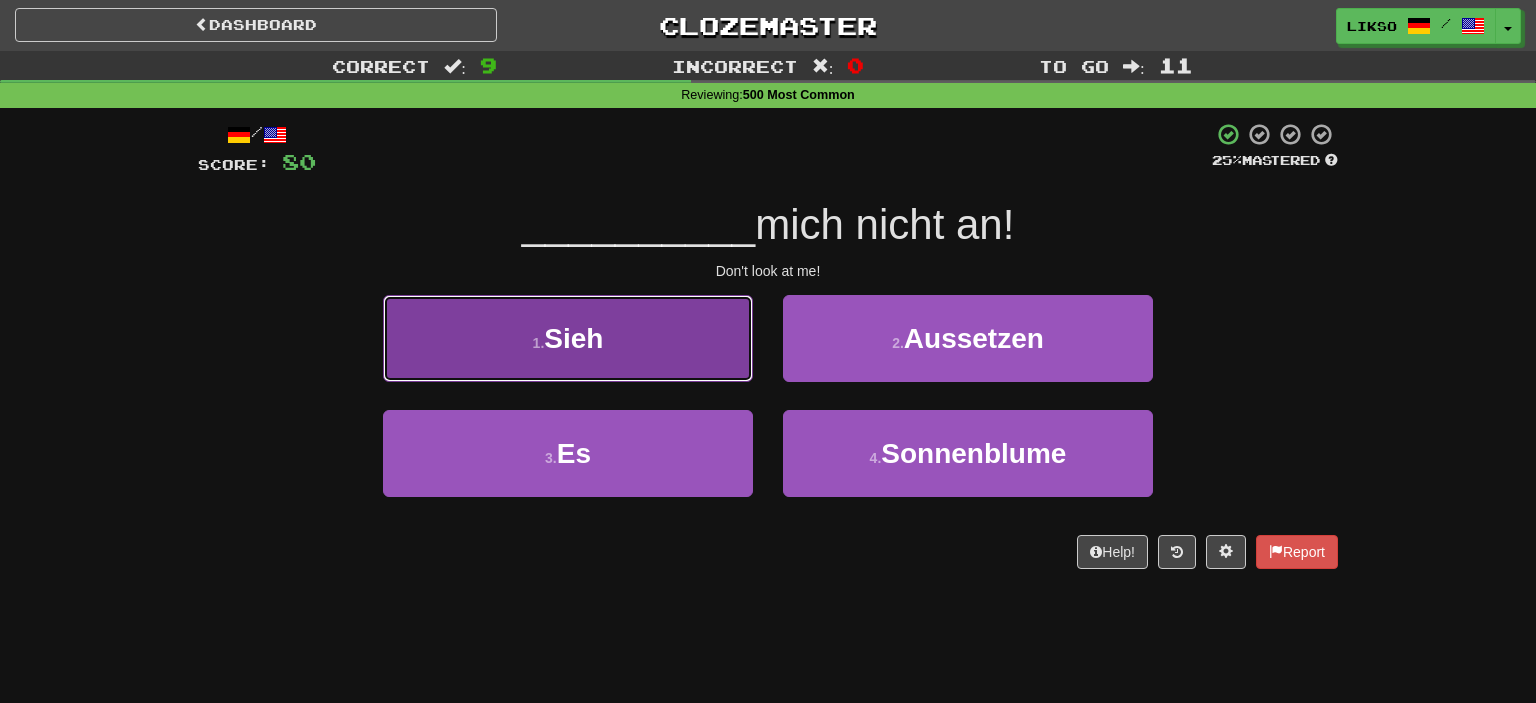 click on "1 .  Sieh" at bounding box center (568, 338) 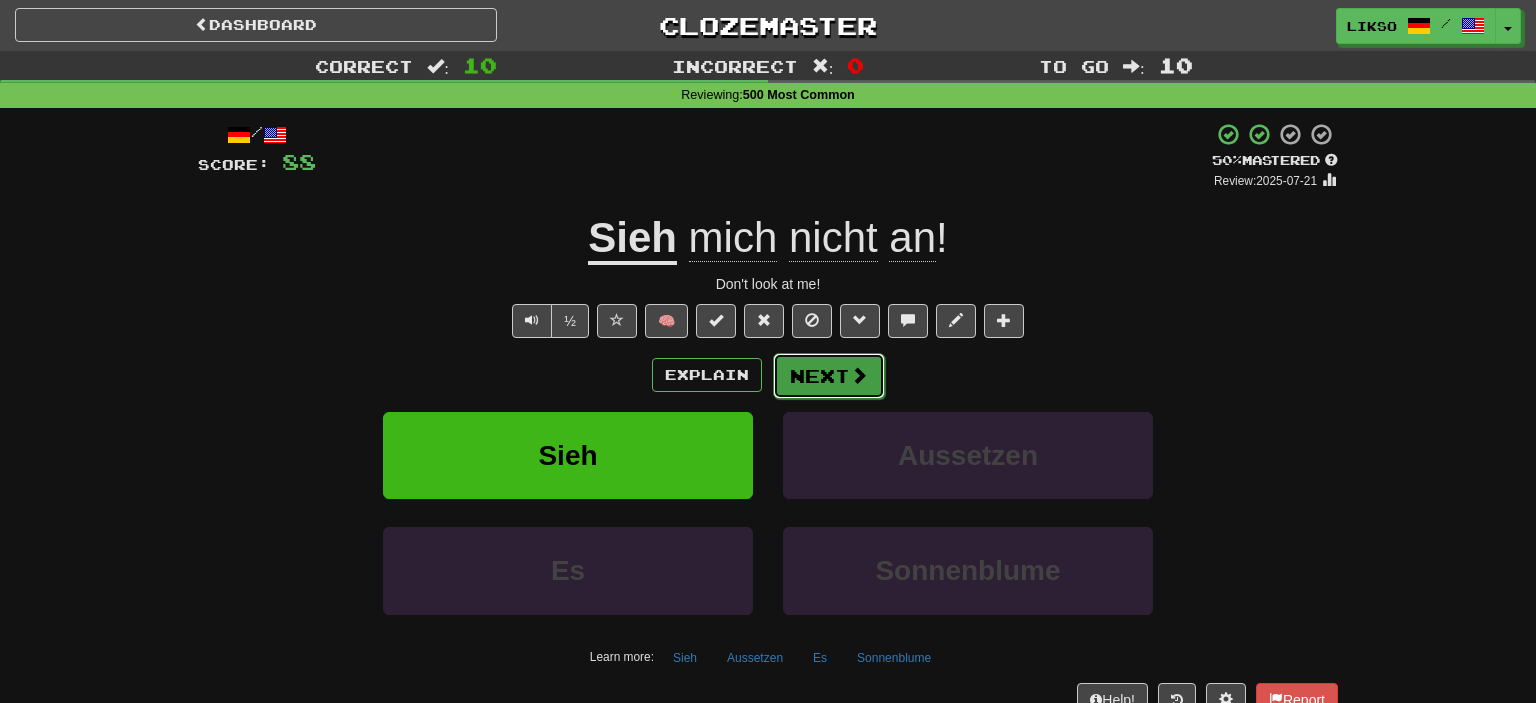 click at bounding box center [859, 375] 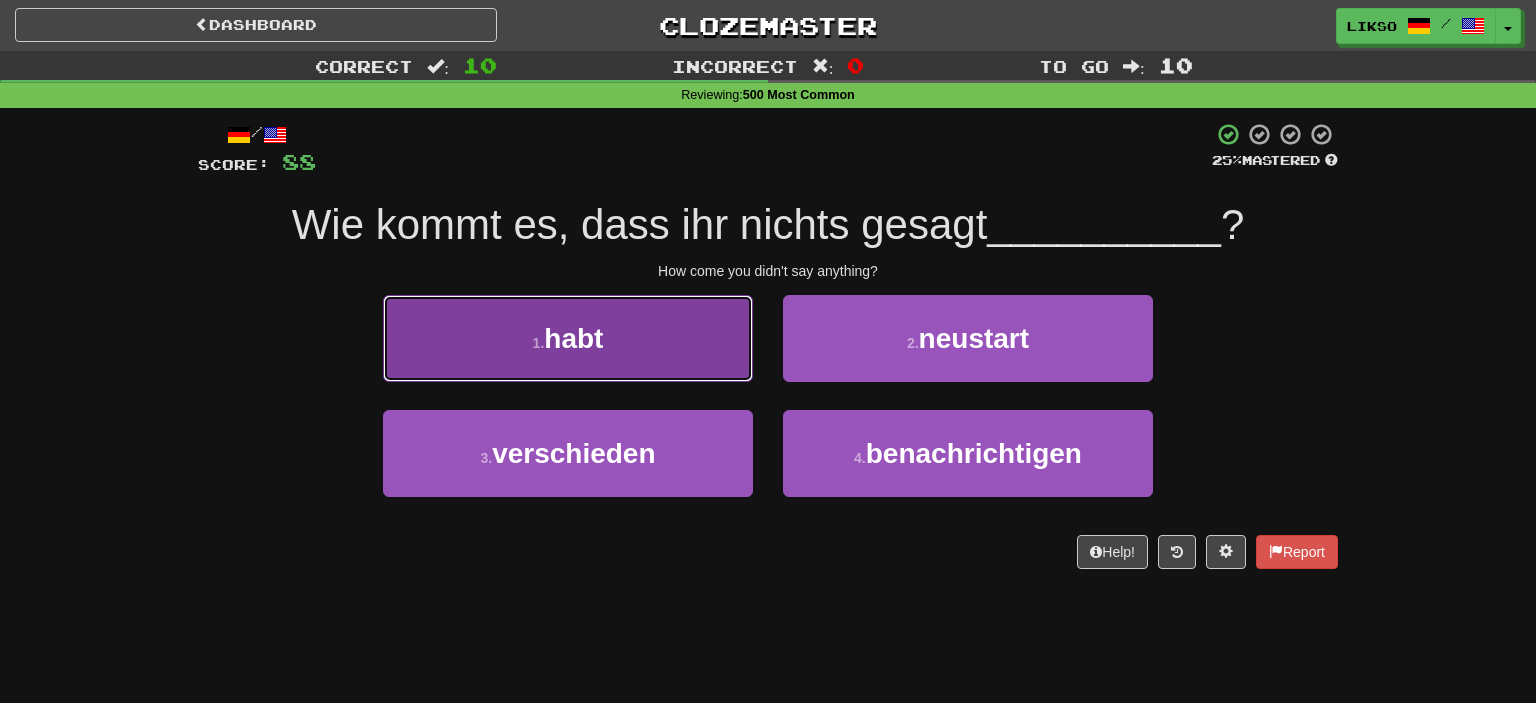click on "1 .  habt" at bounding box center [568, 338] 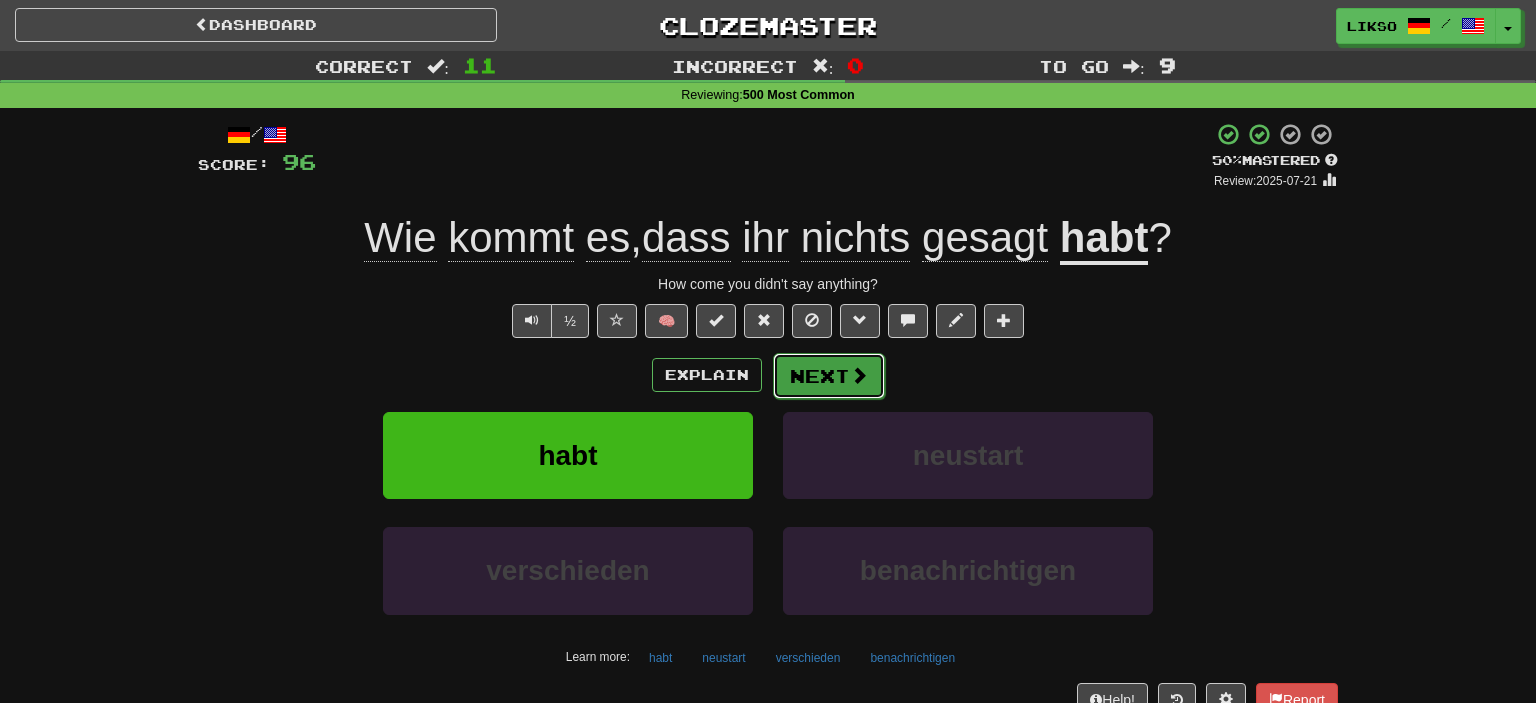 click at bounding box center (859, 375) 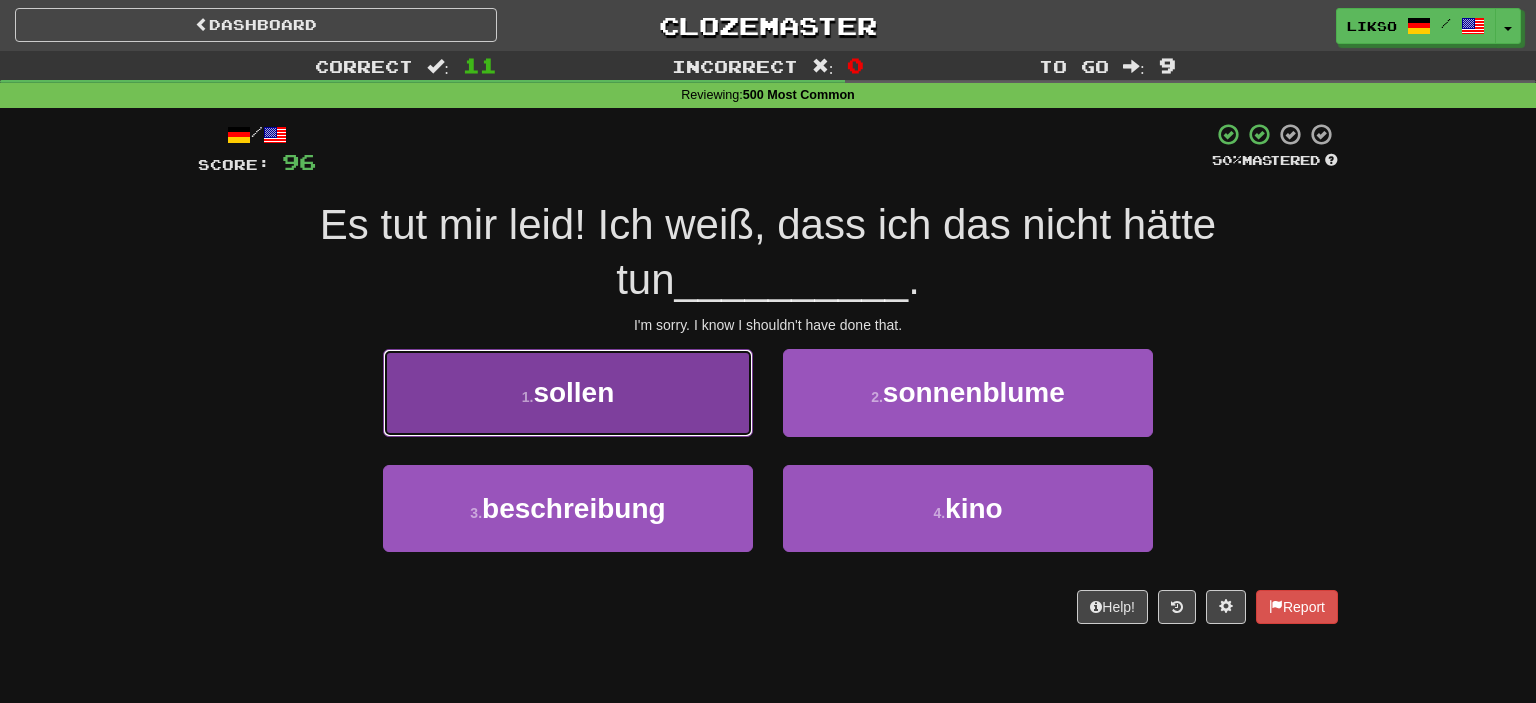 click on "1 .  sollen" at bounding box center (568, 392) 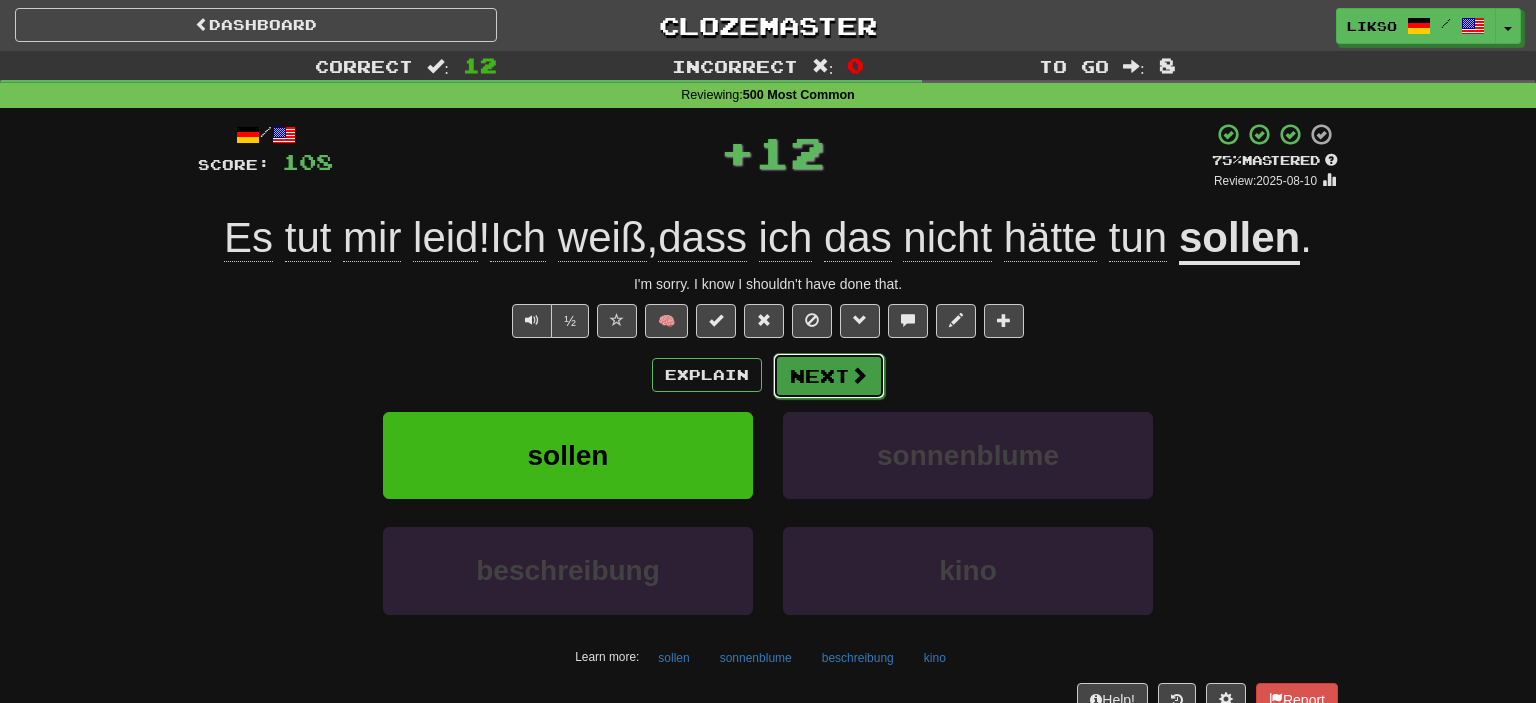 click on "Next" at bounding box center (829, 376) 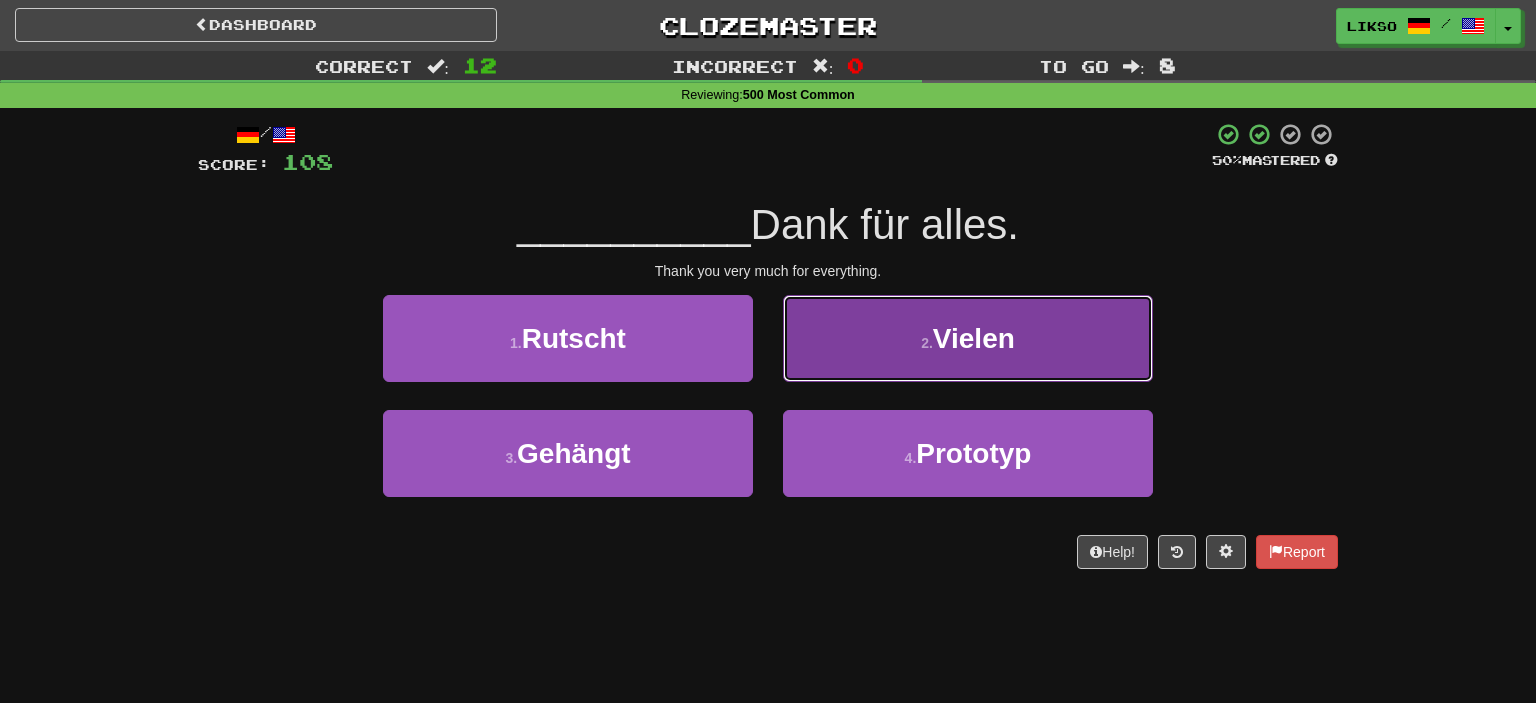 click on "2 .  Vielen" at bounding box center [968, 338] 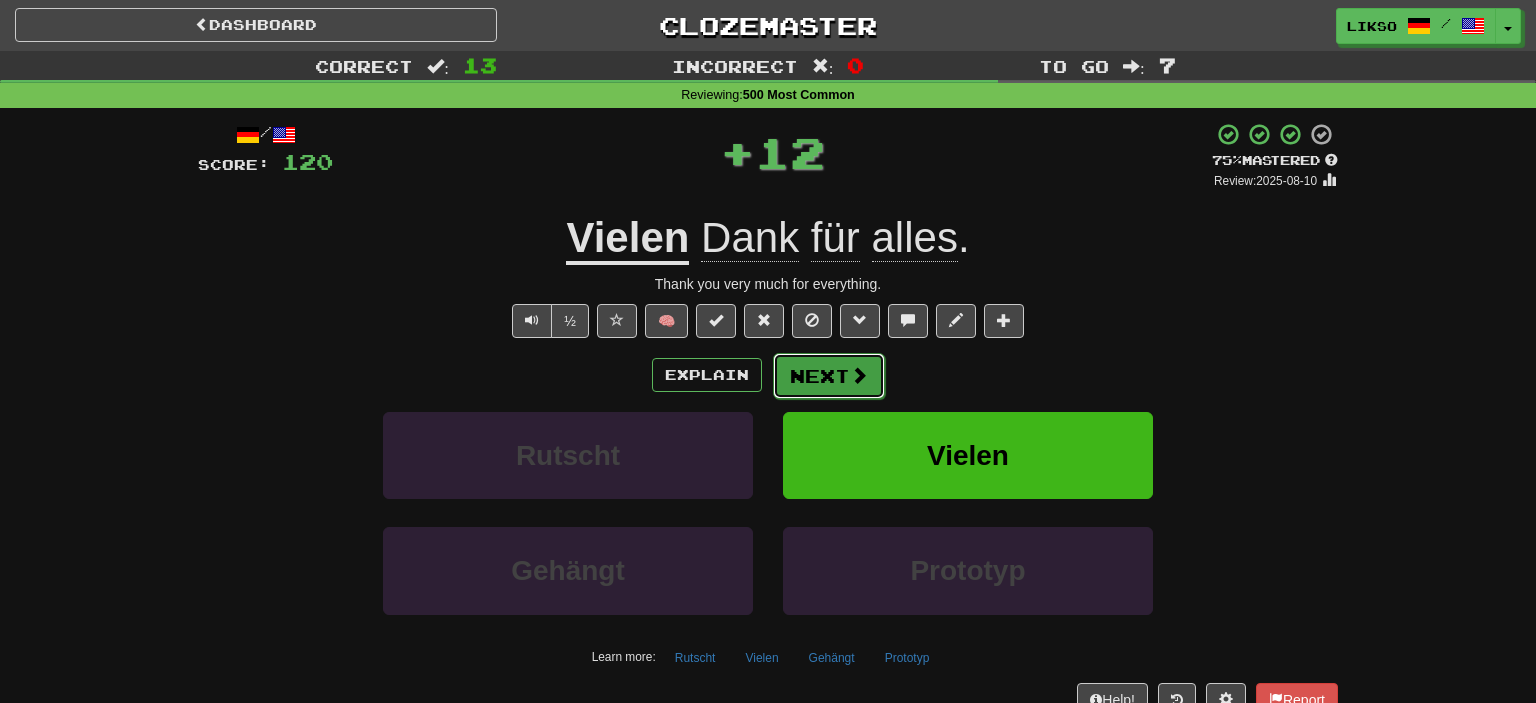 click on "Next" at bounding box center (829, 376) 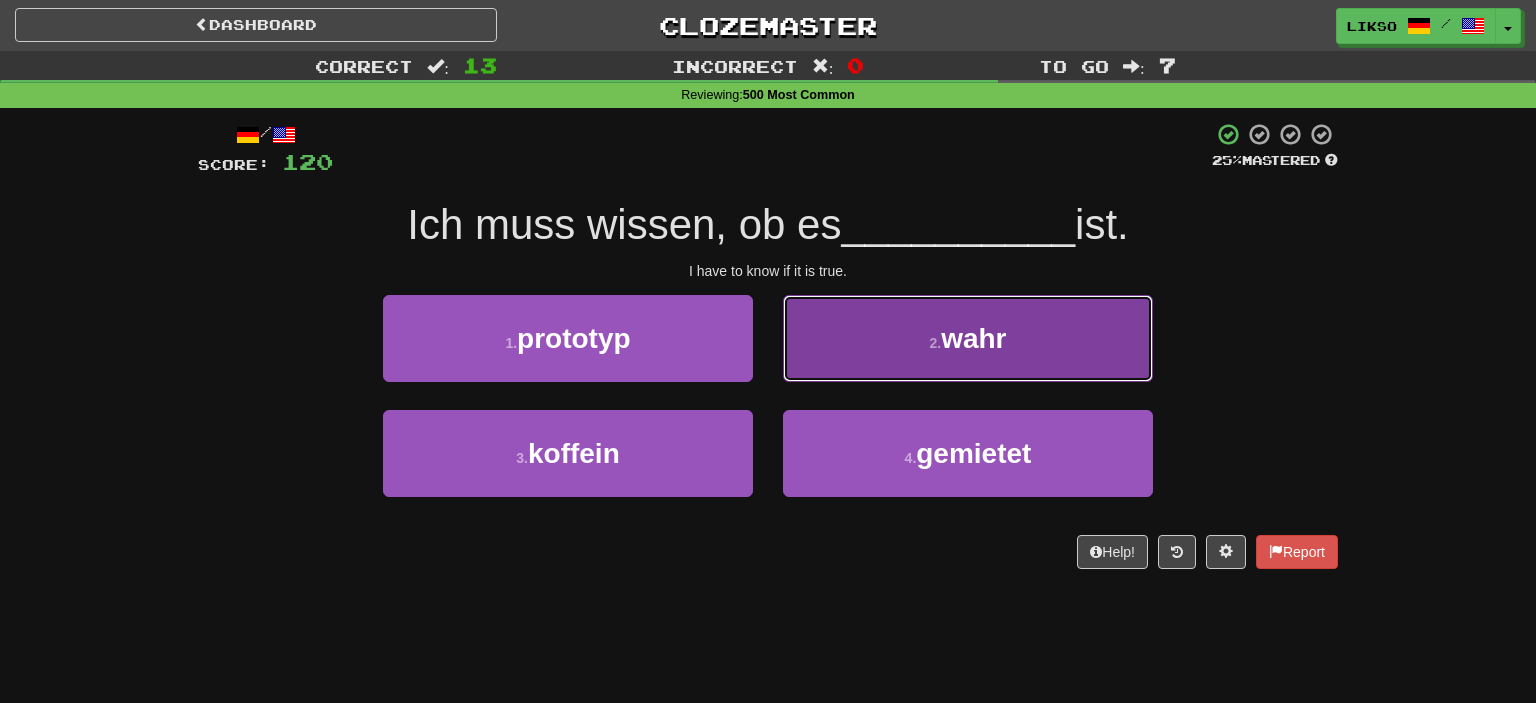 click on "2 .  wahr" at bounding box center [968, 338] 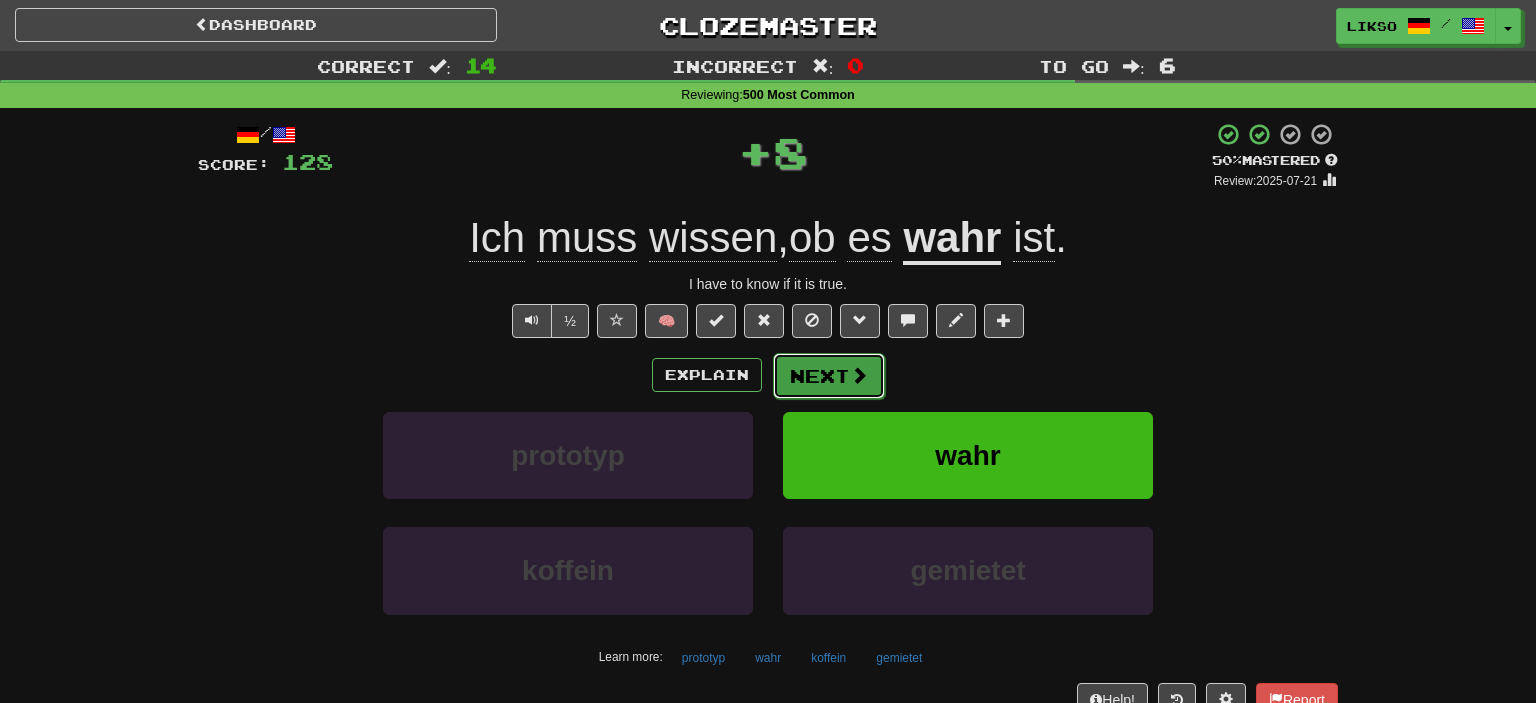 click on "Next" at bounding box center (829, 376) 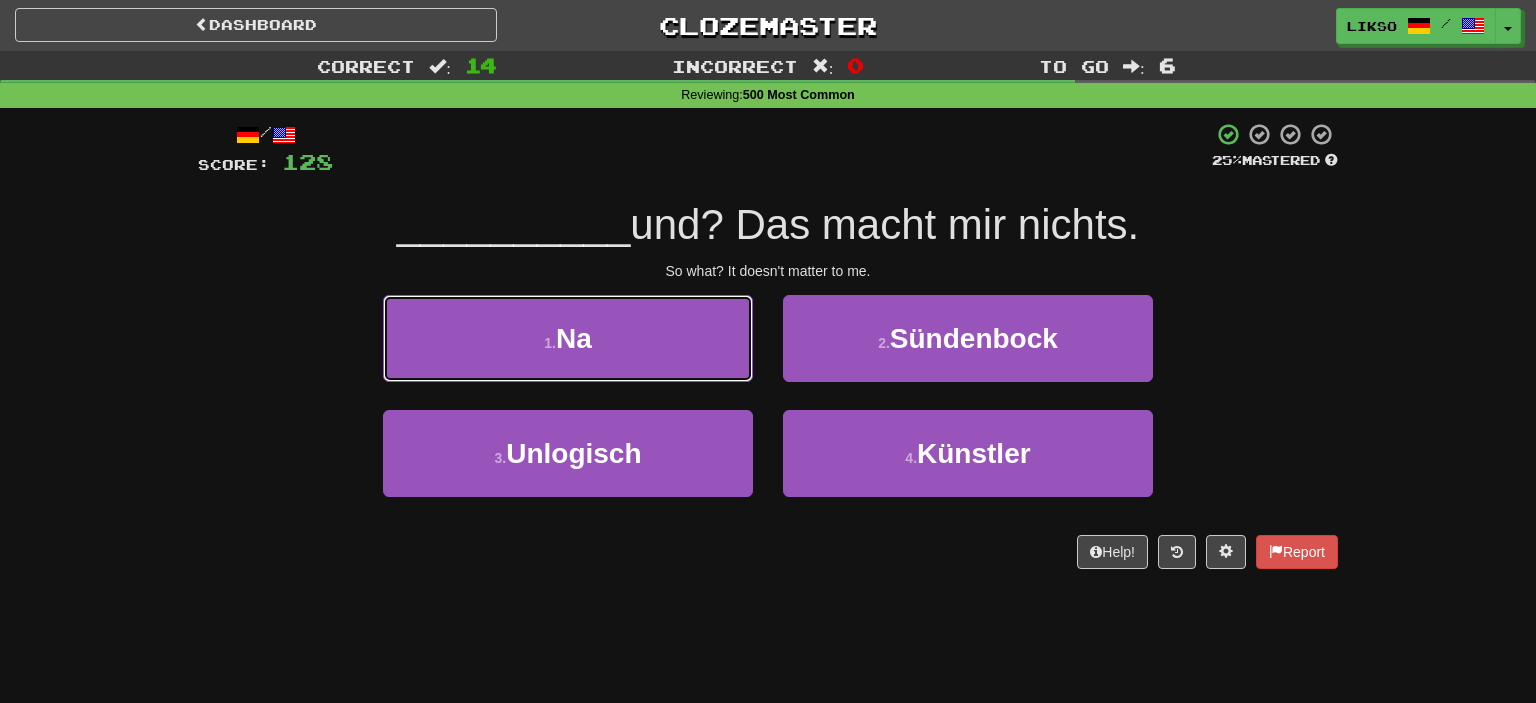 click on "1 .  Na" at bounding box center (568, 338) 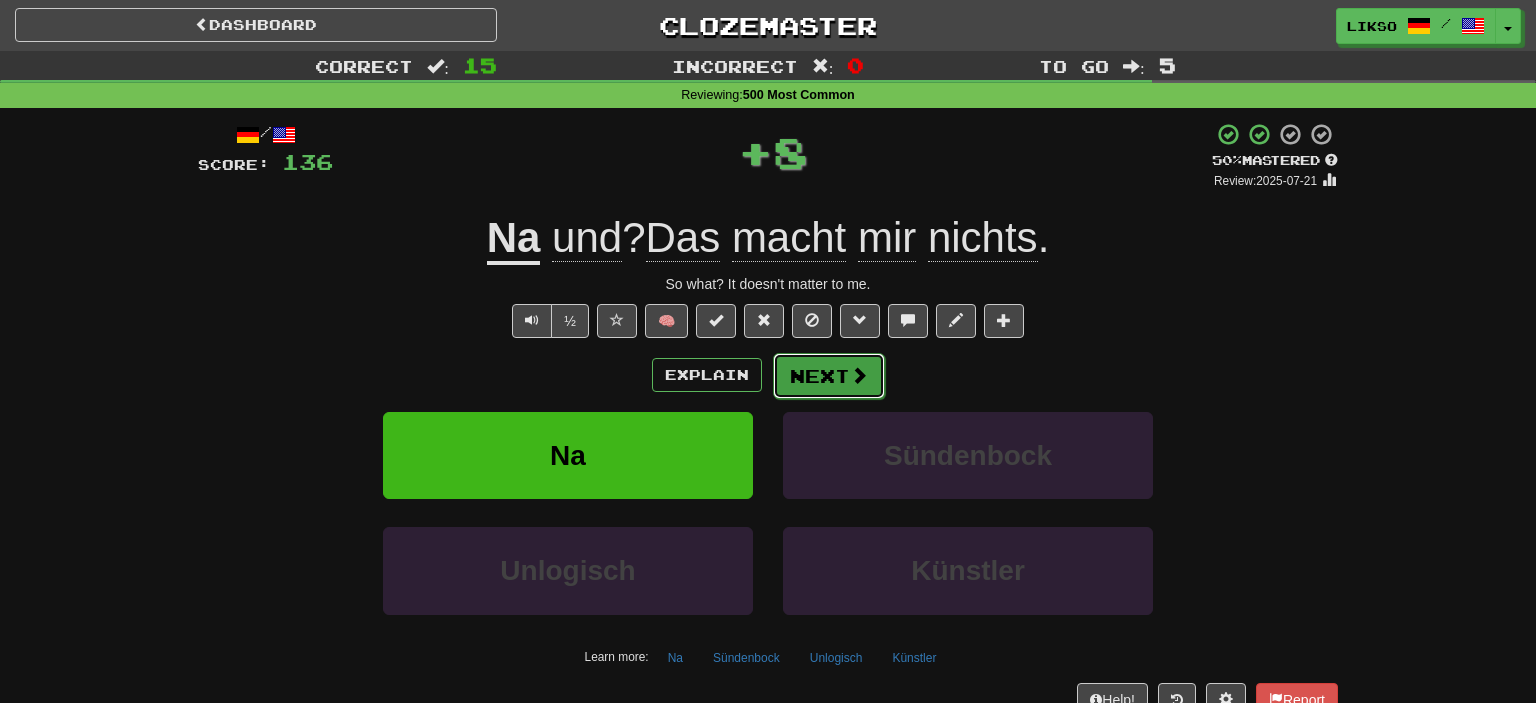 click on "Next" at bounding box center (829, 376) 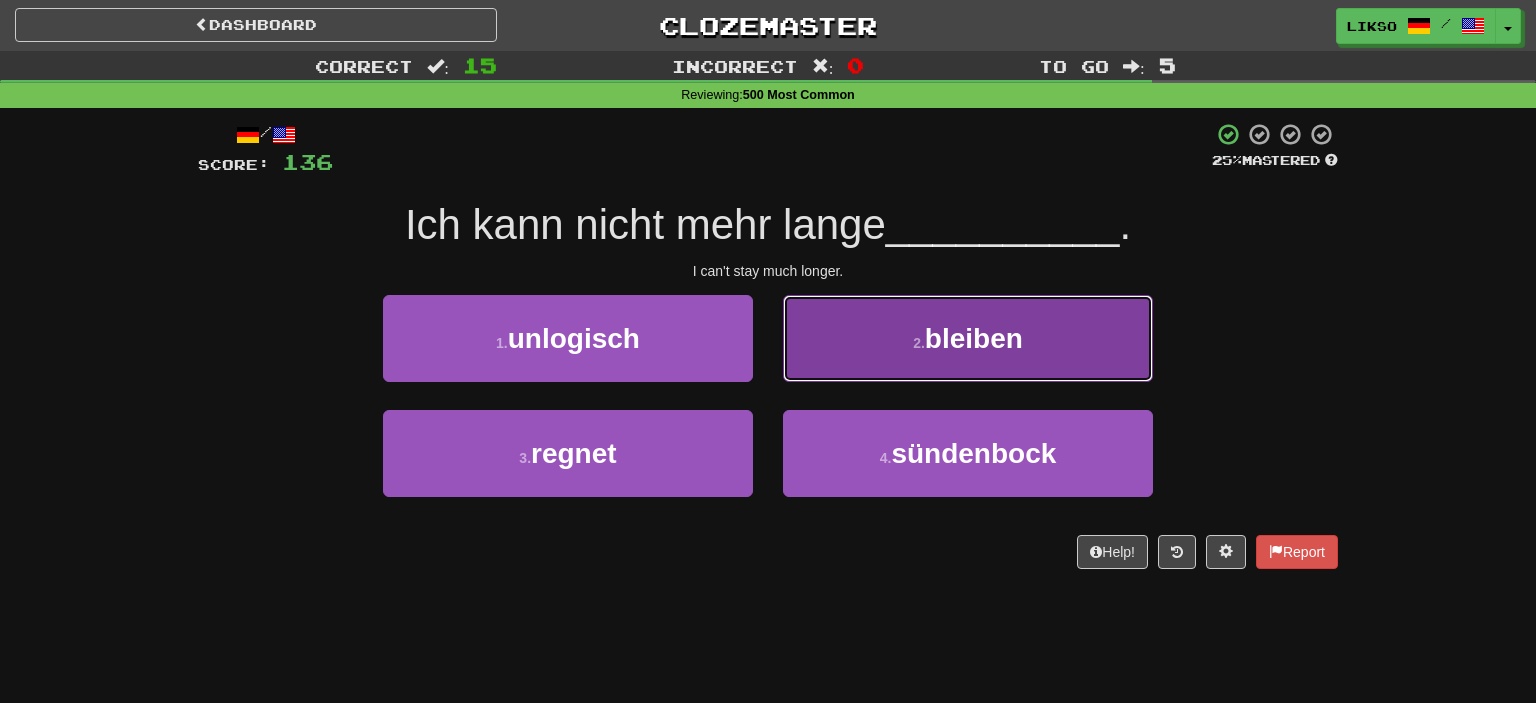 click on "2 .  bleiben" at bounding box center [968, 338] 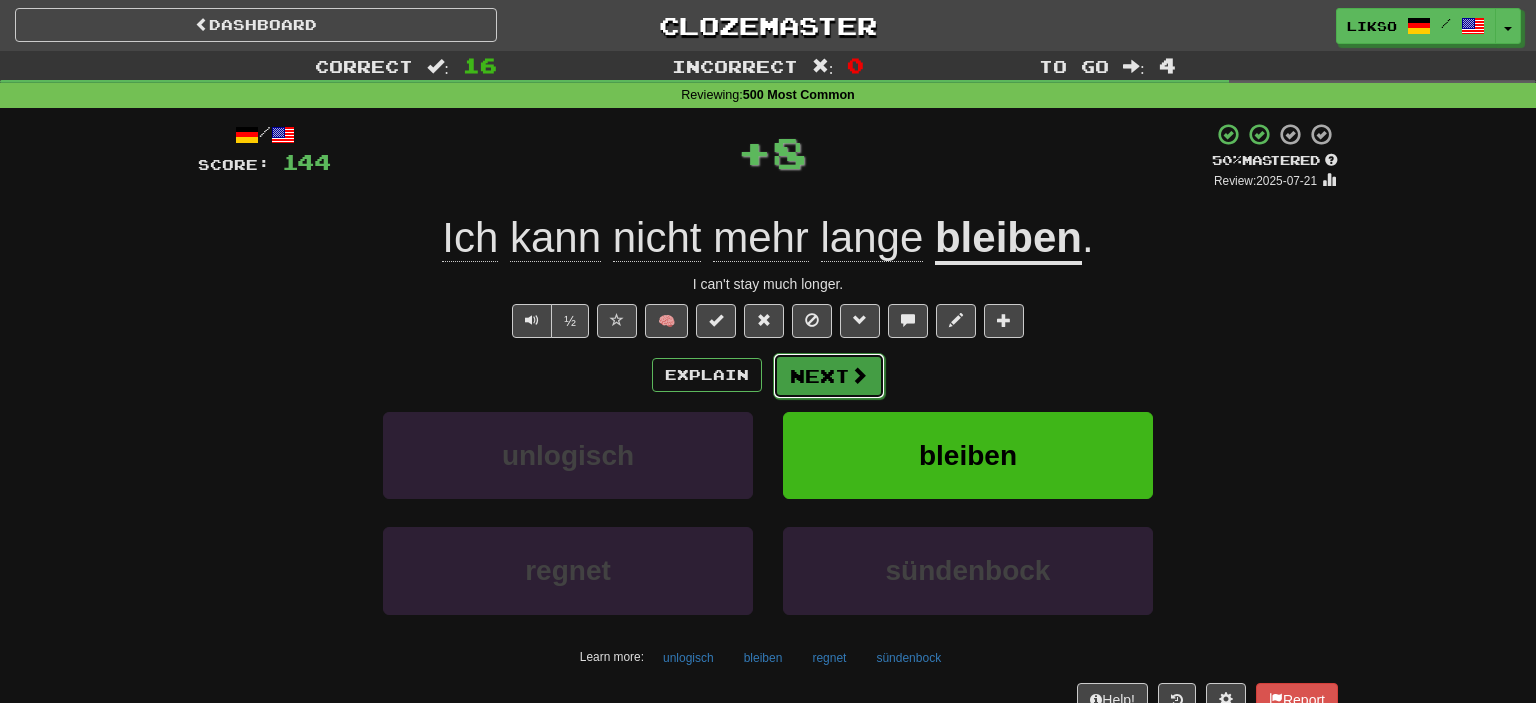 click on "Next" at bounding box center (829, 376) 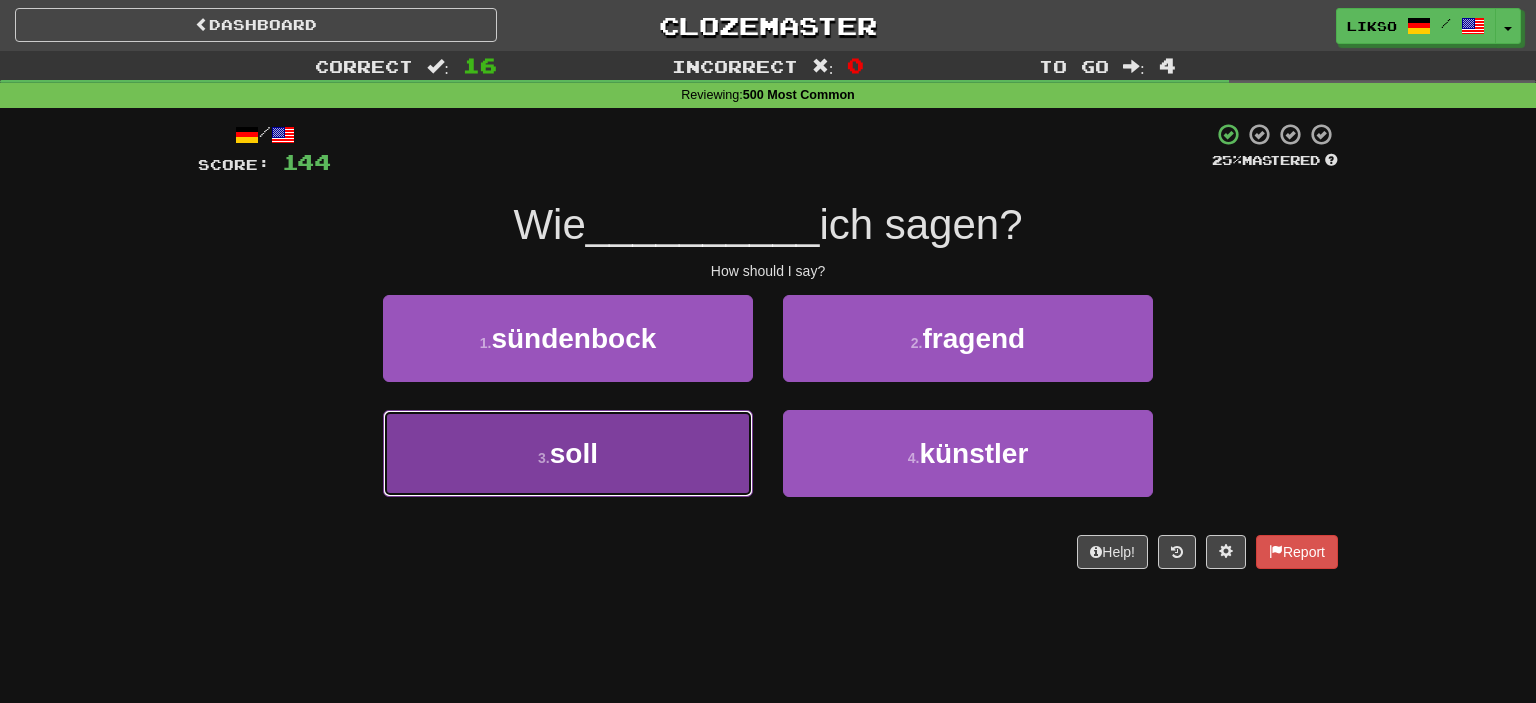 click on "3 .  soll" at bounding box center (568, 453) 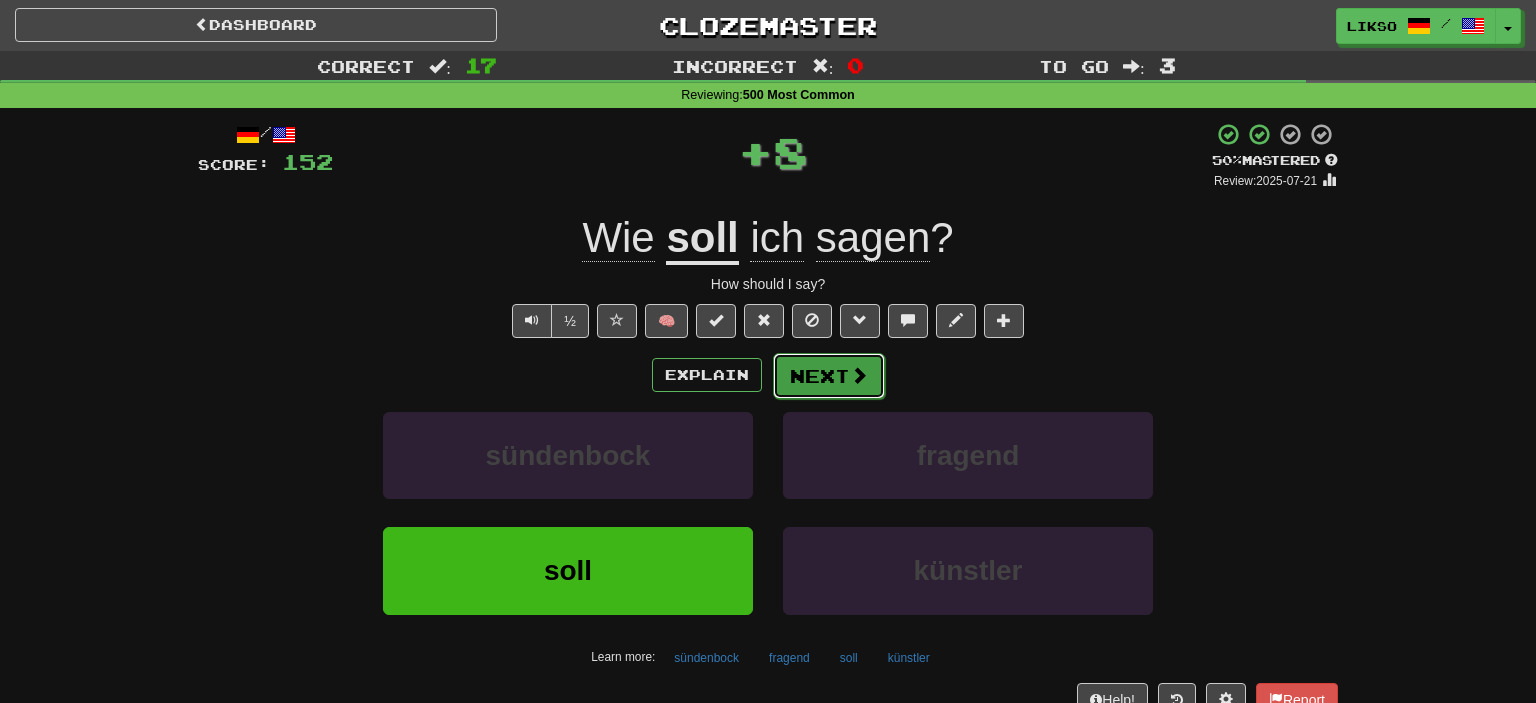 click on "Next" at bounding box center [829, 376] 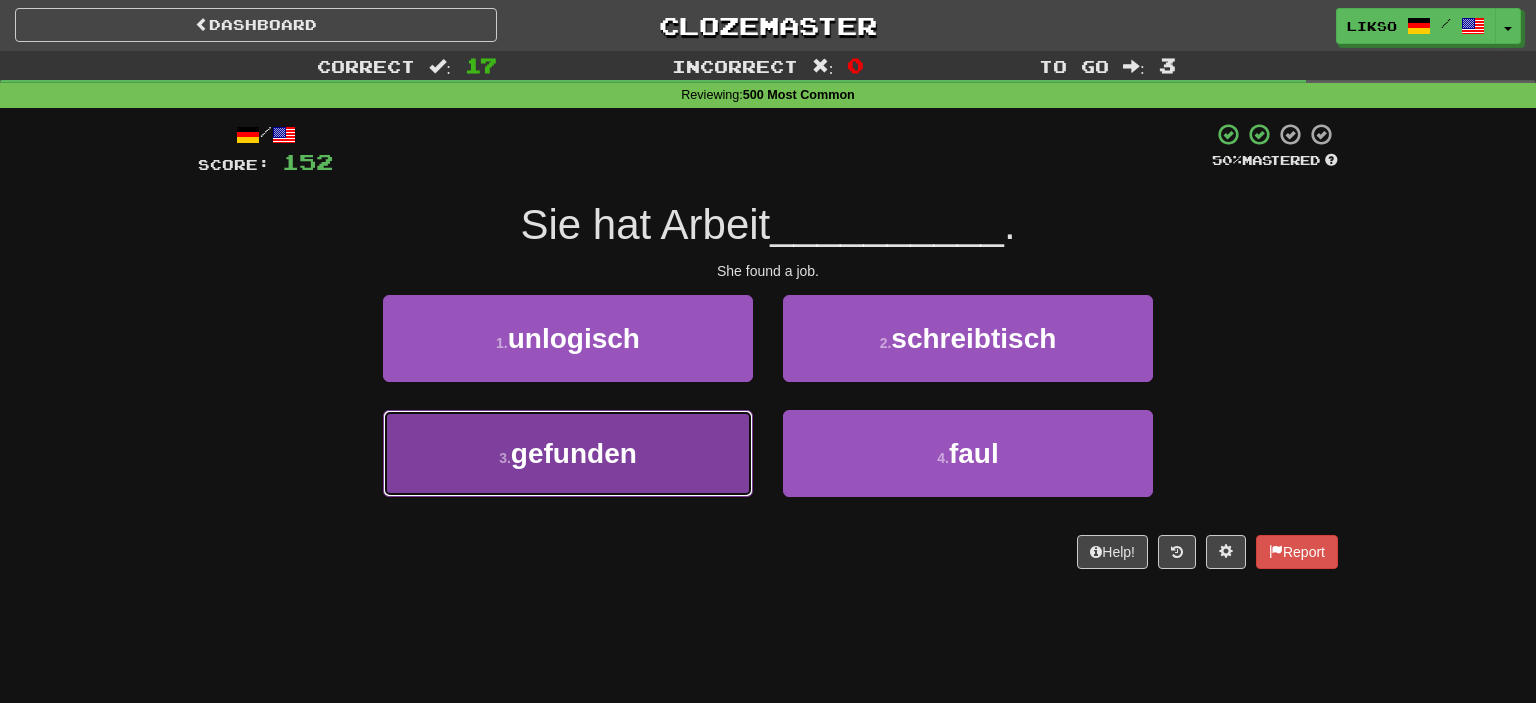 click on "3 .  gefunden" at bounding box center [568, 453] 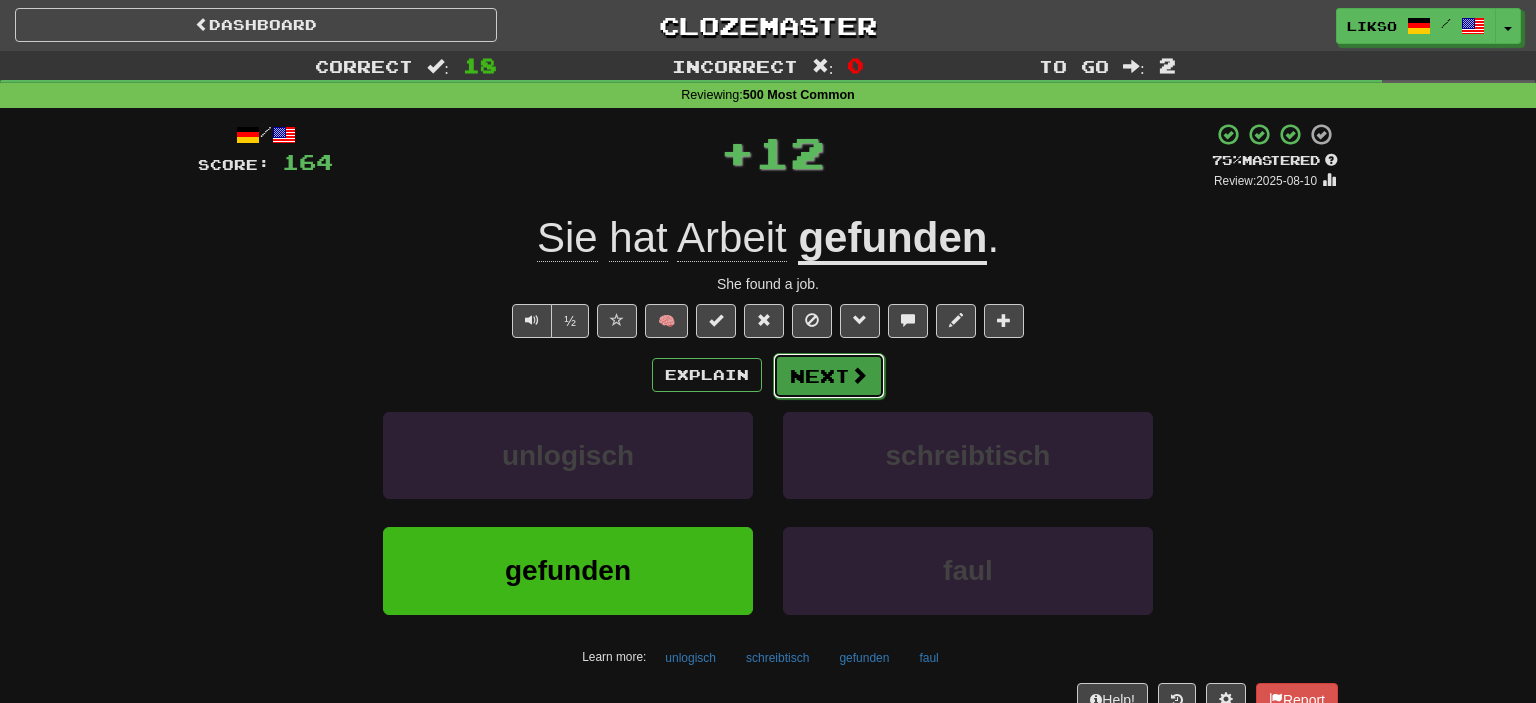 click on "Next" at bounding box center [829, 376] 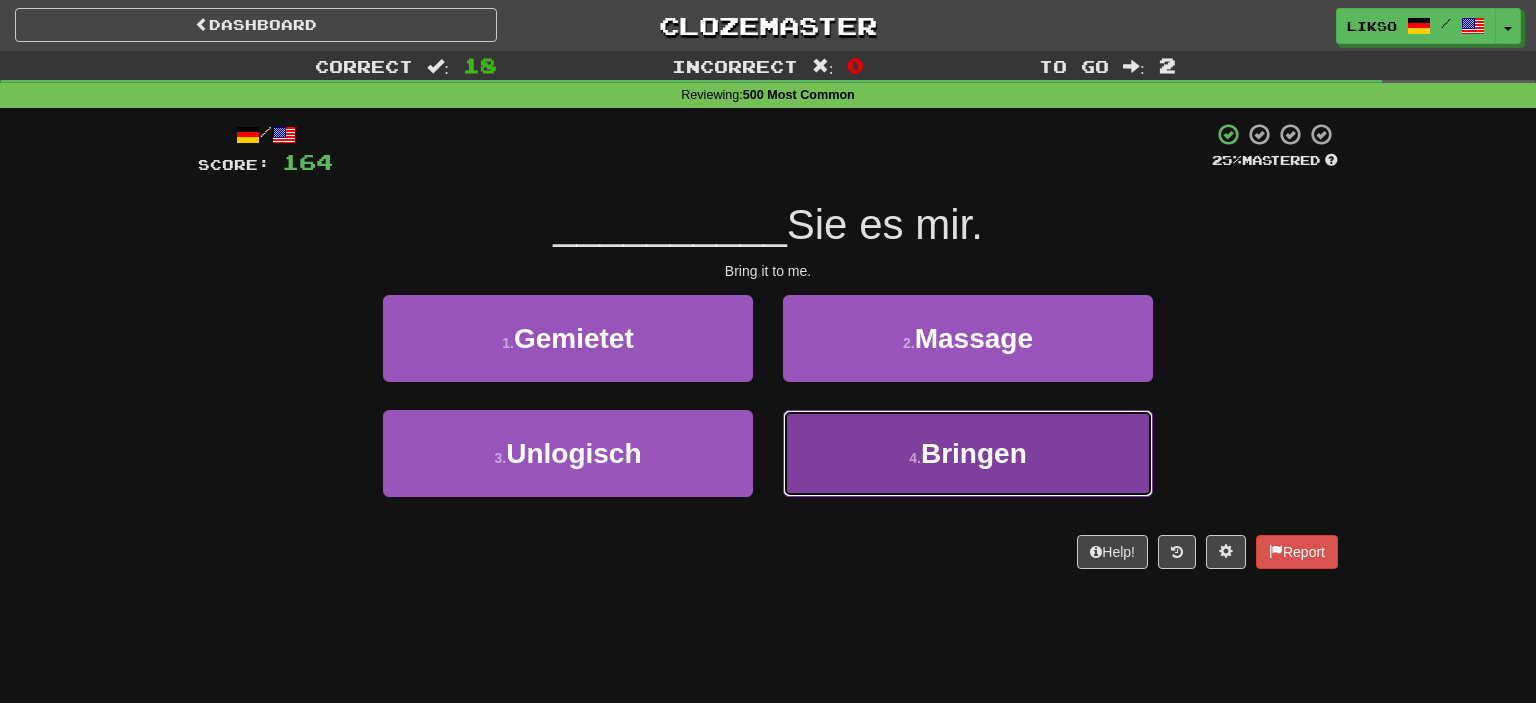 click on "4 .  Bringen" at bounding box center (968, 453) 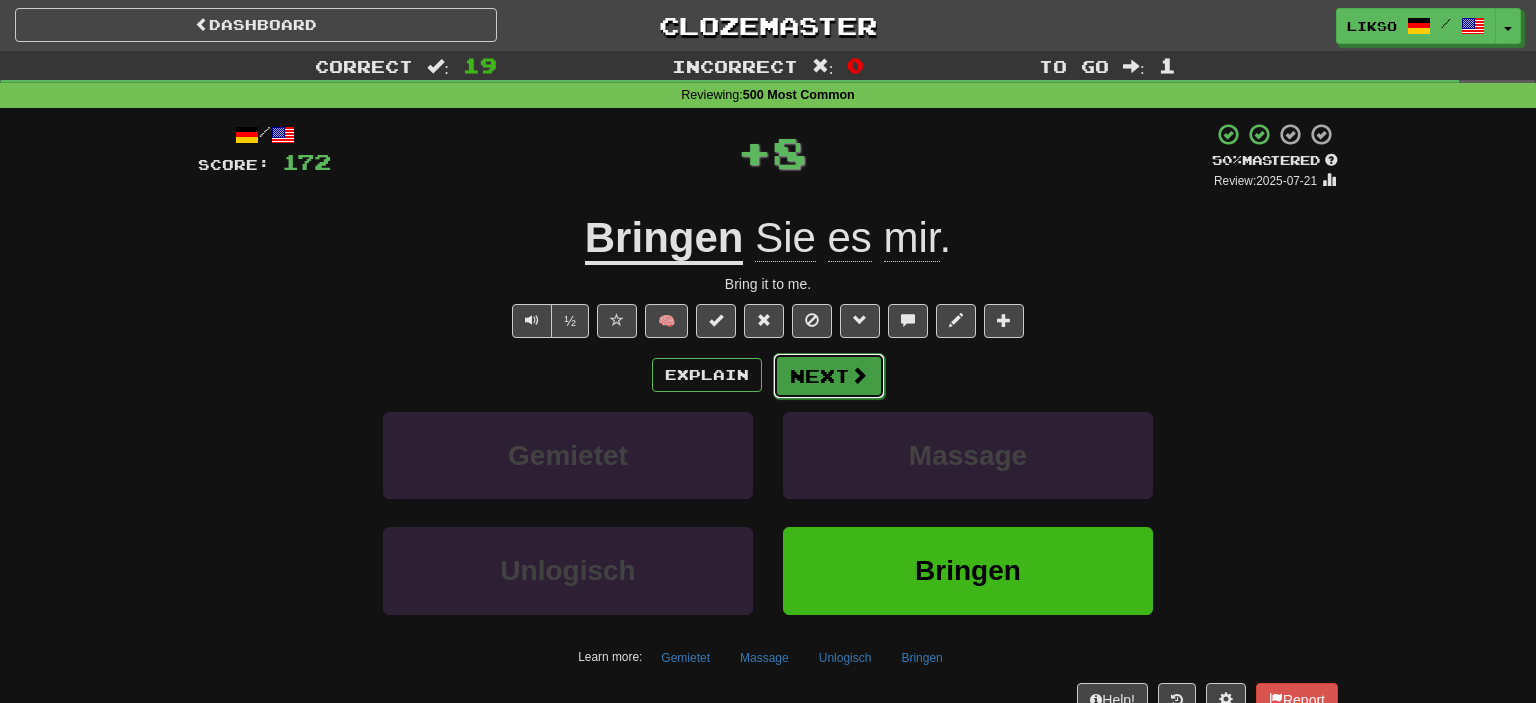 click at bounding box center (859, 375) 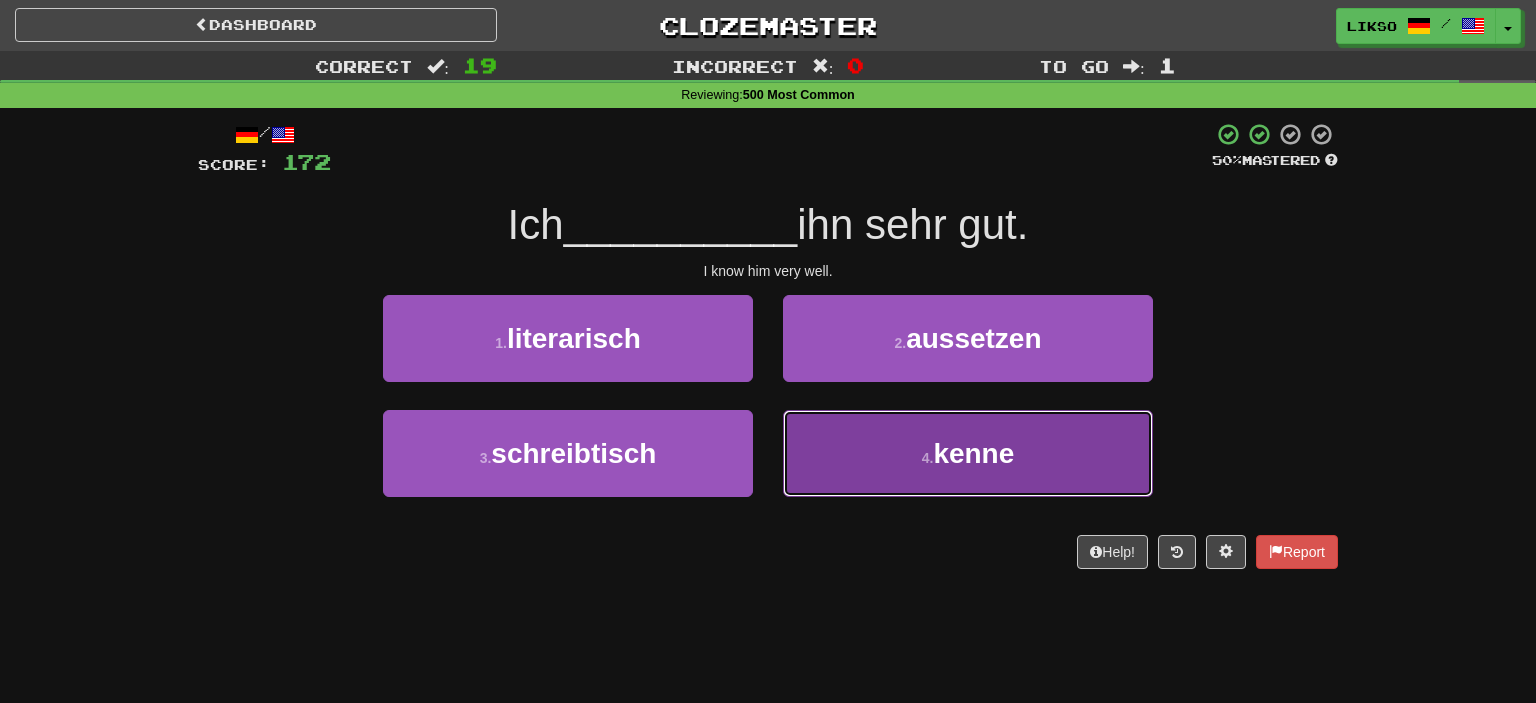 click on "4 .  kenne" at bounding box center [968, 453] 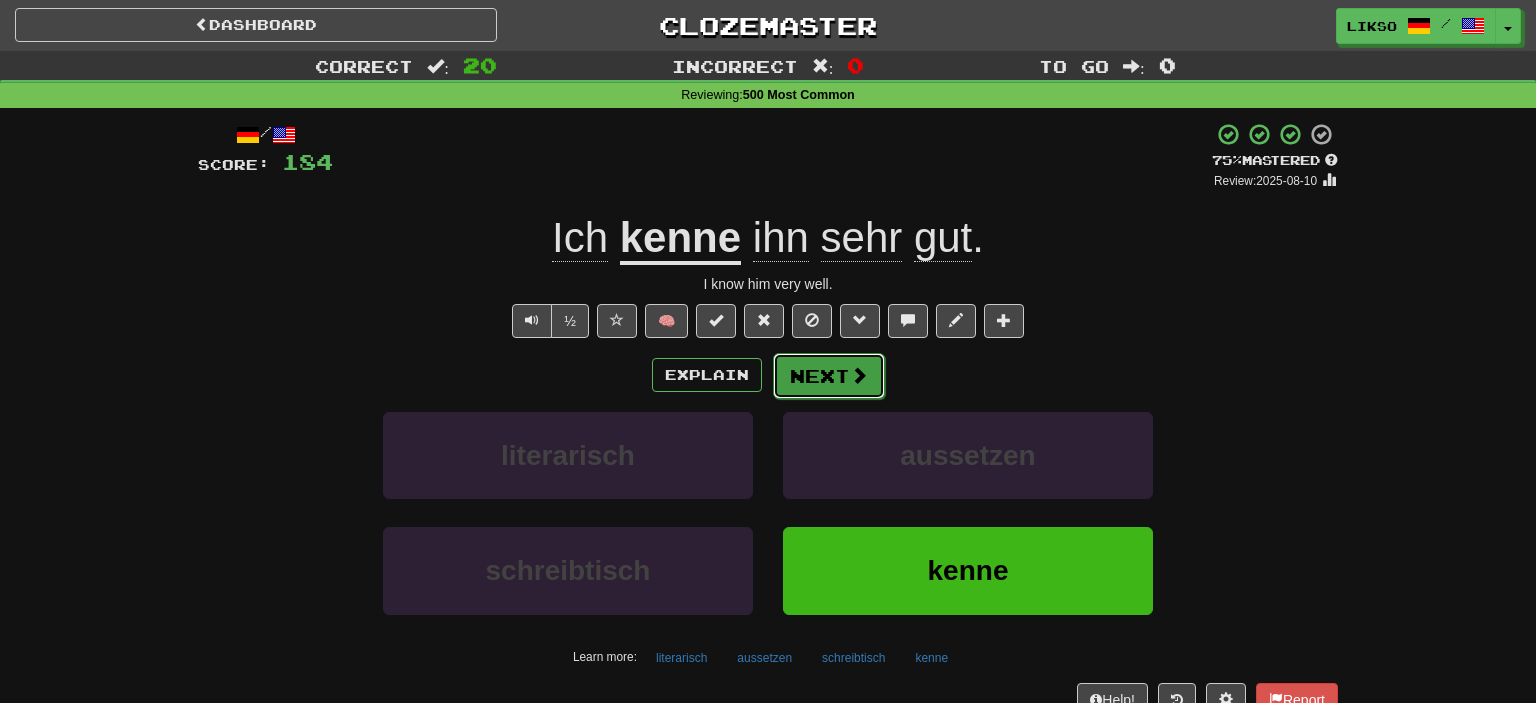 click at bounding box center [859, 375] 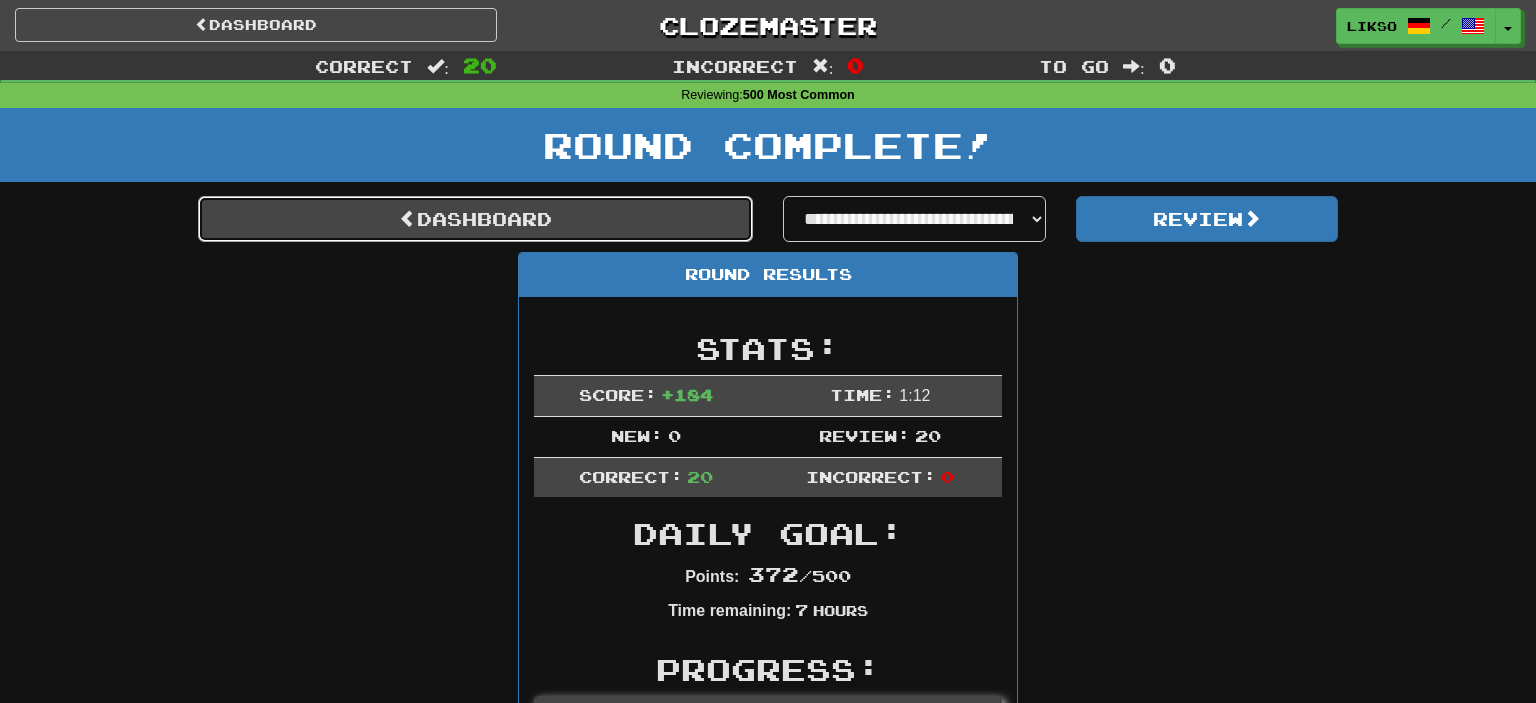 click on "Dashboard" at bounding box center [475, 219] 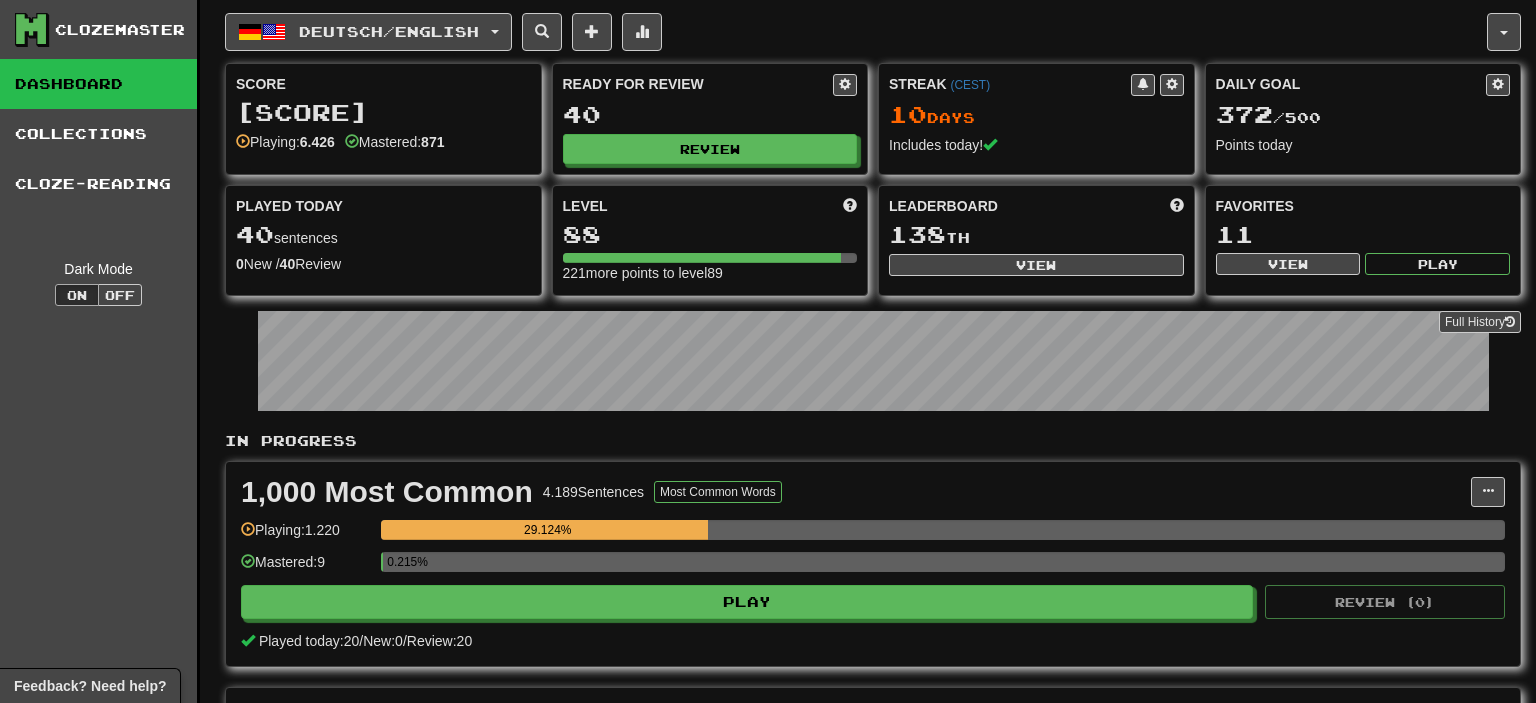 scroll, scrollTop: 0, scrollLeft: 0, axis: both 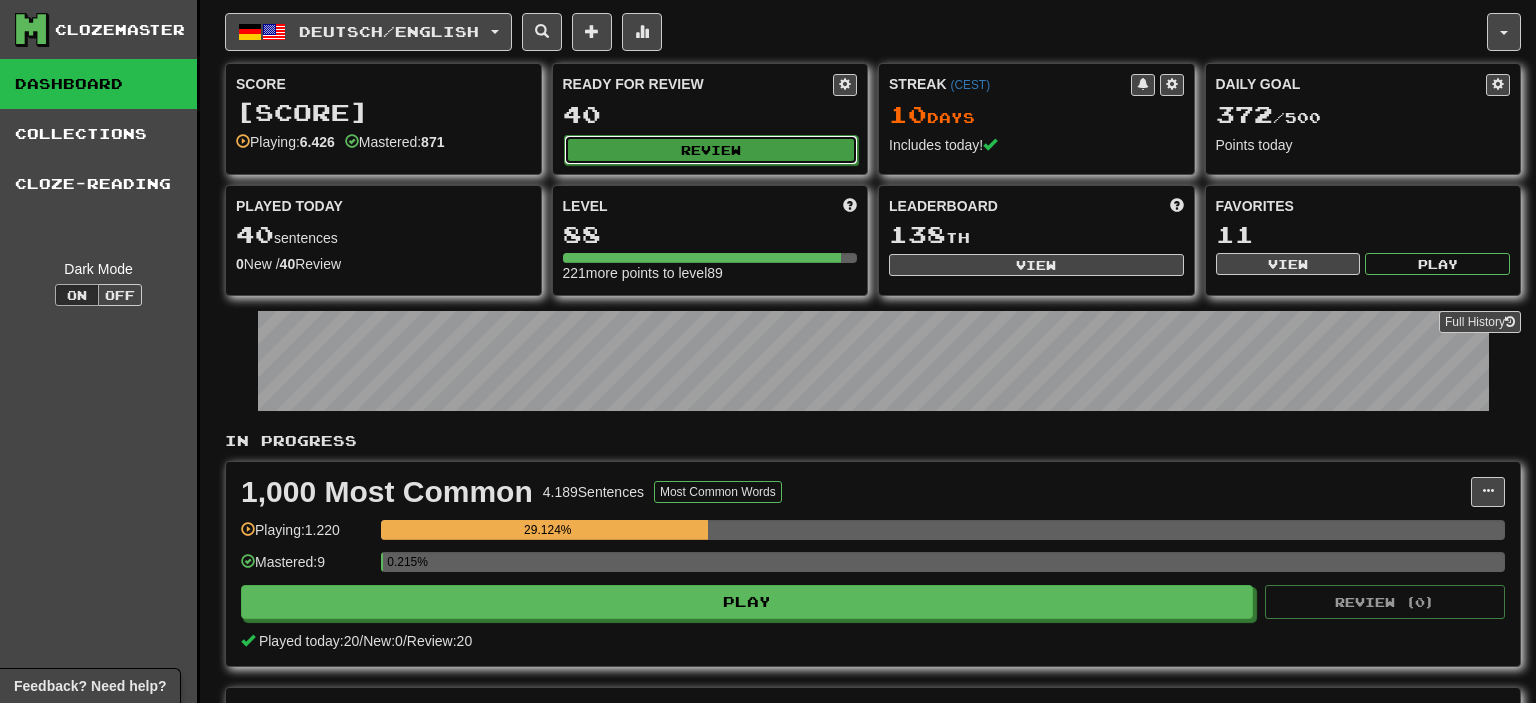 click on "Review" at bounding box center [711, 150] 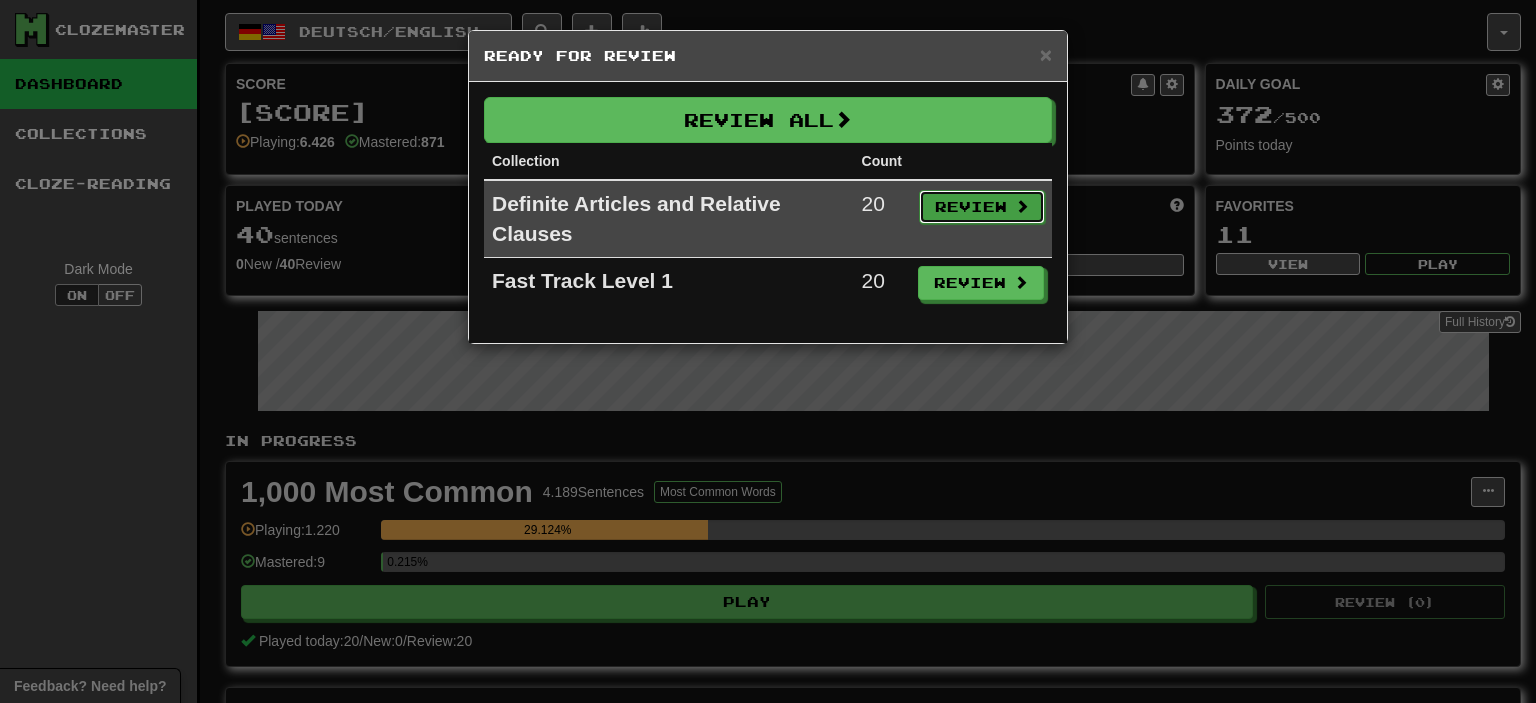 click on "Review" at bounding box center (982, 207) 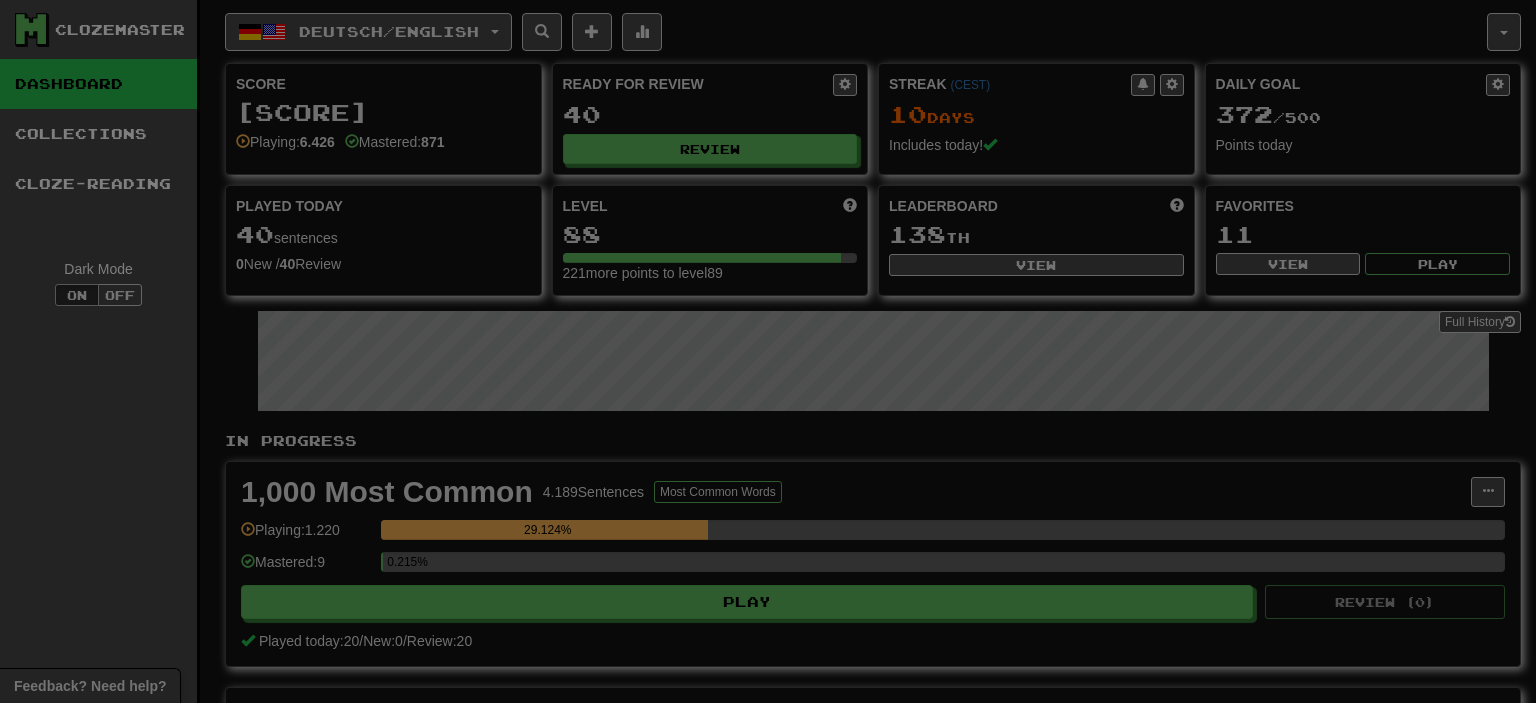 select on "**" 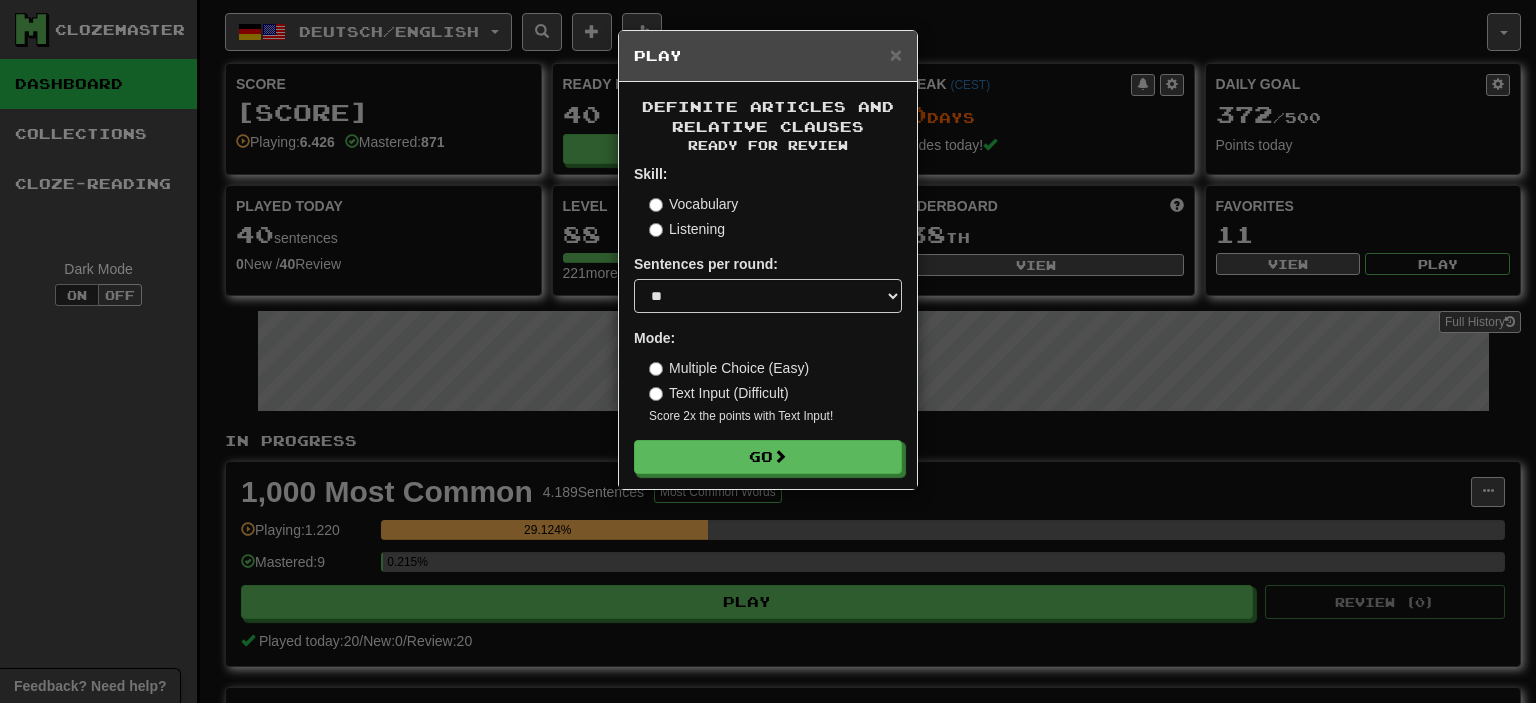 click on "Text Input (Difficult)" at bounding box center [719, 393] 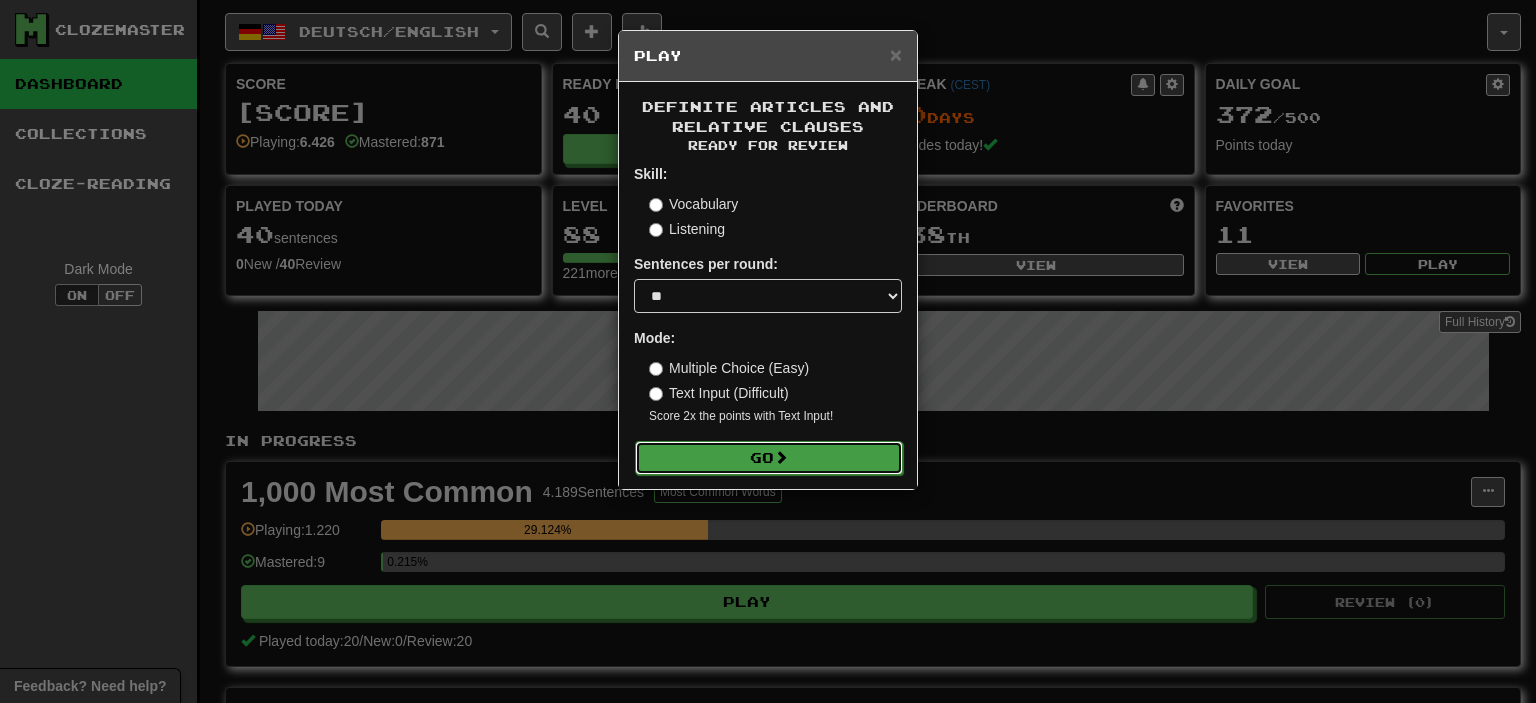 click on "Go" at bounding box center (769, 458) 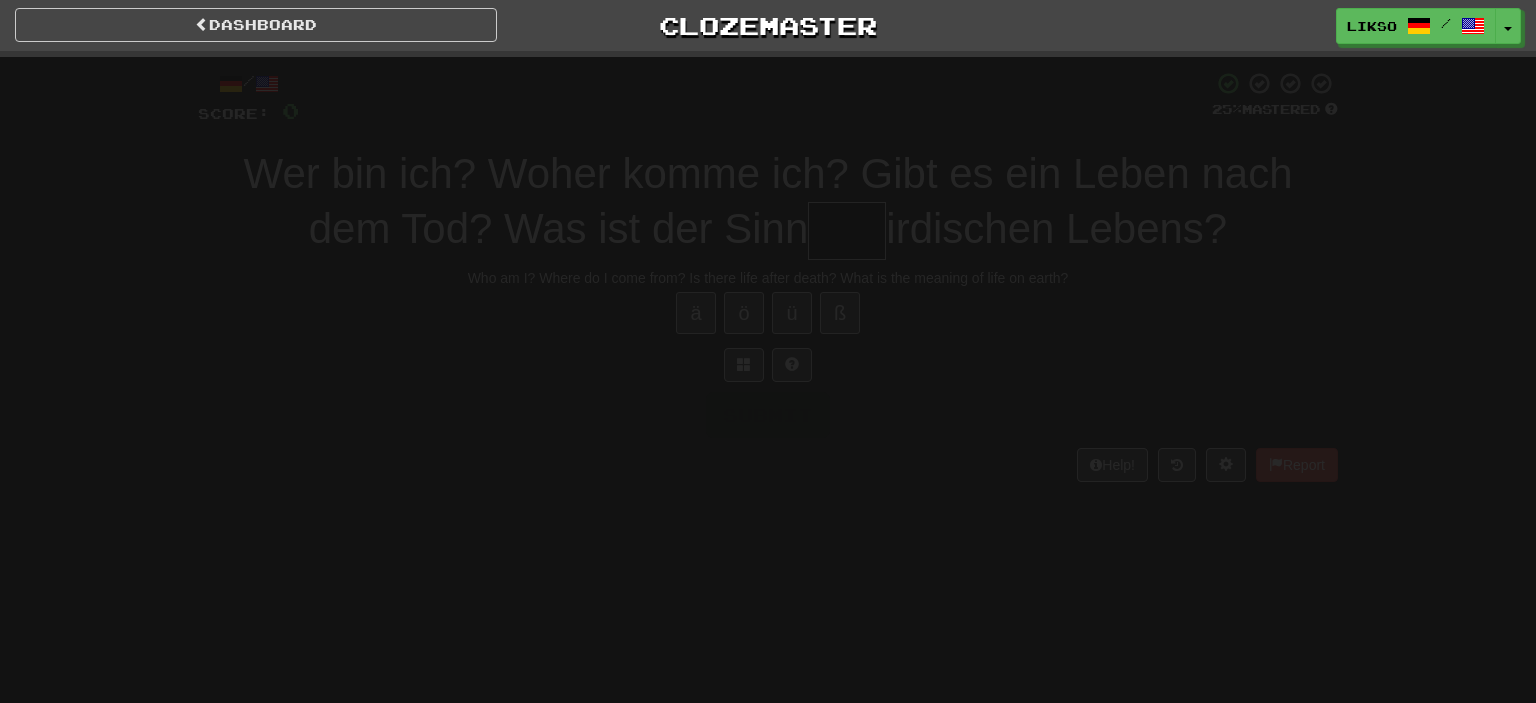 scroll, scrollTop: 0, scrollLeft: 0, axis: both 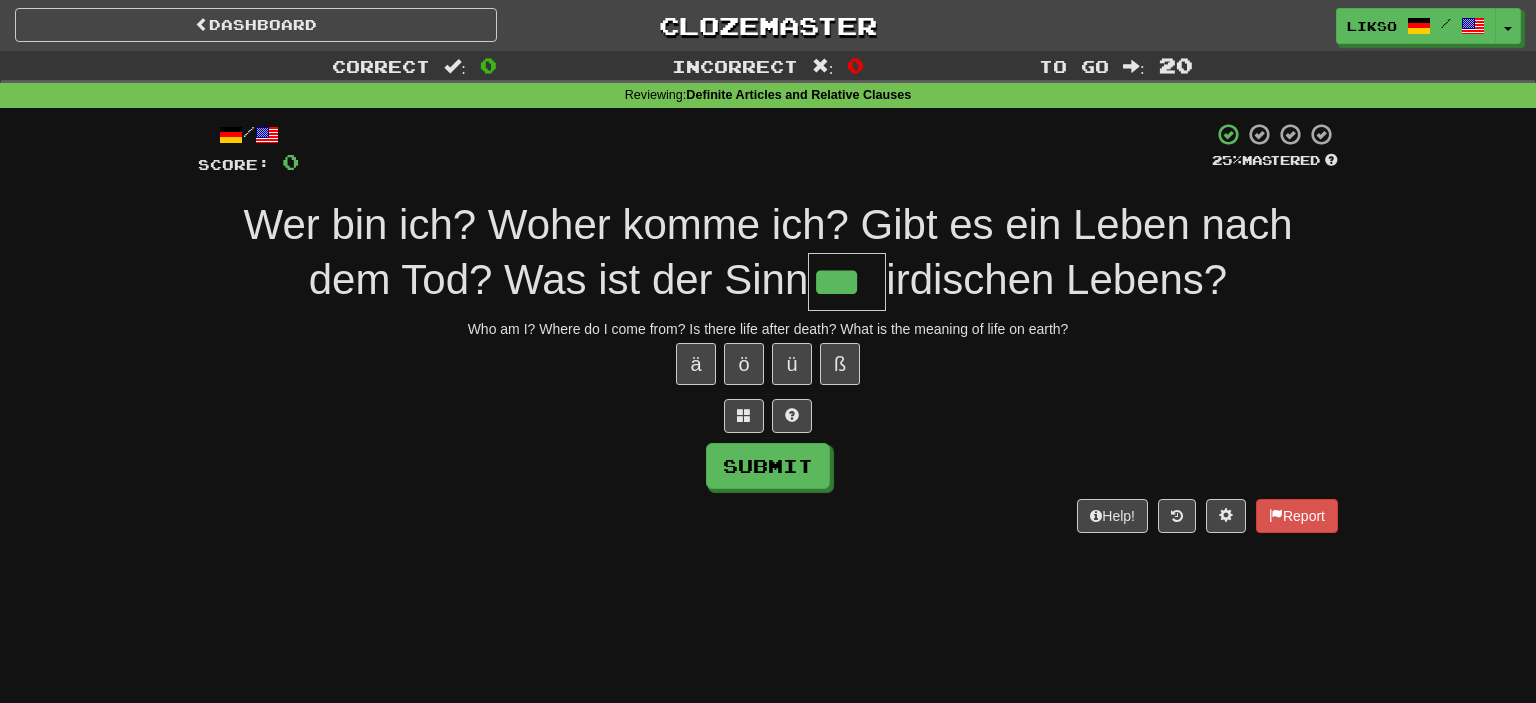 type on "***" 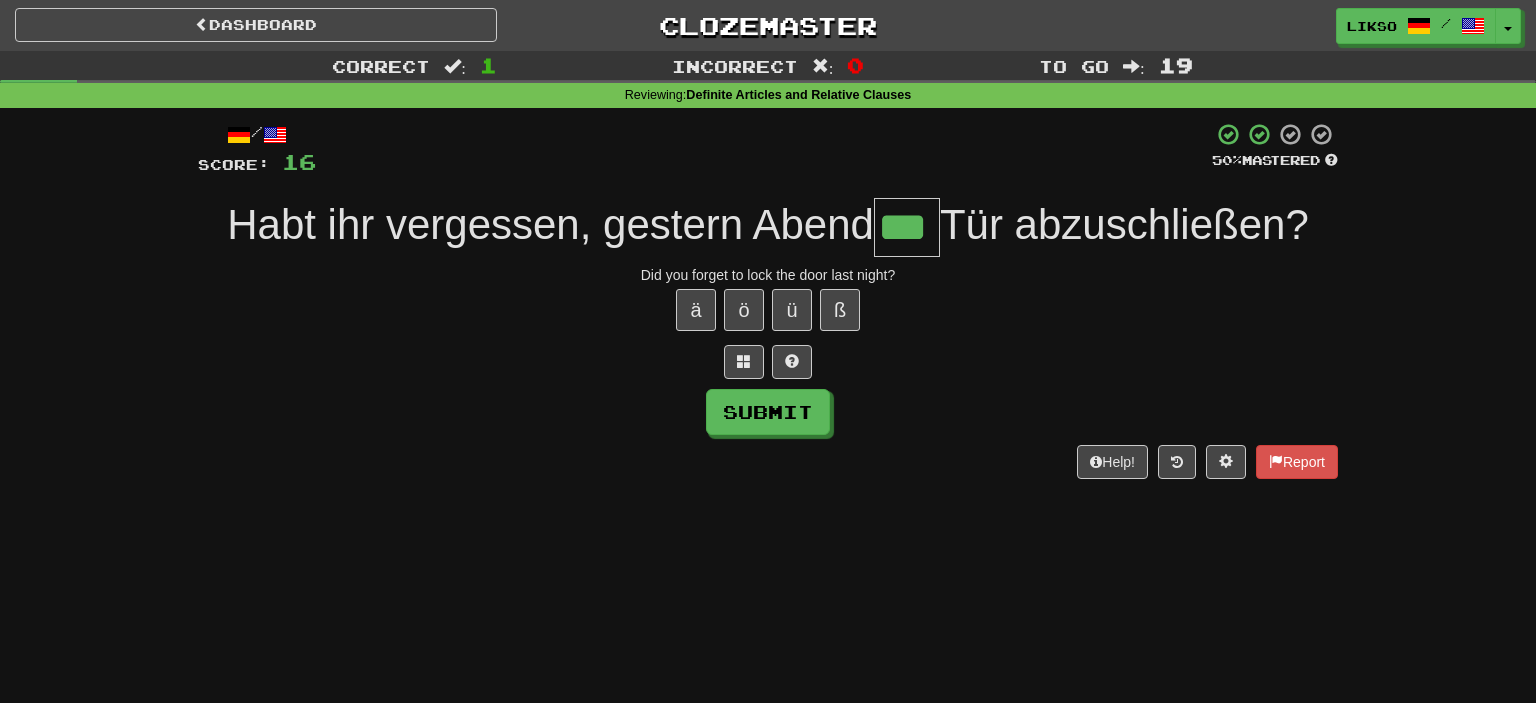 type on "***" 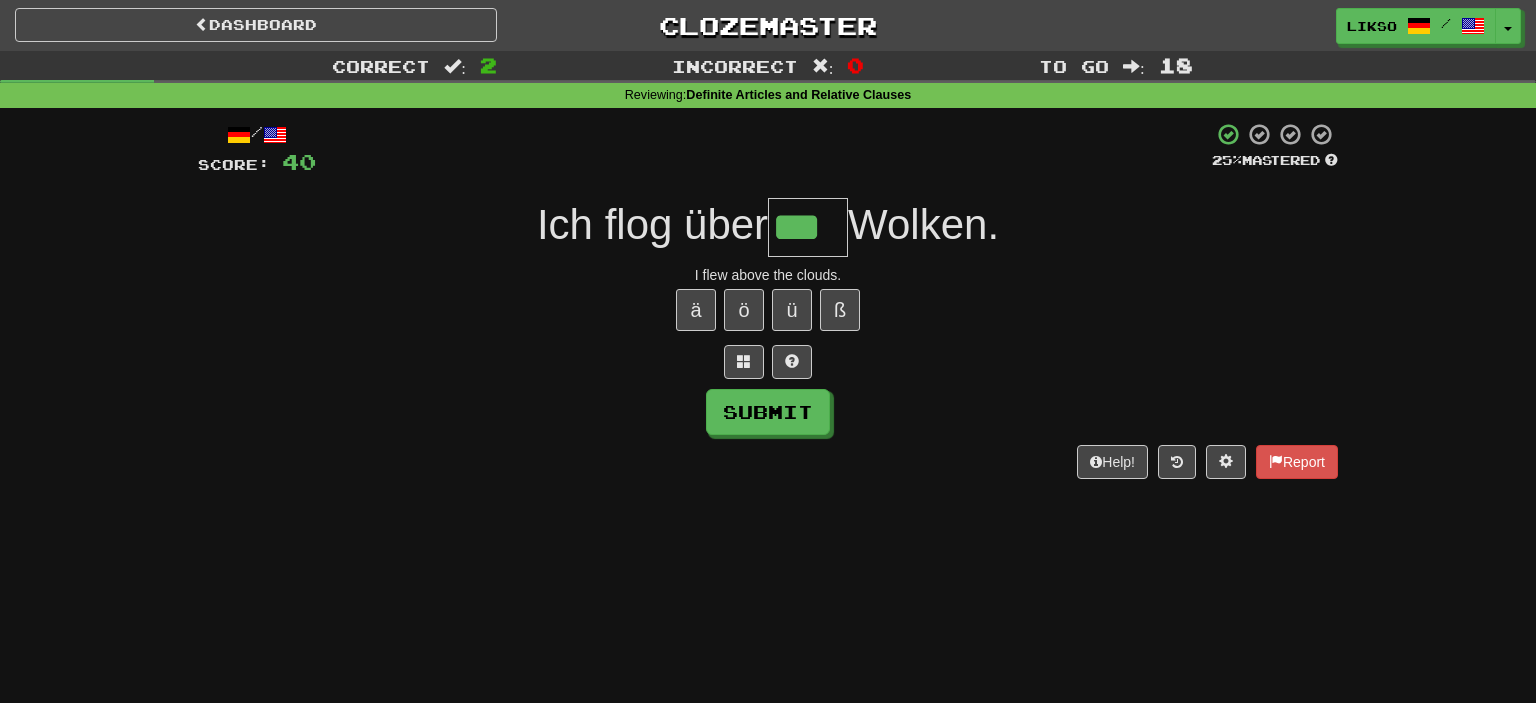 type on "***" 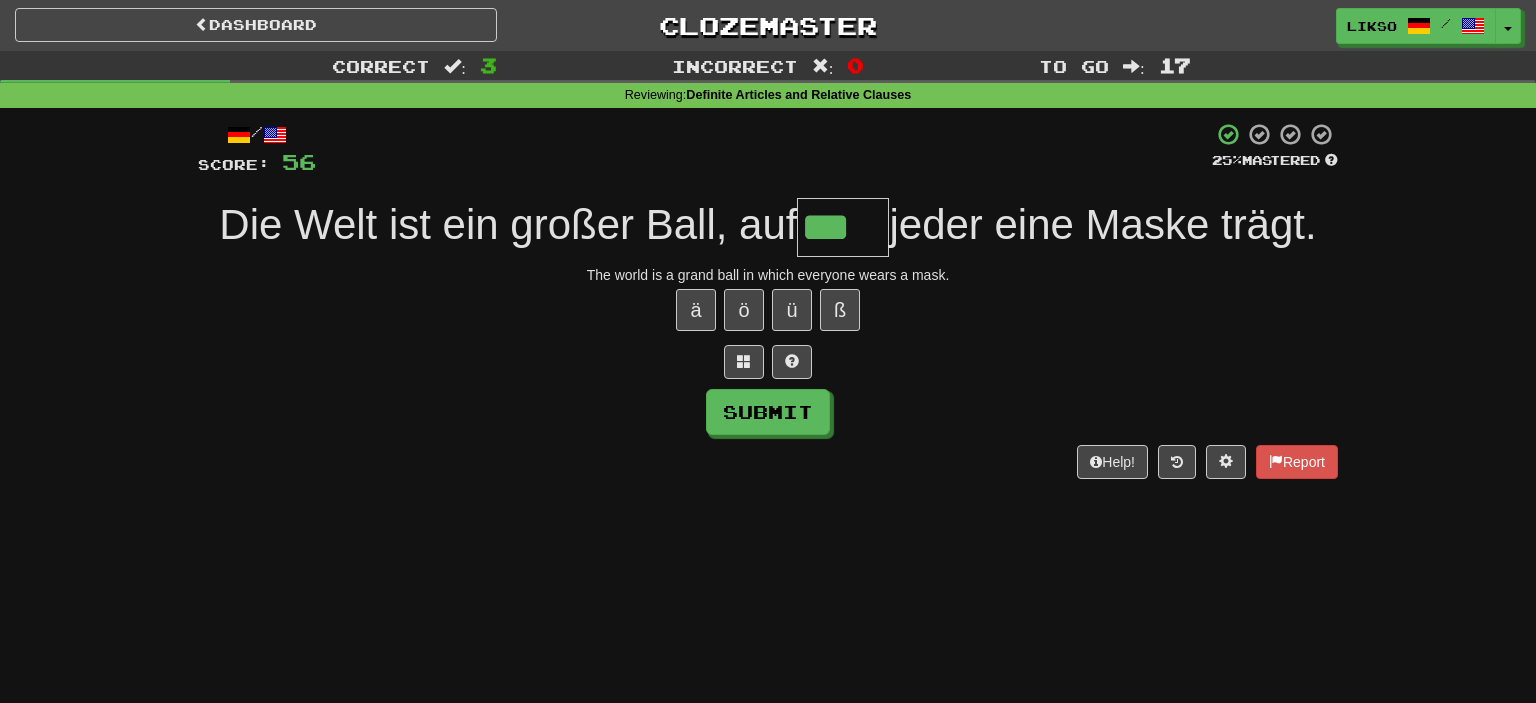type on "***" 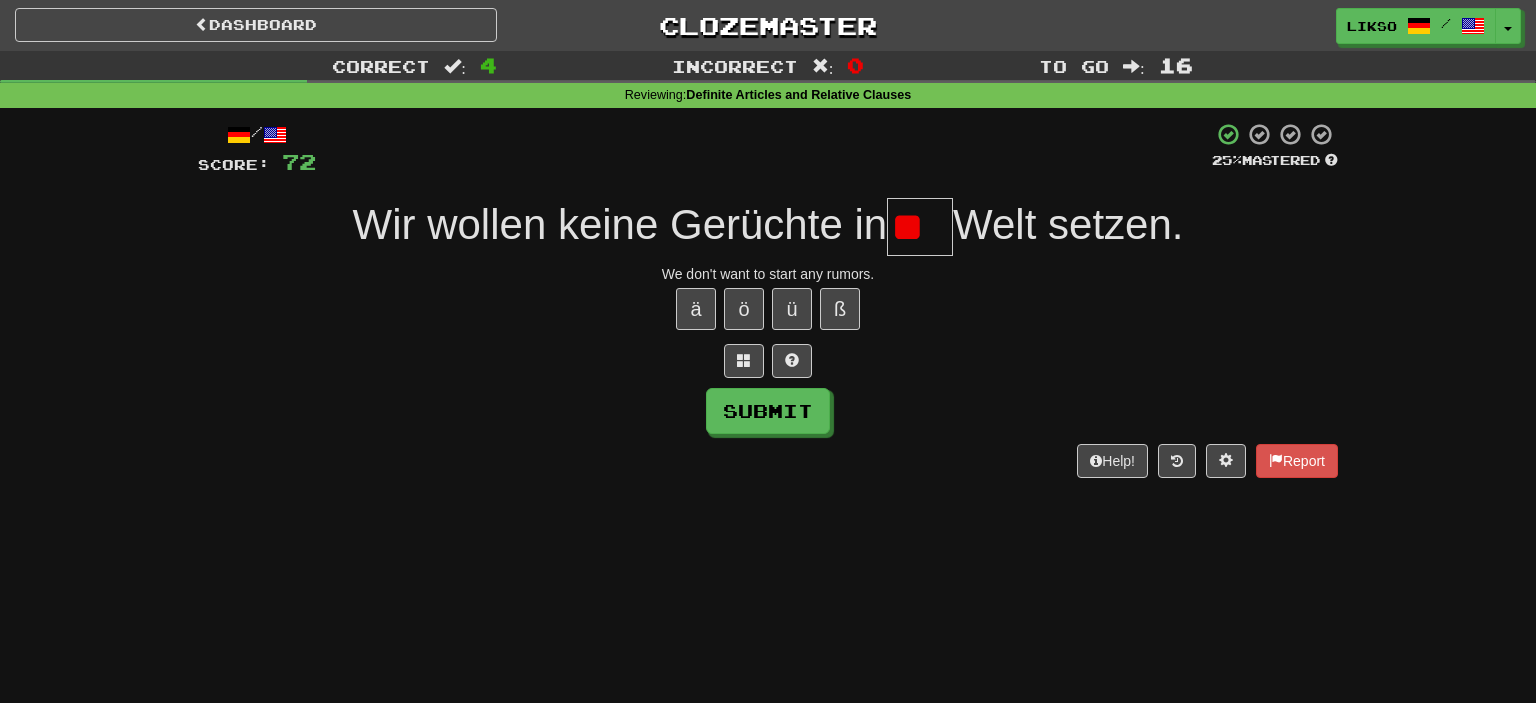 scroll, scrollTop: 0, scrollLeft: 0, axis: both 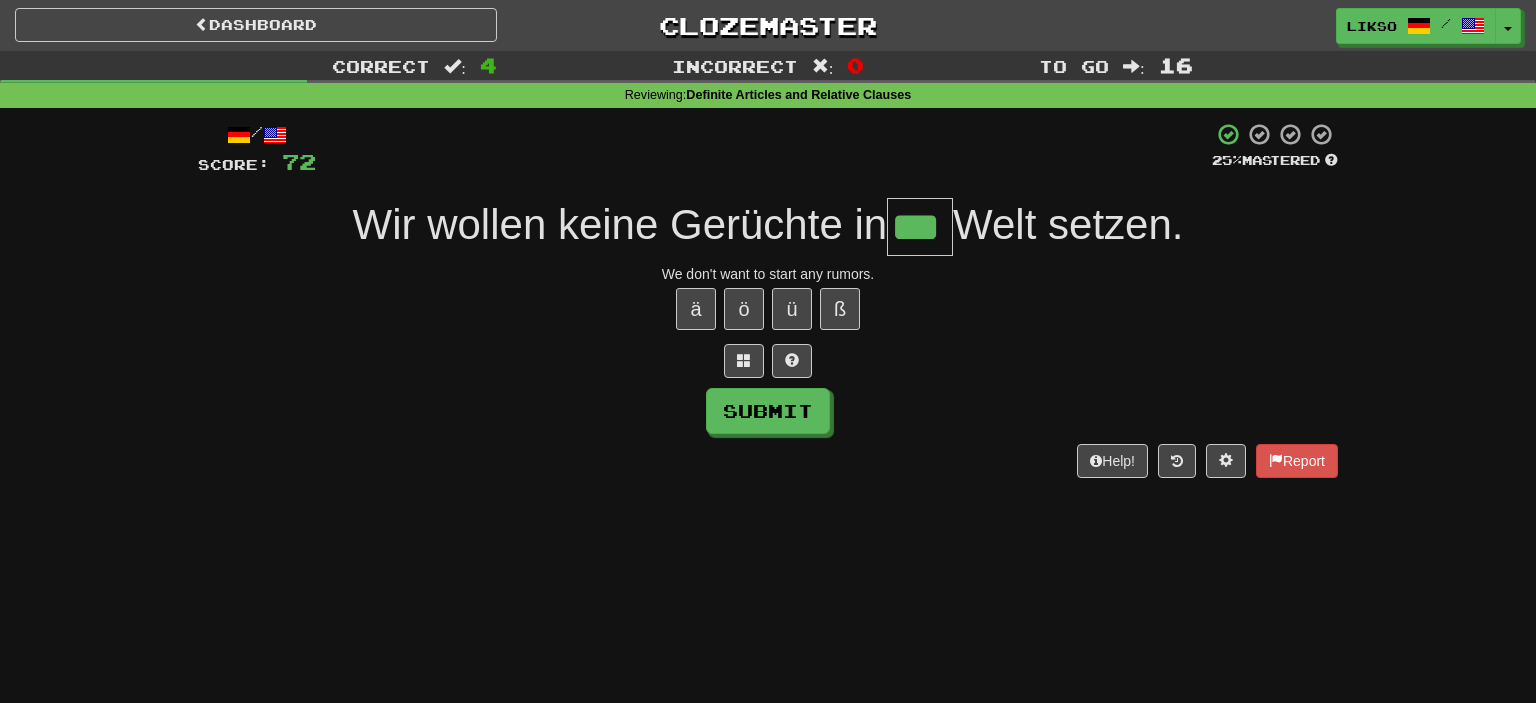 type on "***" 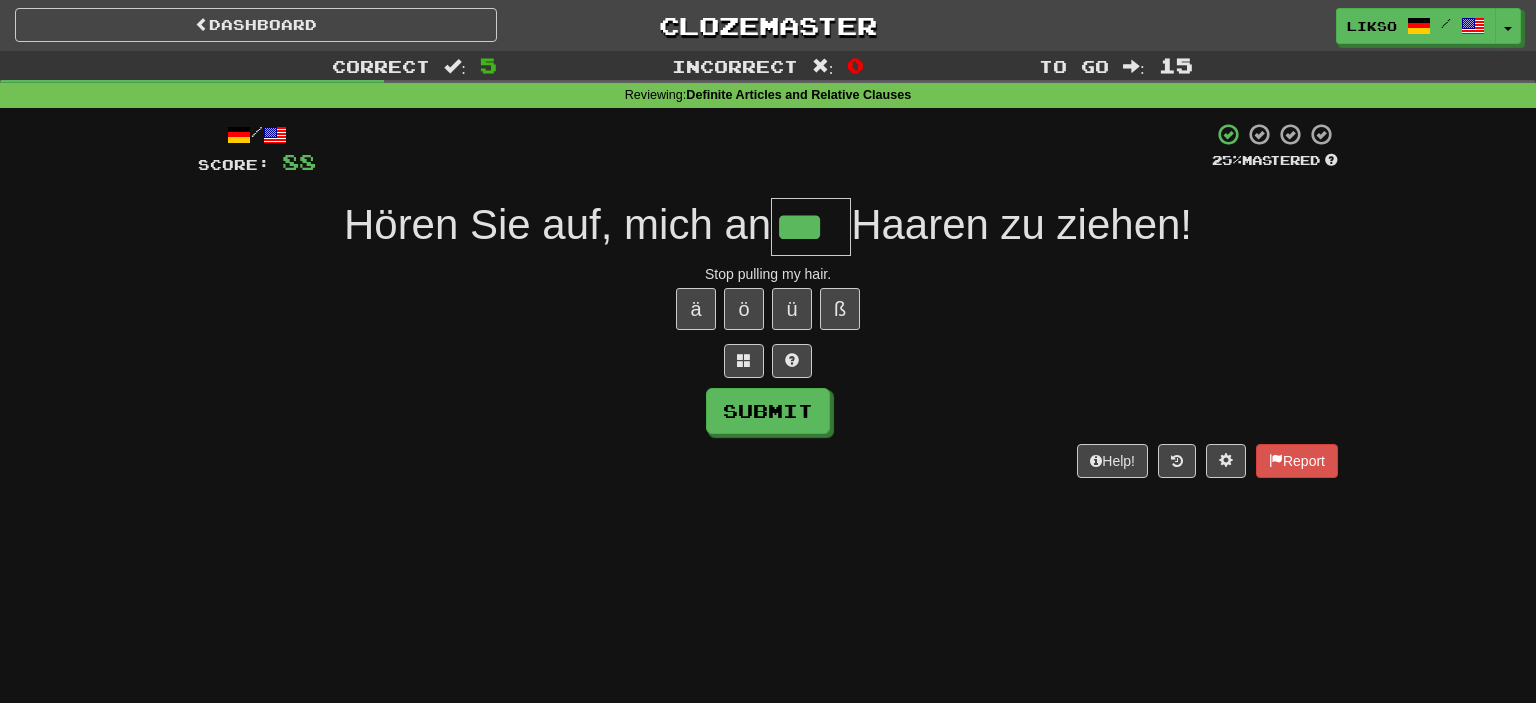 type on "***" 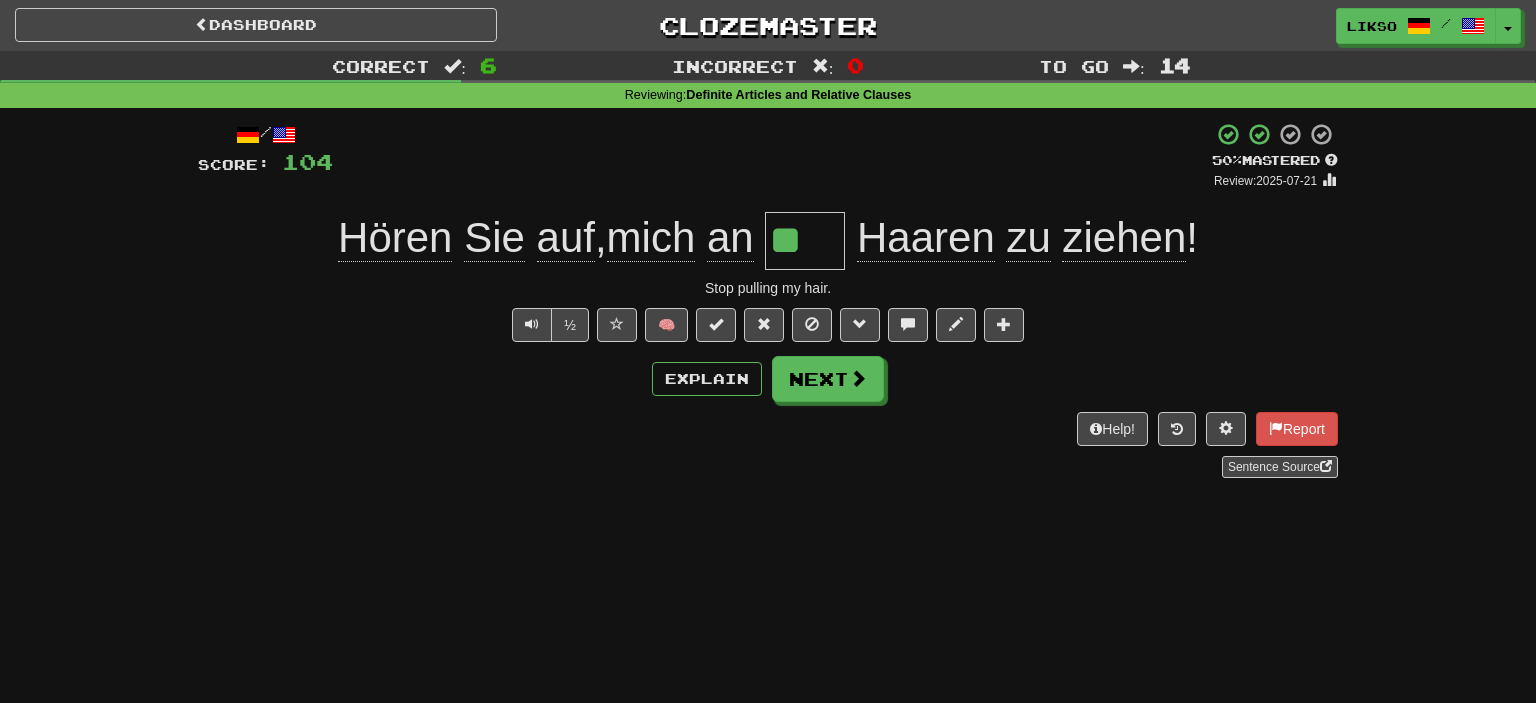 type on "***" 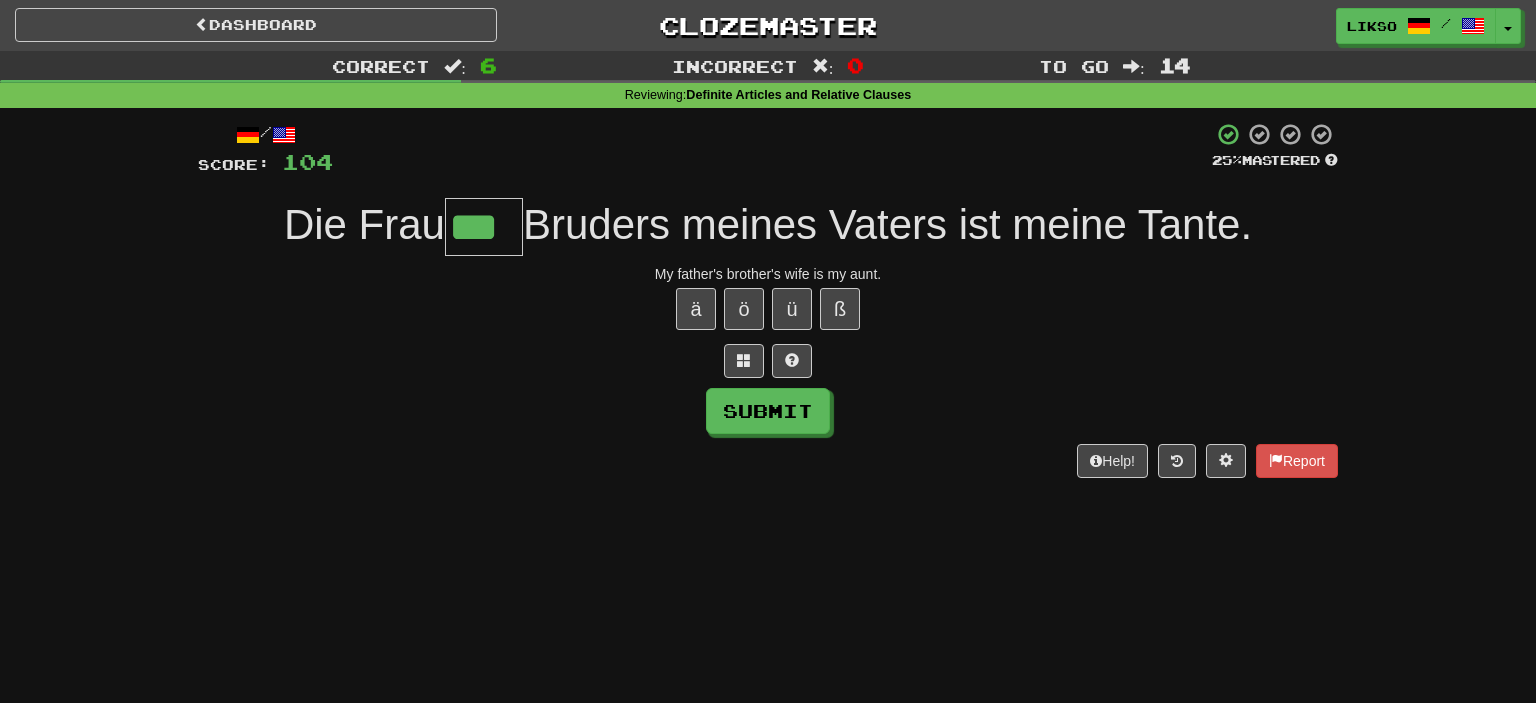 type on "***" 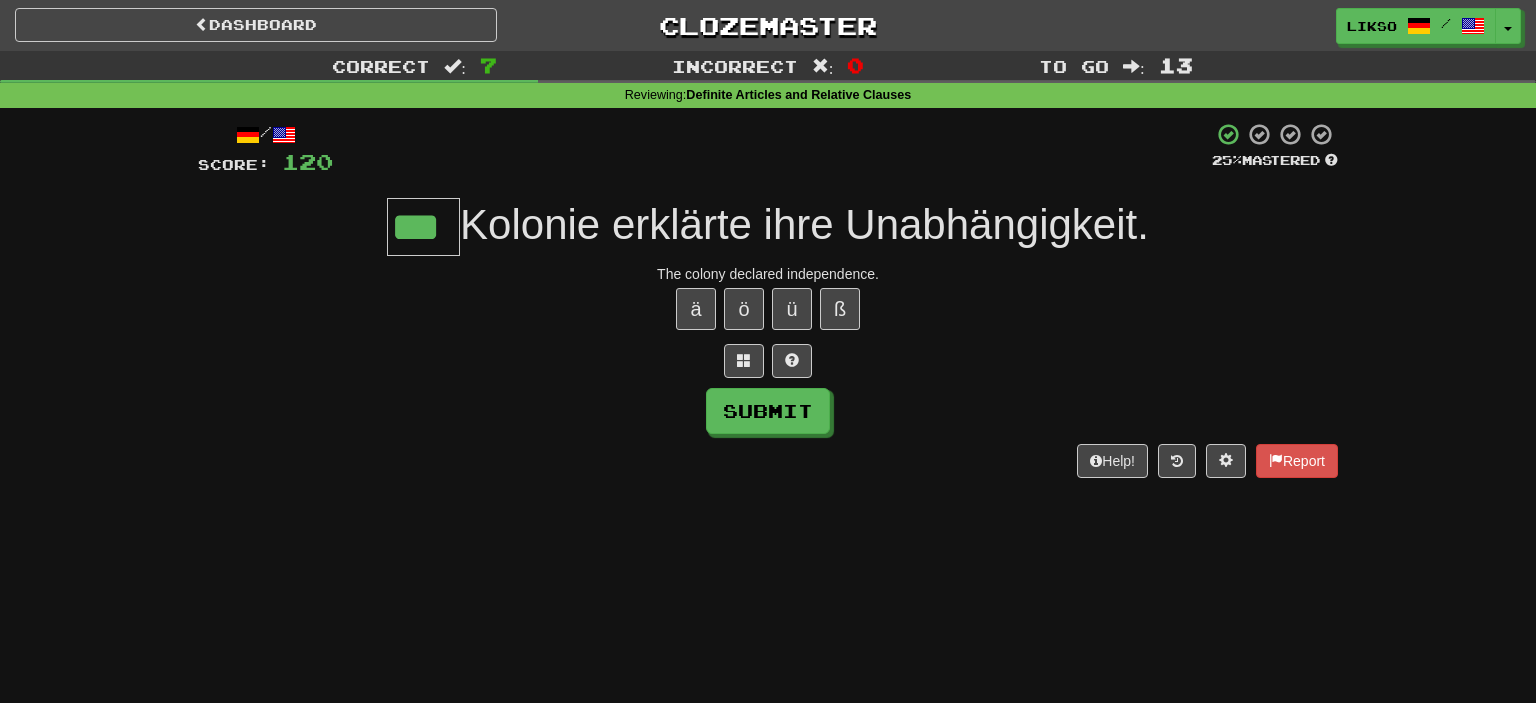 type on "***" 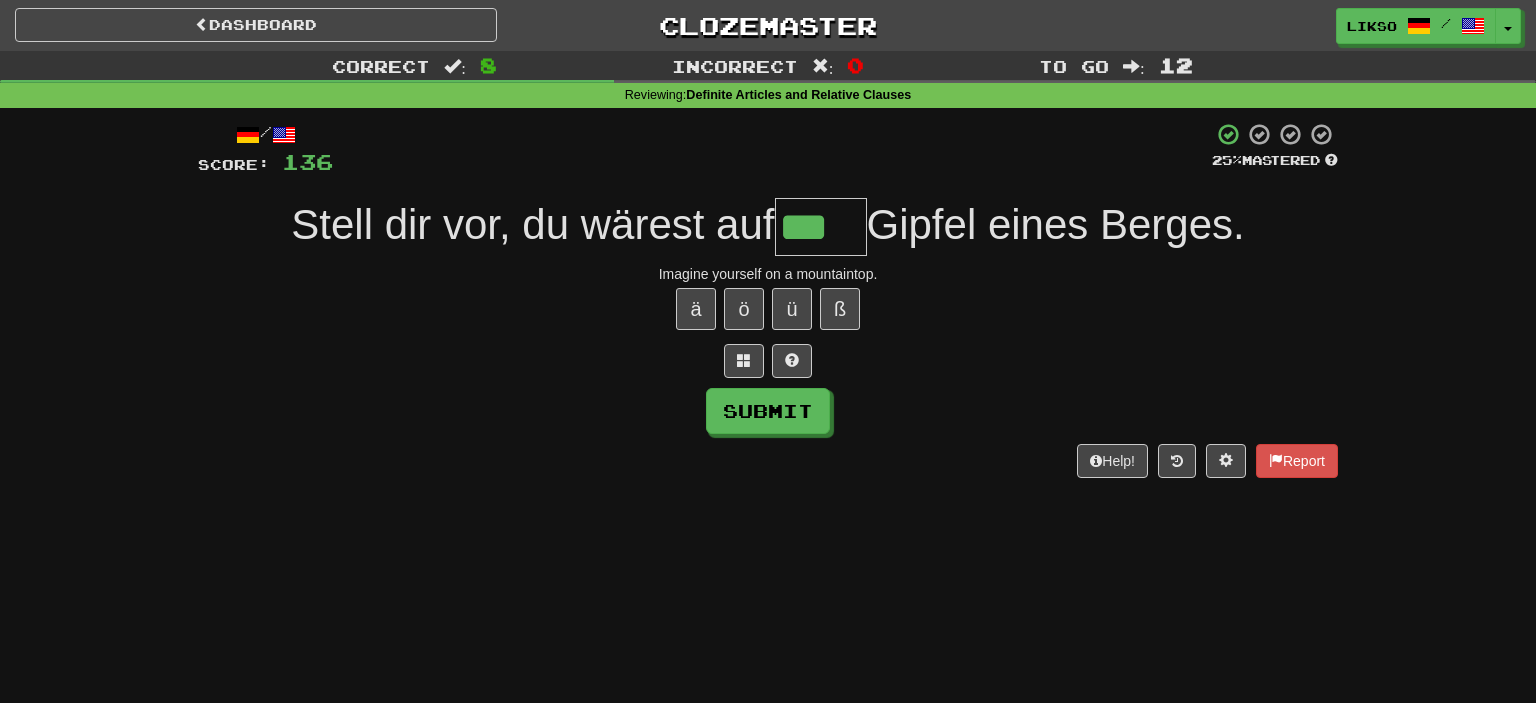 type on "***" 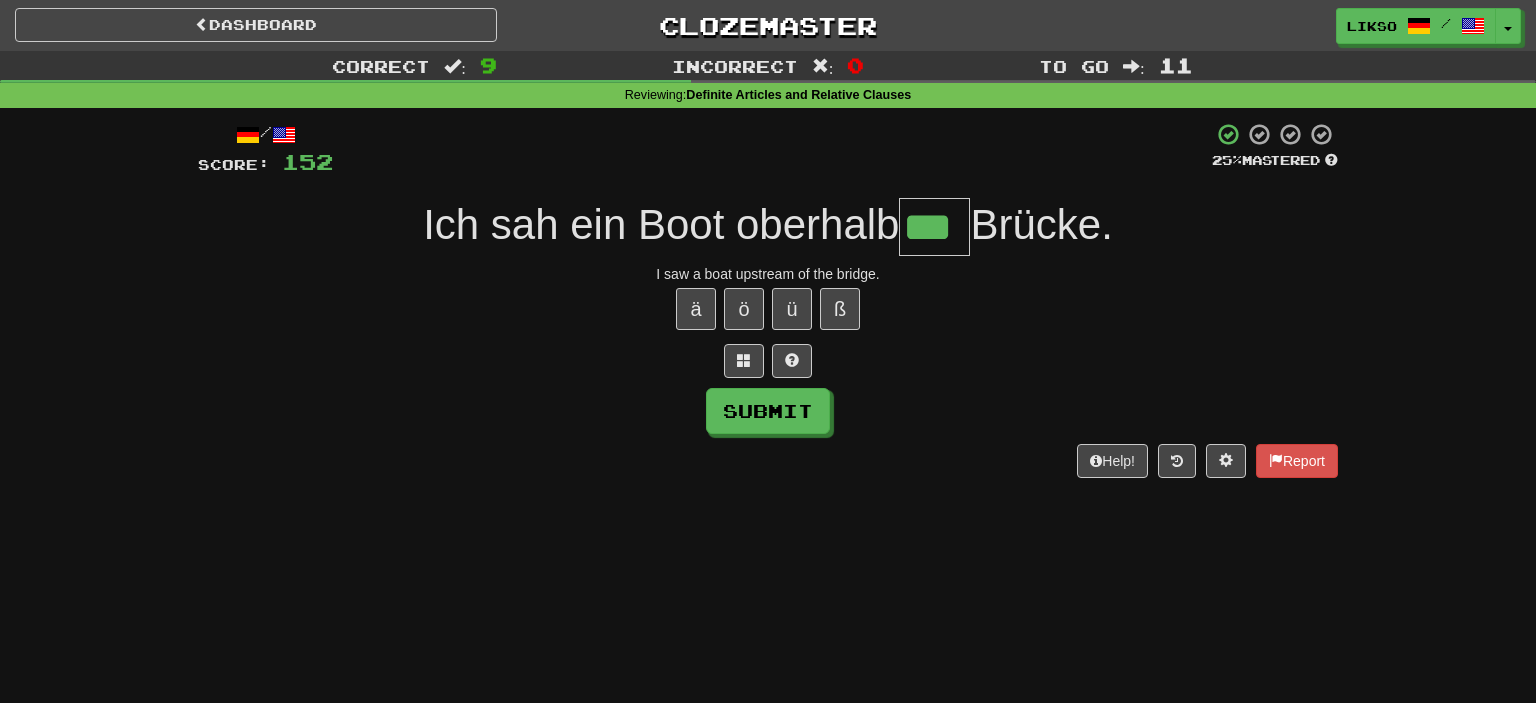 type on "***" 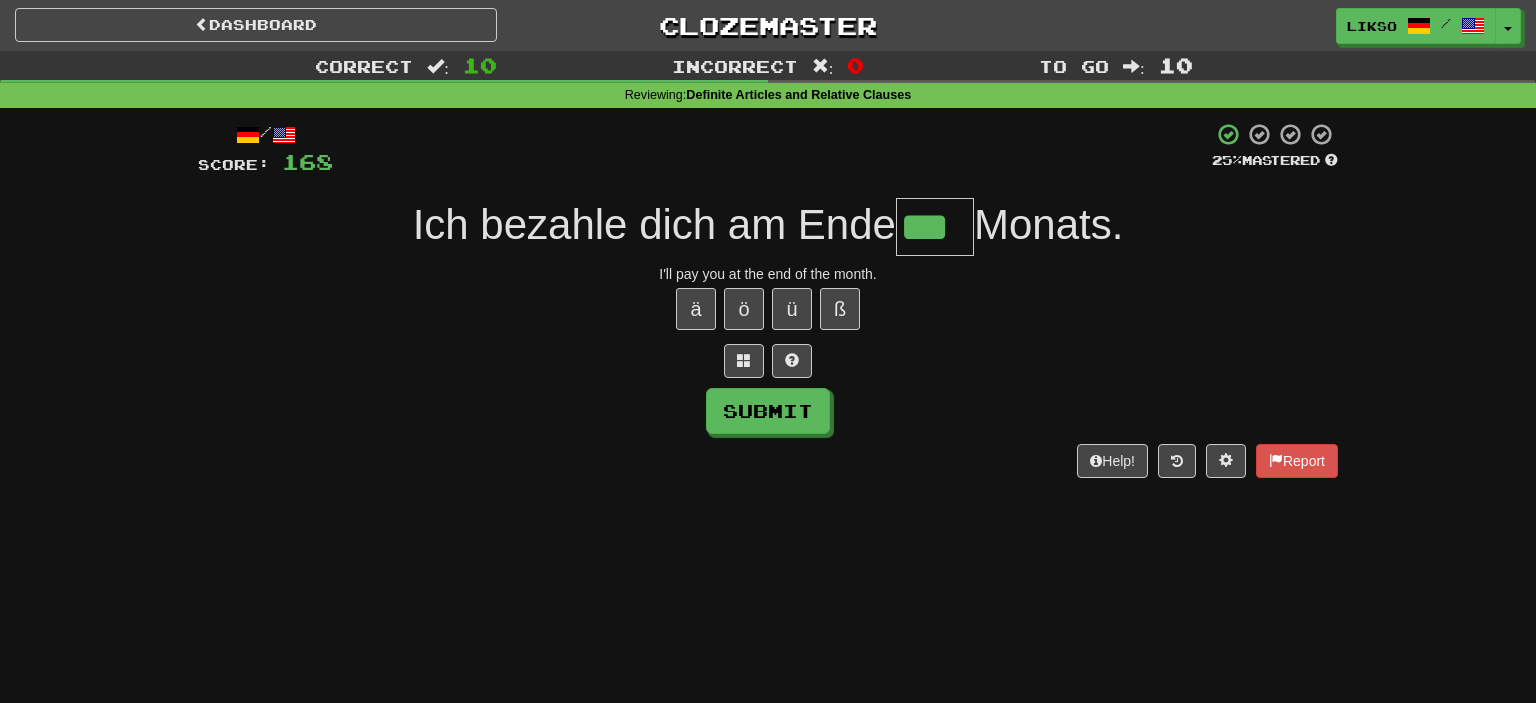 type on "***" 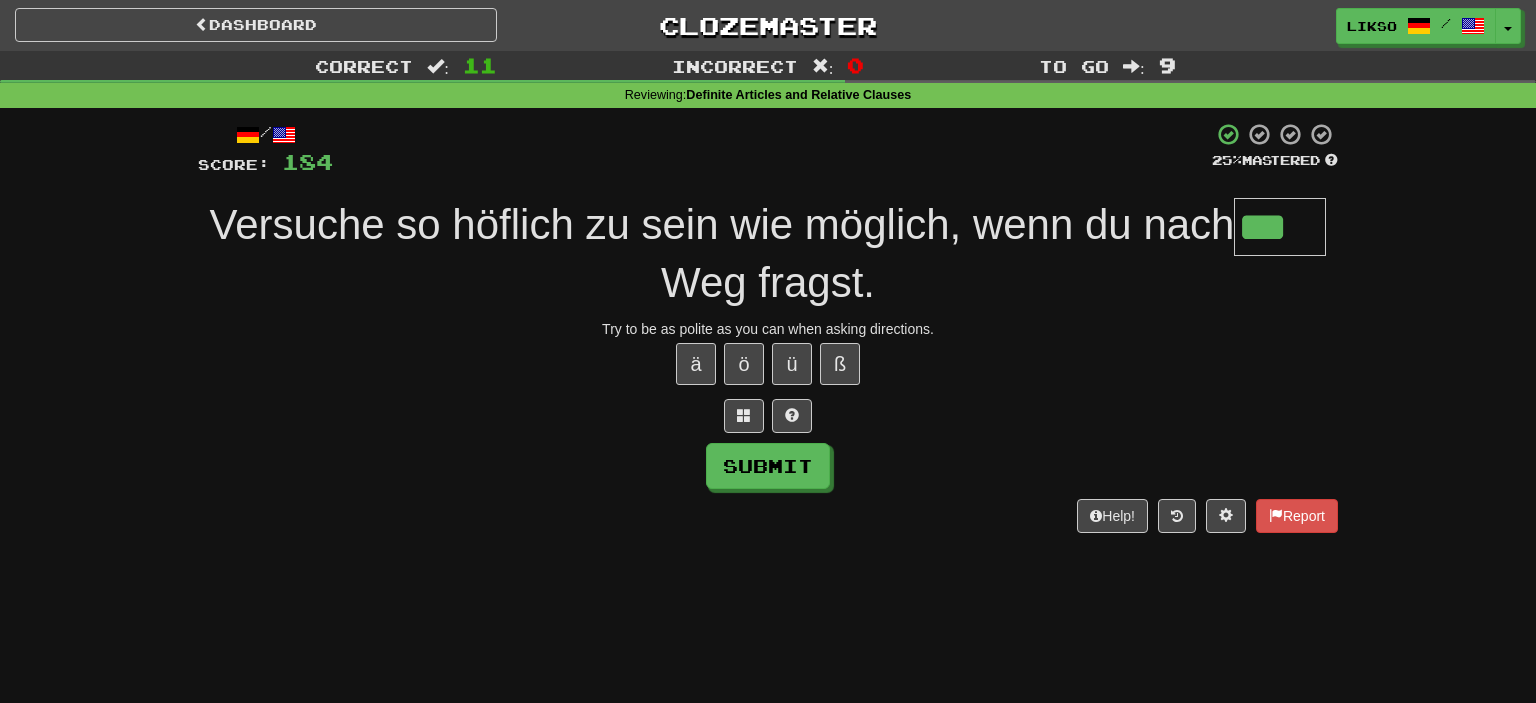 type on "***" 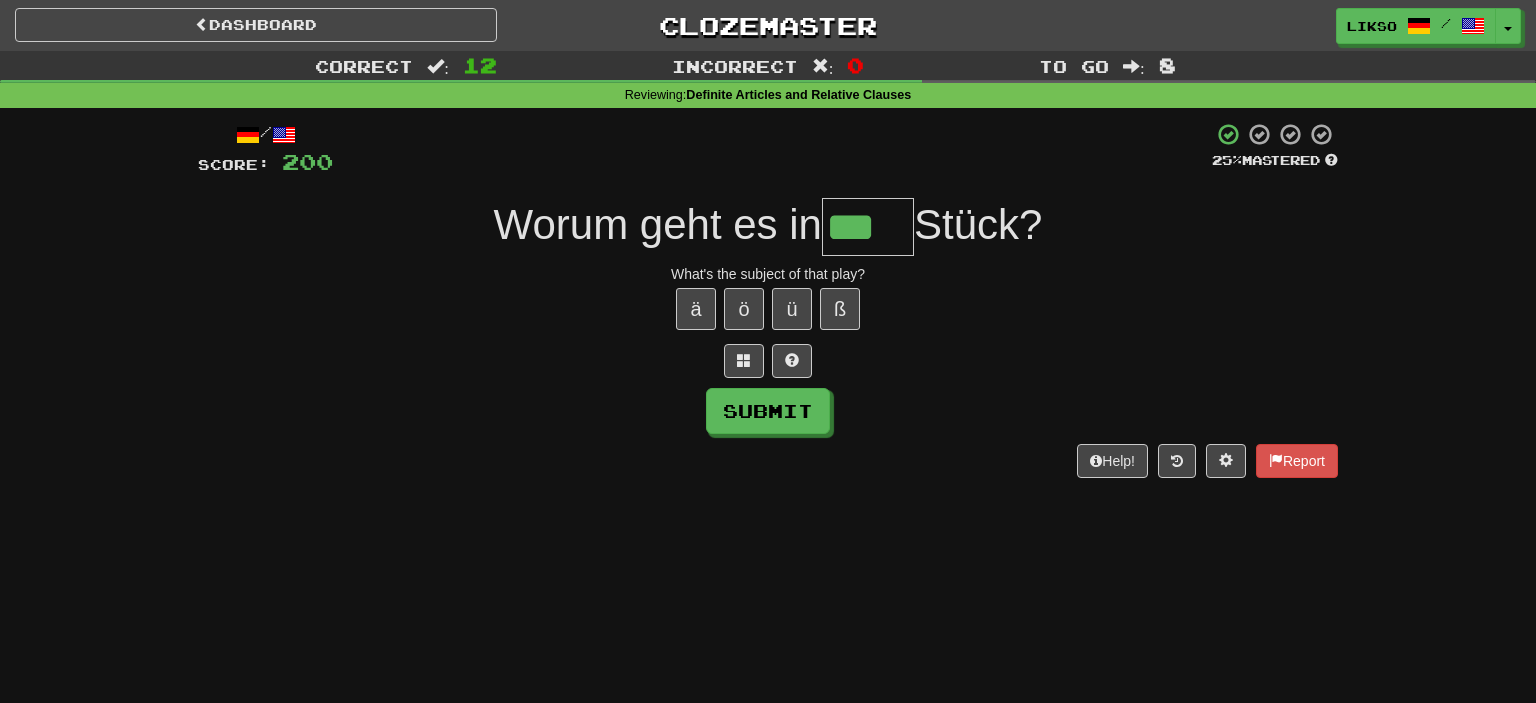 type on "***" 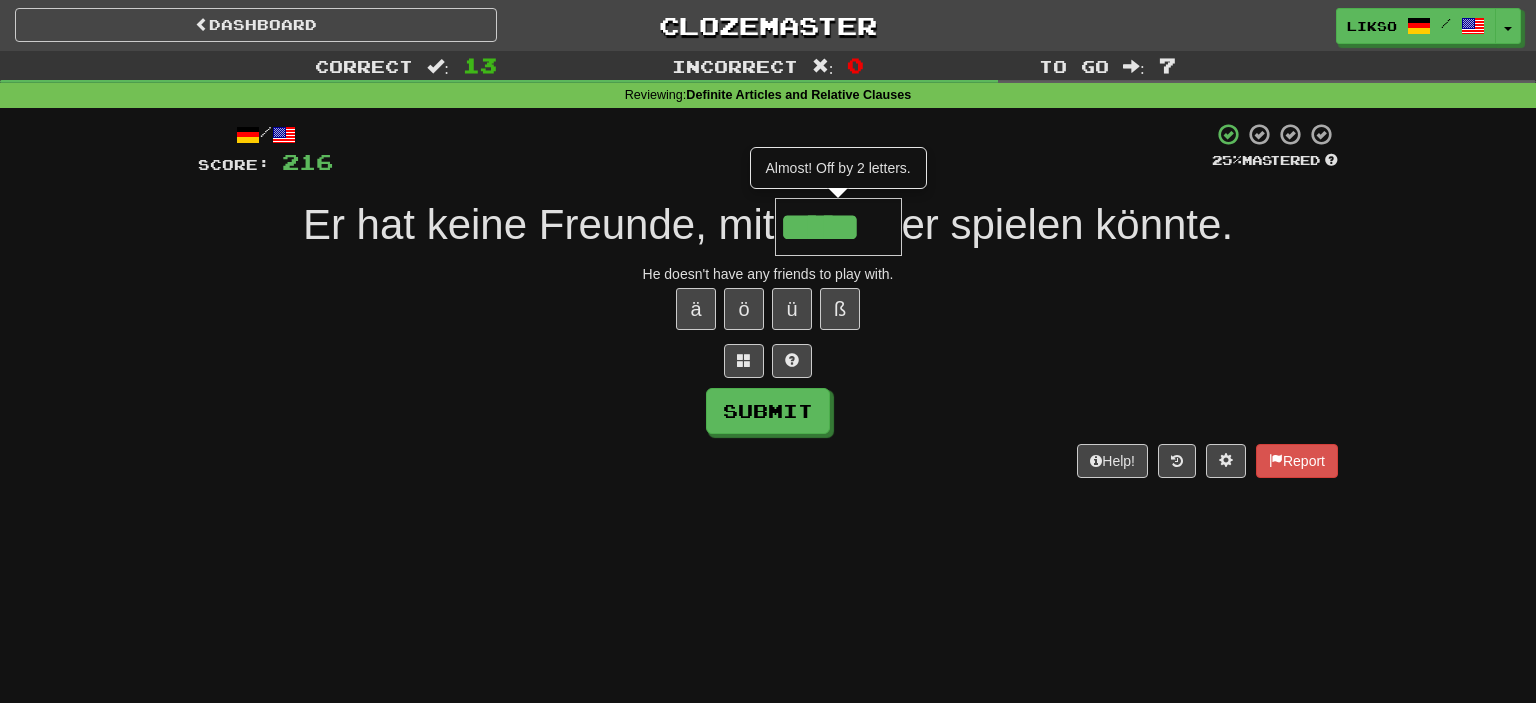 type on "*****" 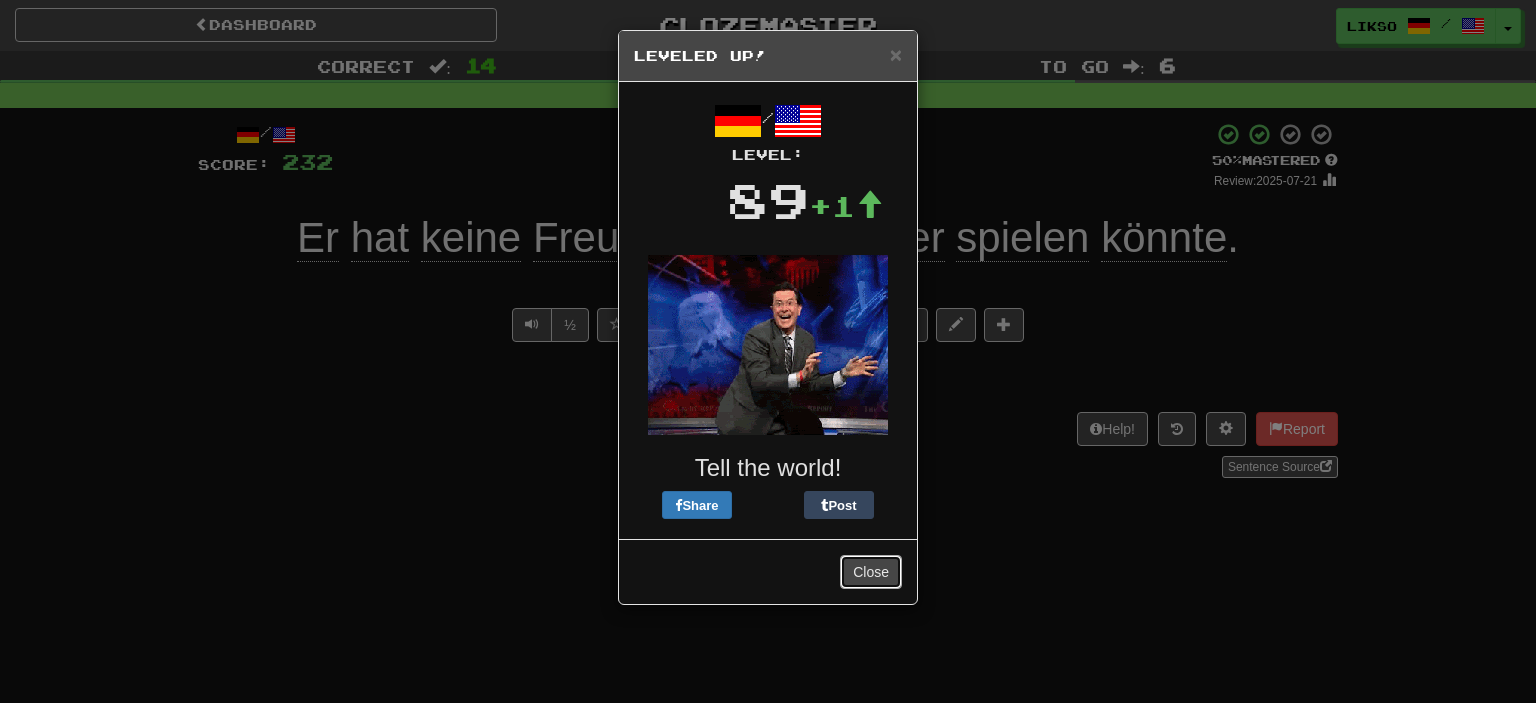 click on "Close" at bounding box center [871, 572] 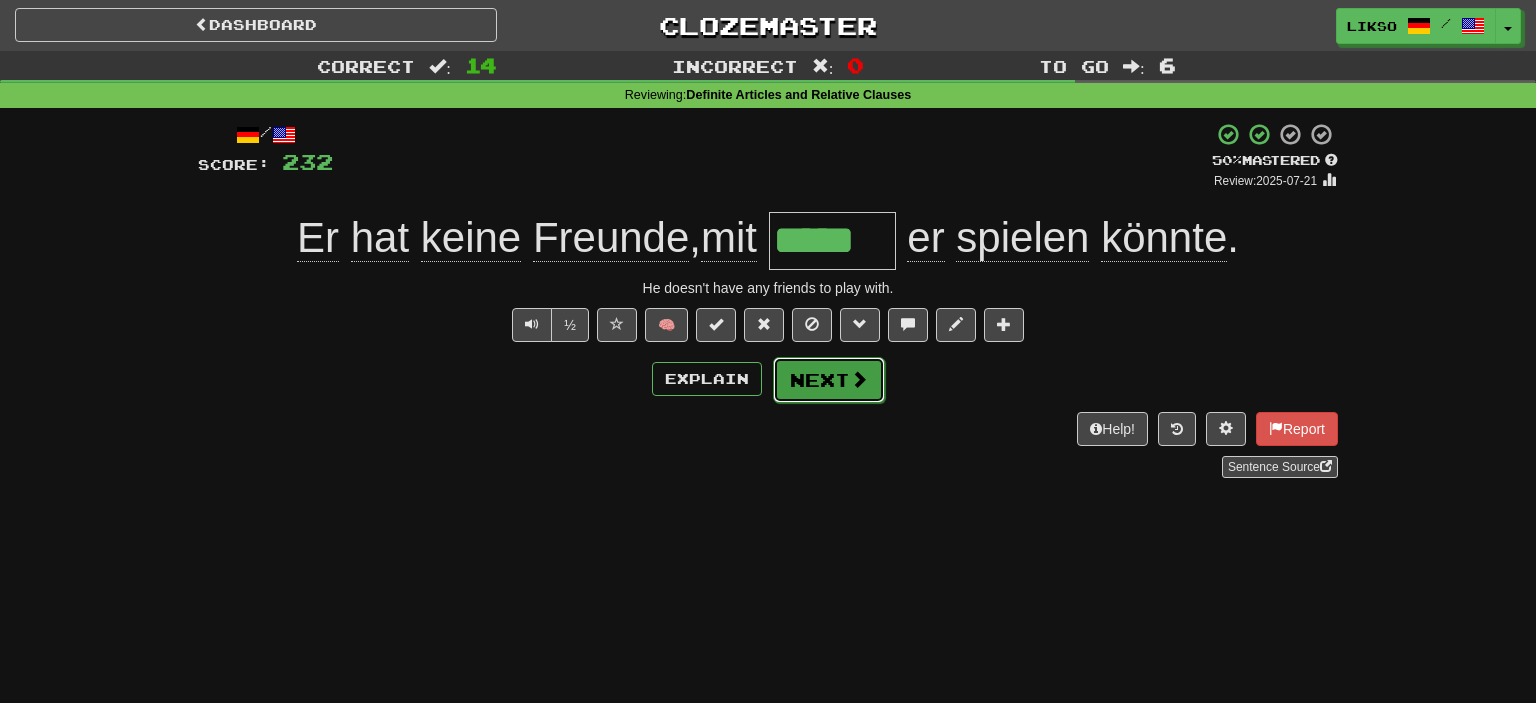 click on "Next" at bounding box center (829, 380) 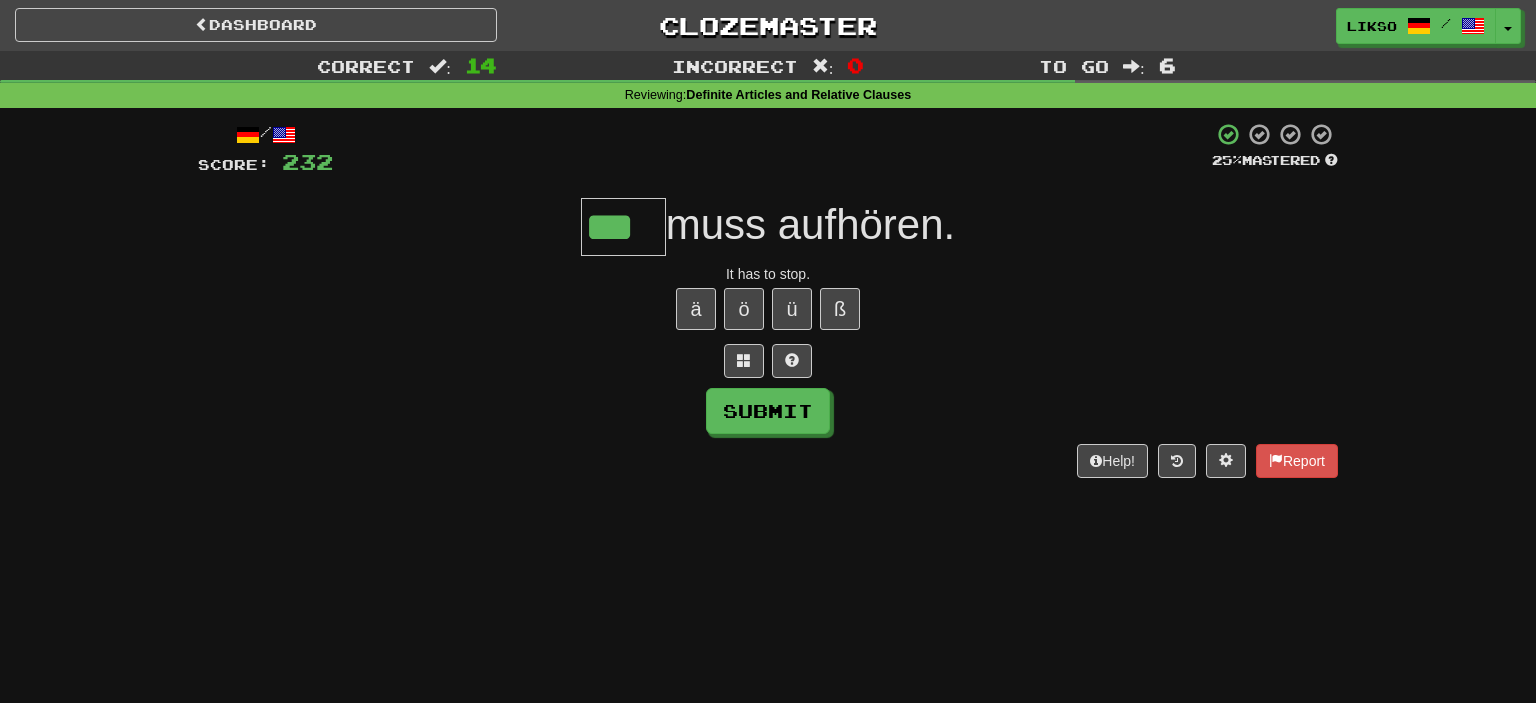 type on "***" 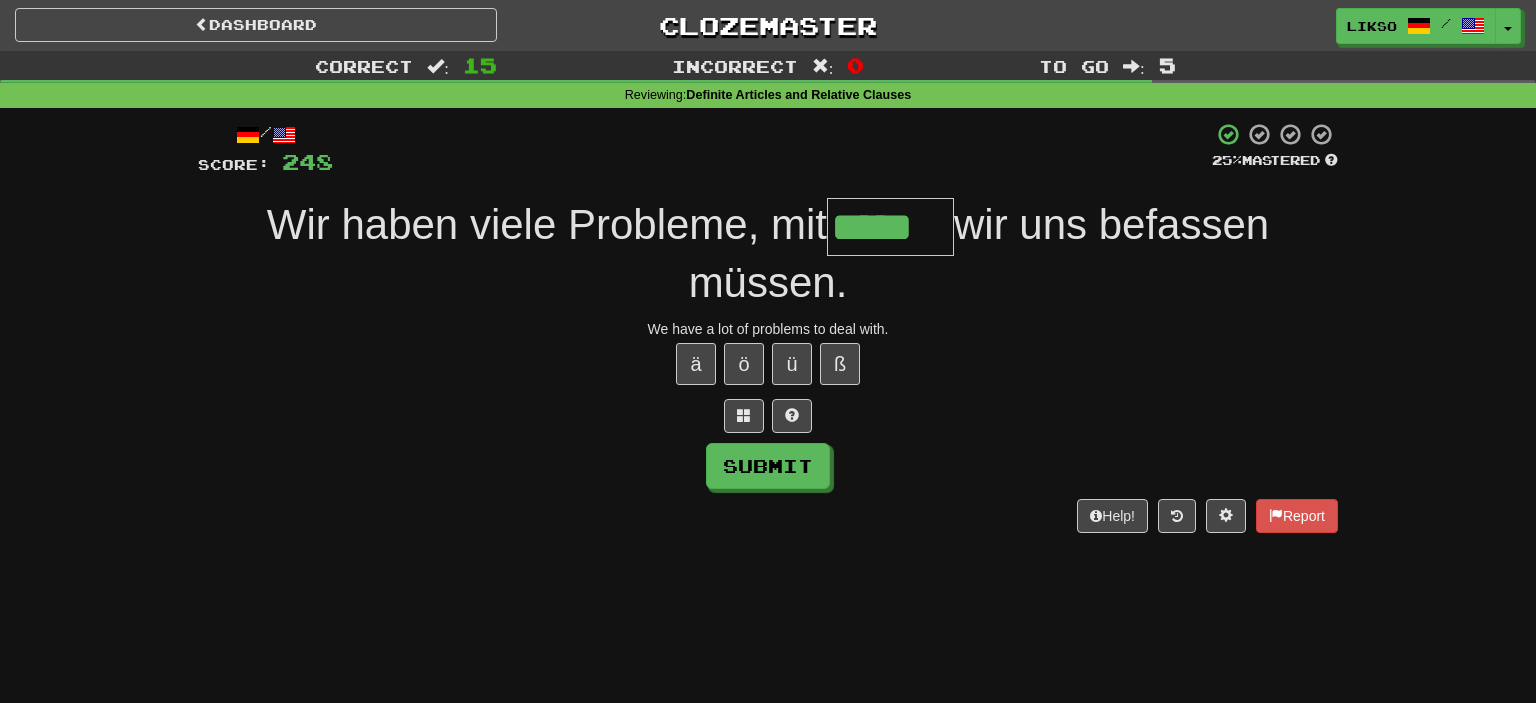 type on "*****" 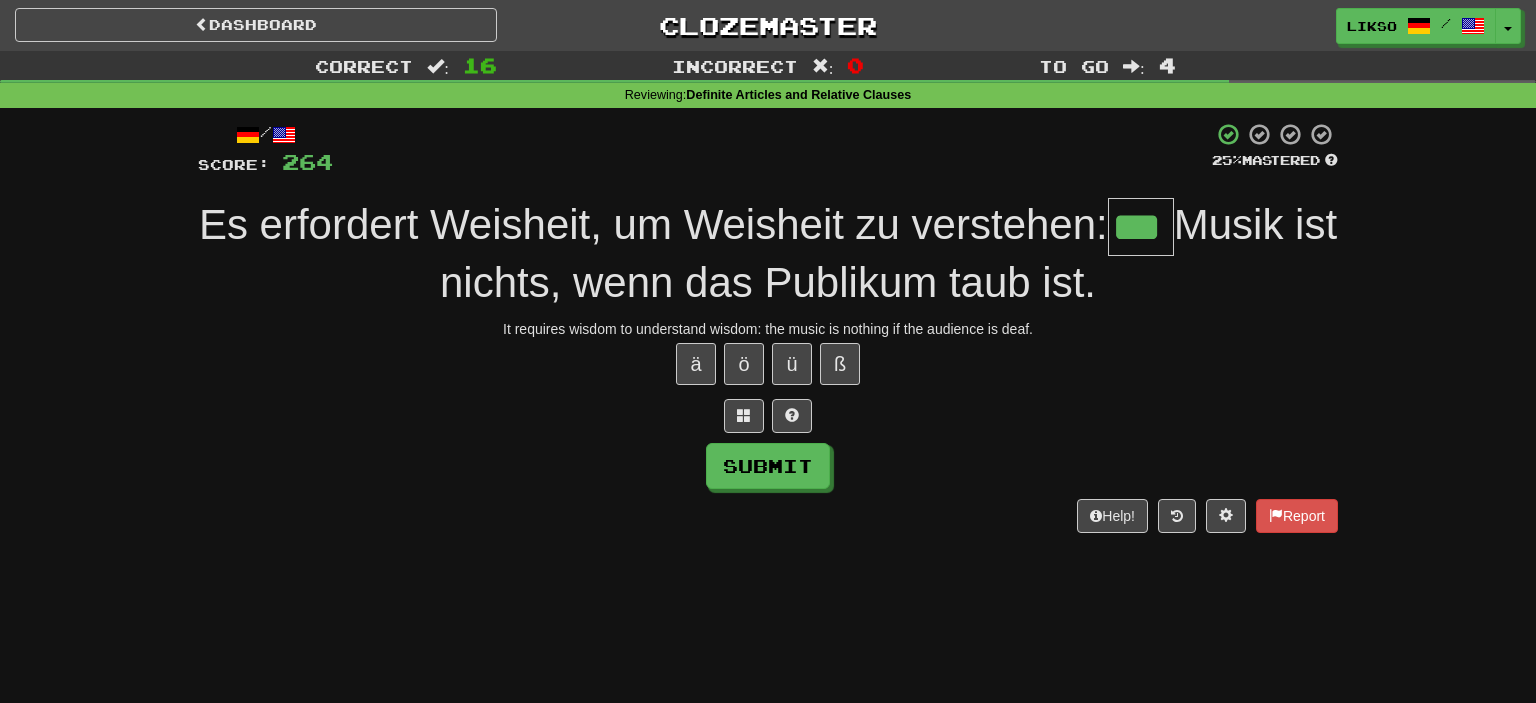 type on "***" 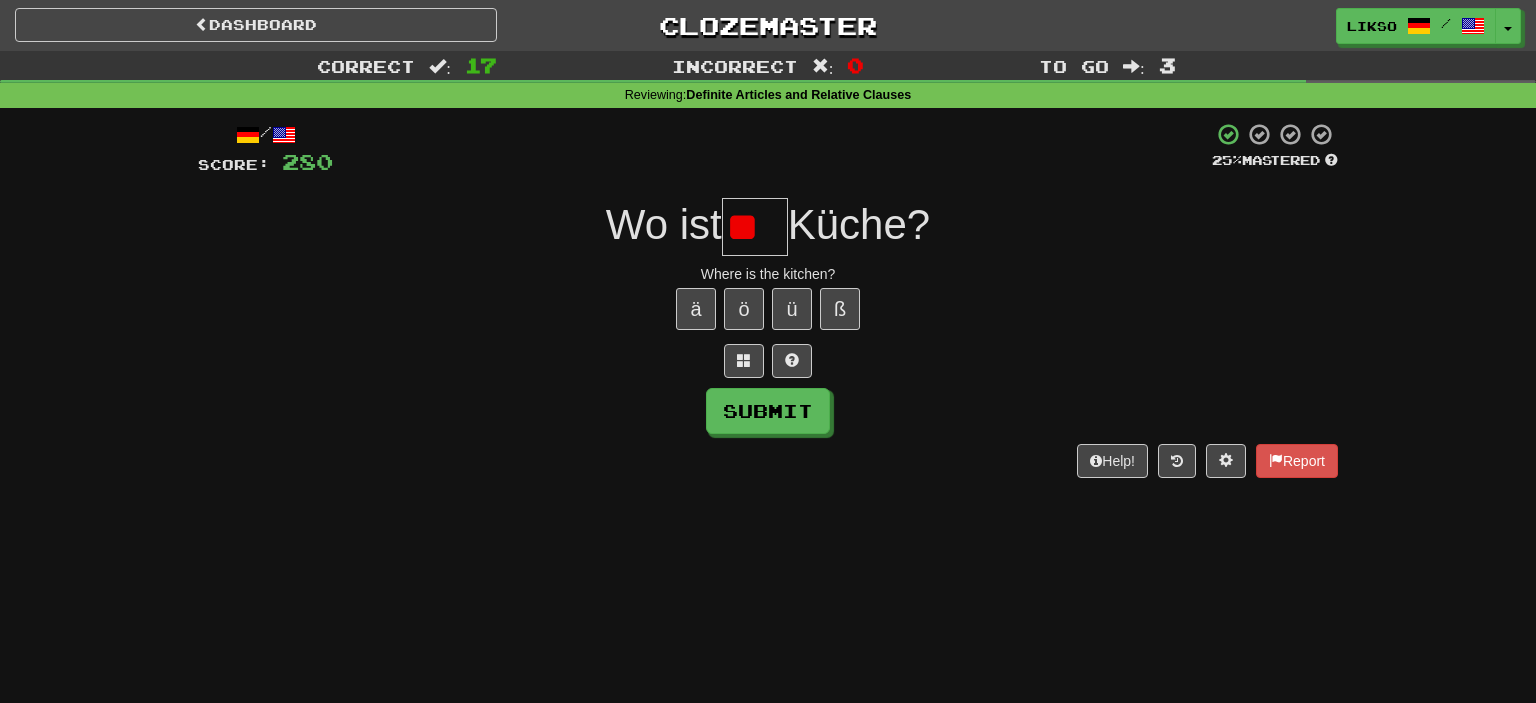 scroll, scrollTop: 0, scrollLeft: 0, axis: both 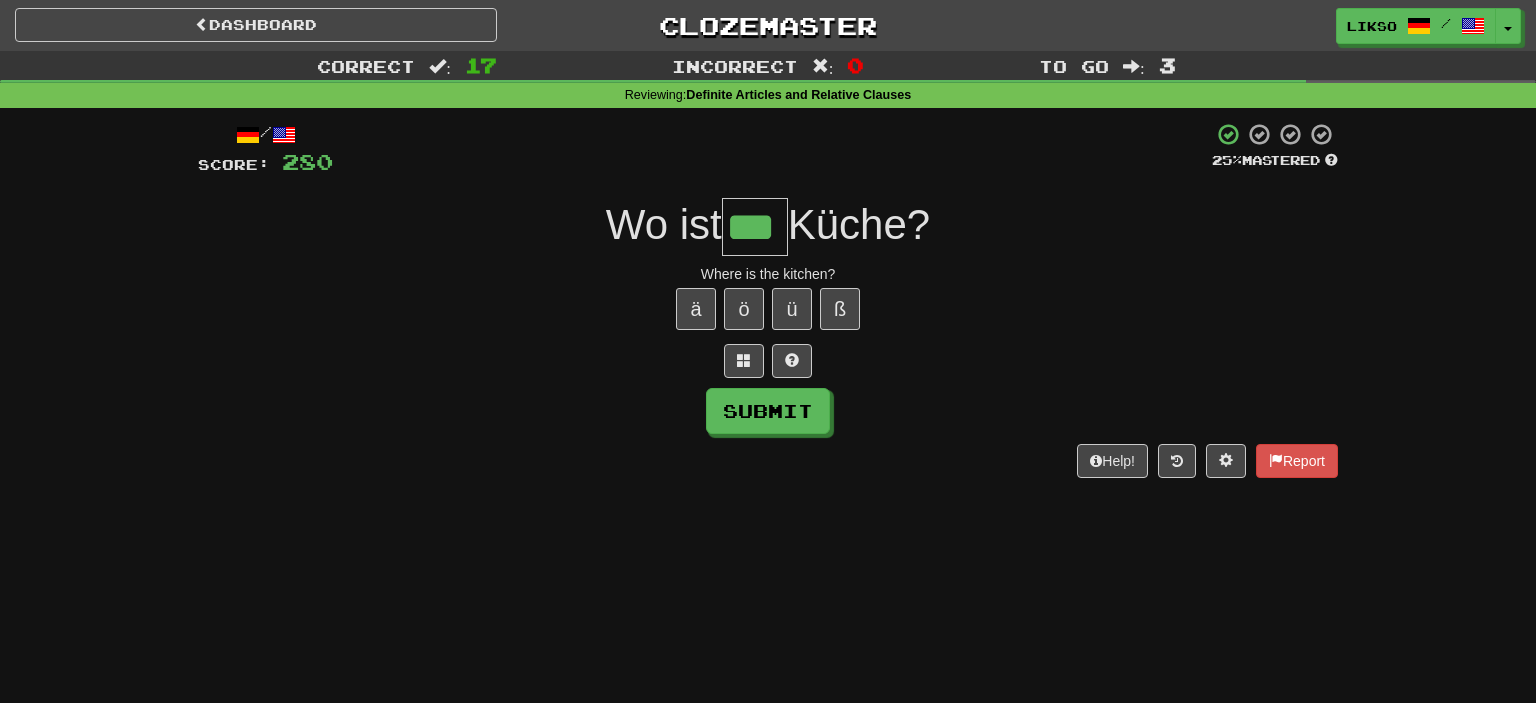 type on "***" 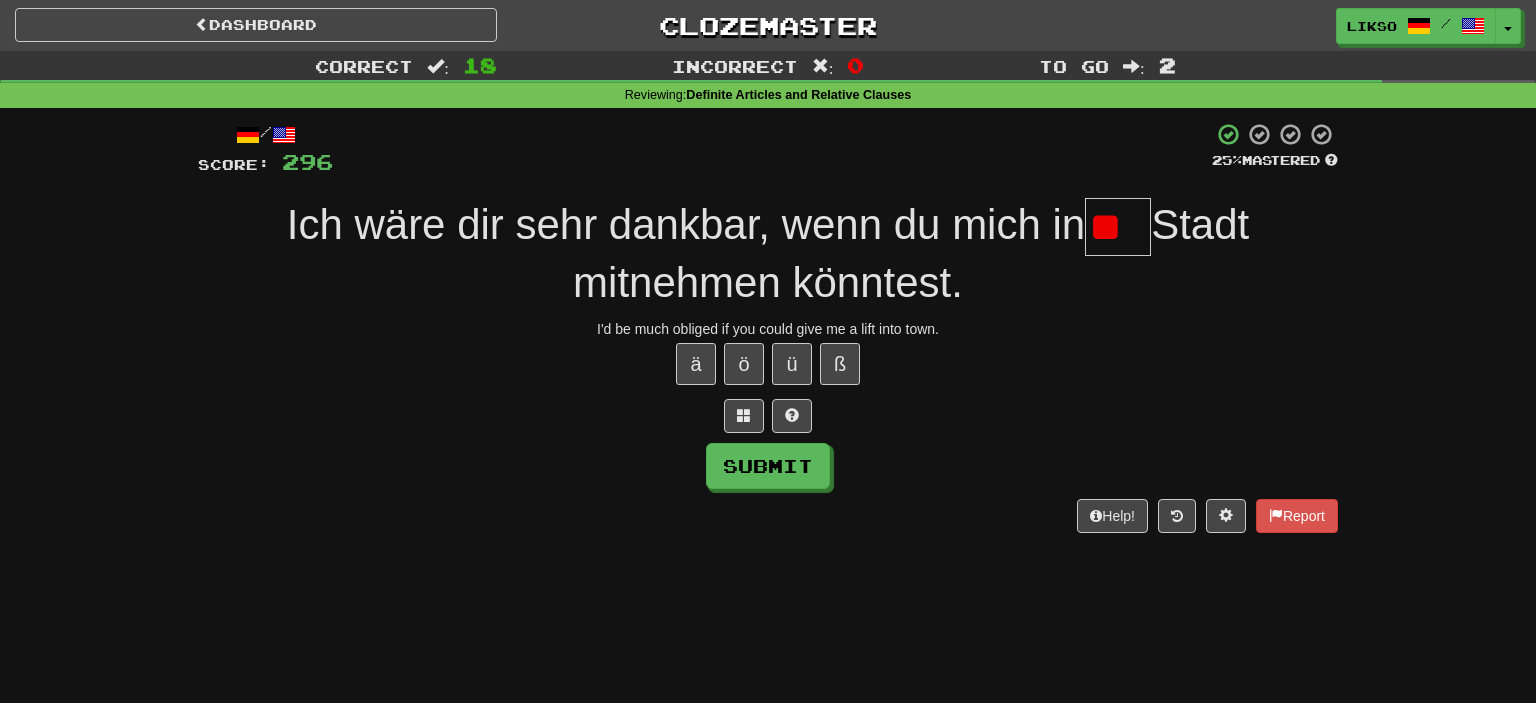 scroll, scrollTop: 0, scrollLeft: 0, axis: both 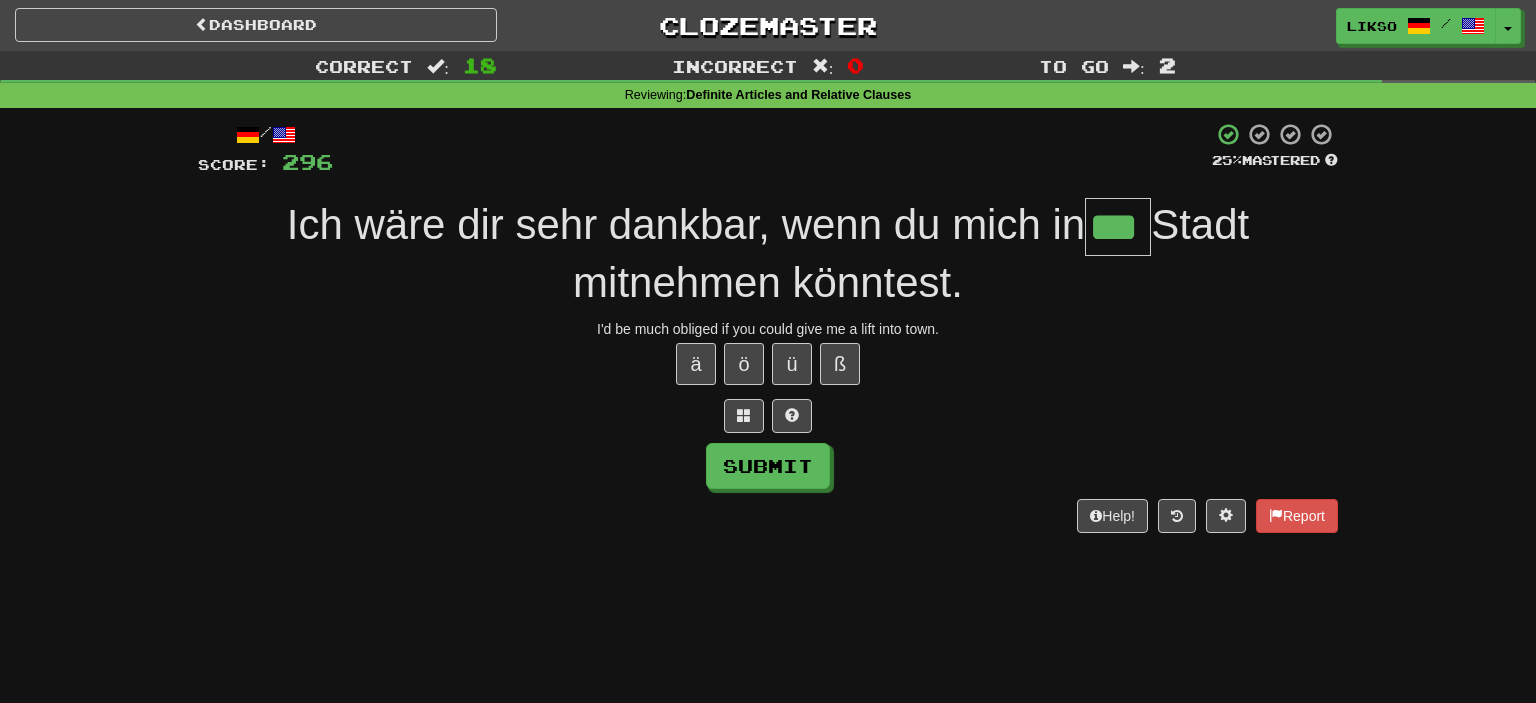 type on "***" 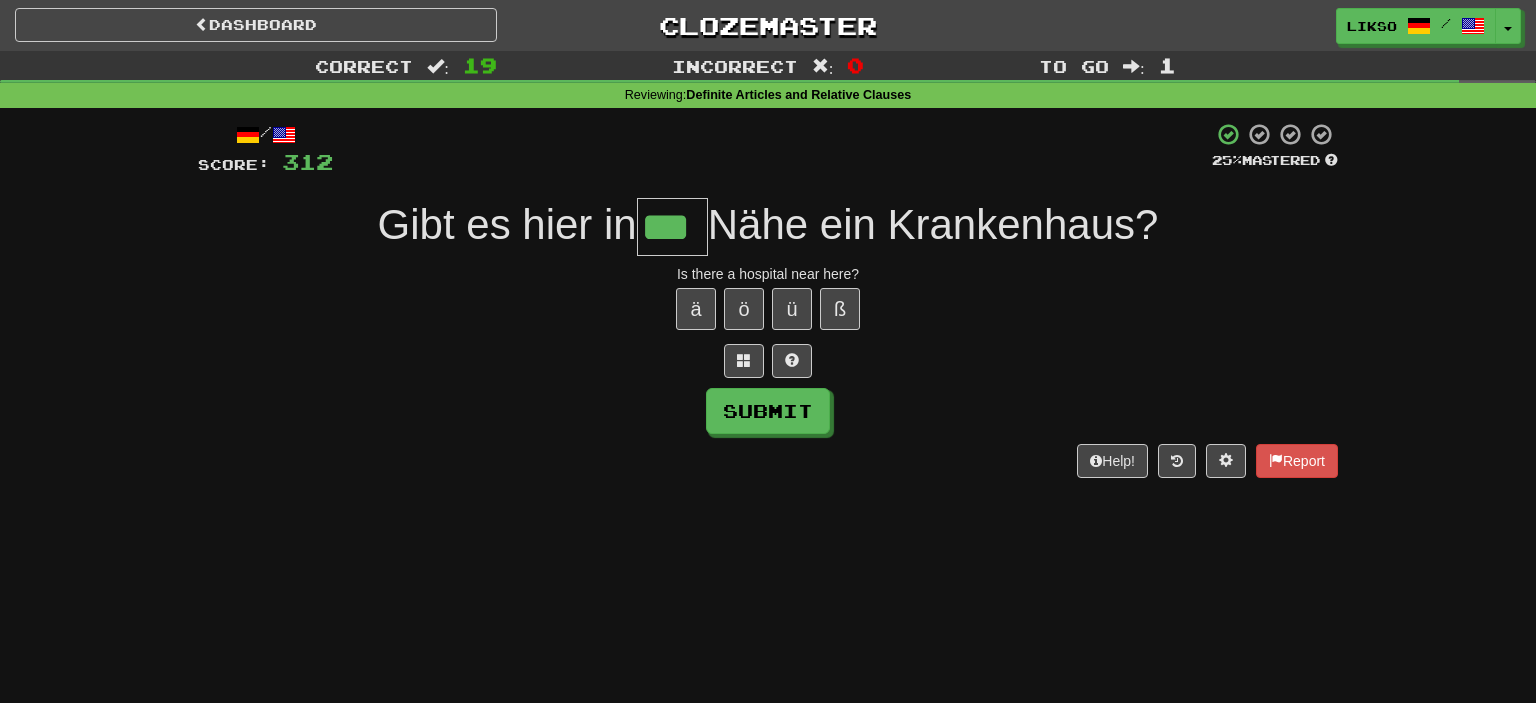 type on "***" 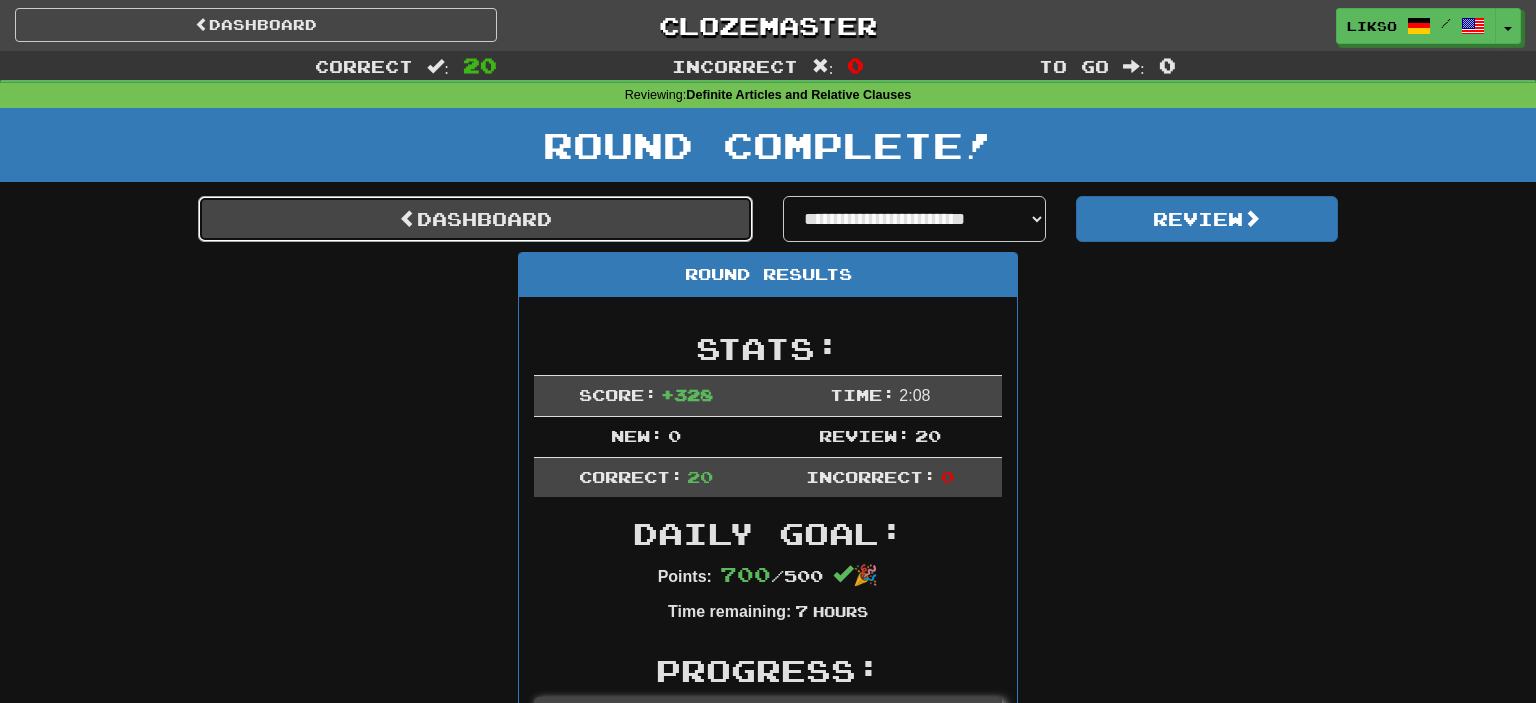 click on "Dashboard" at bounding box center (475, 219) 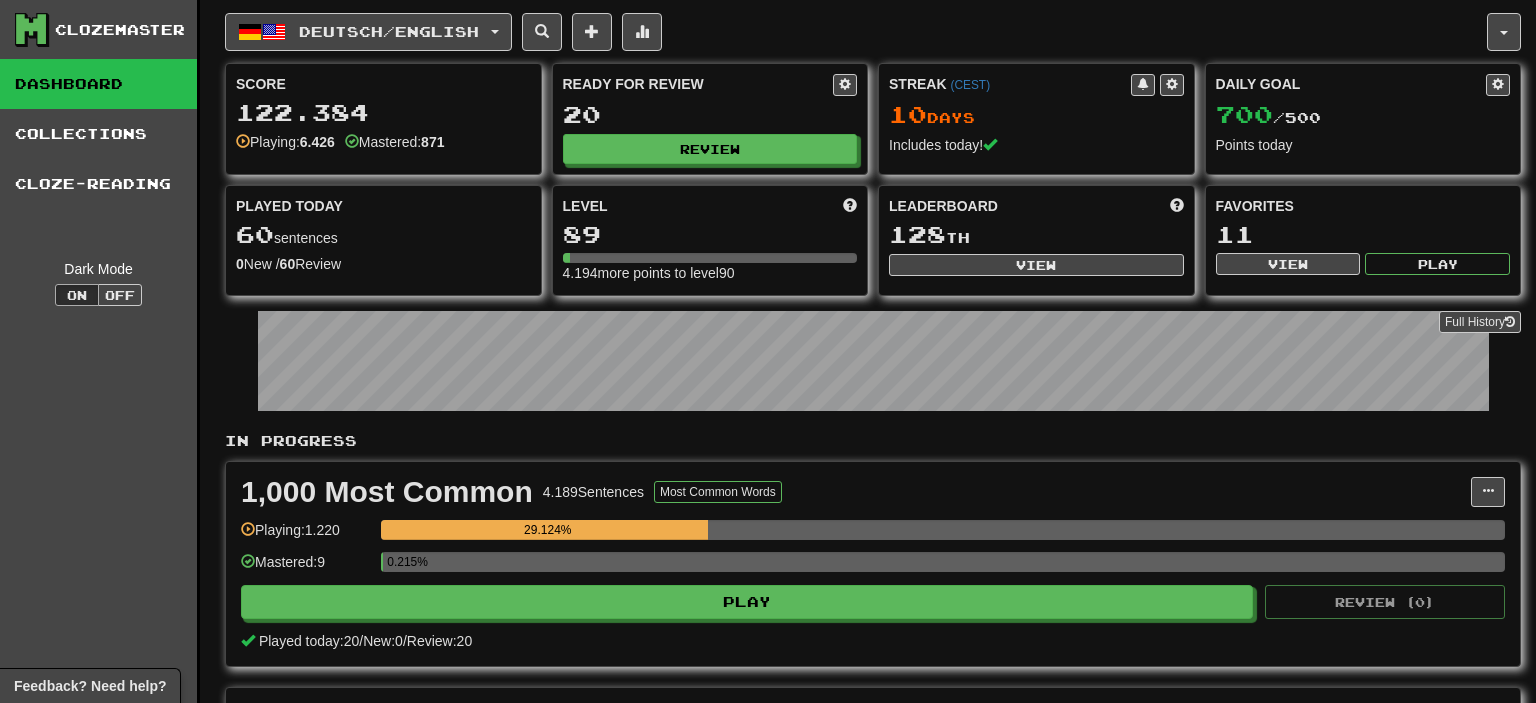 scroll, scrollTop: 0, scrollLeft: 0, axis: both 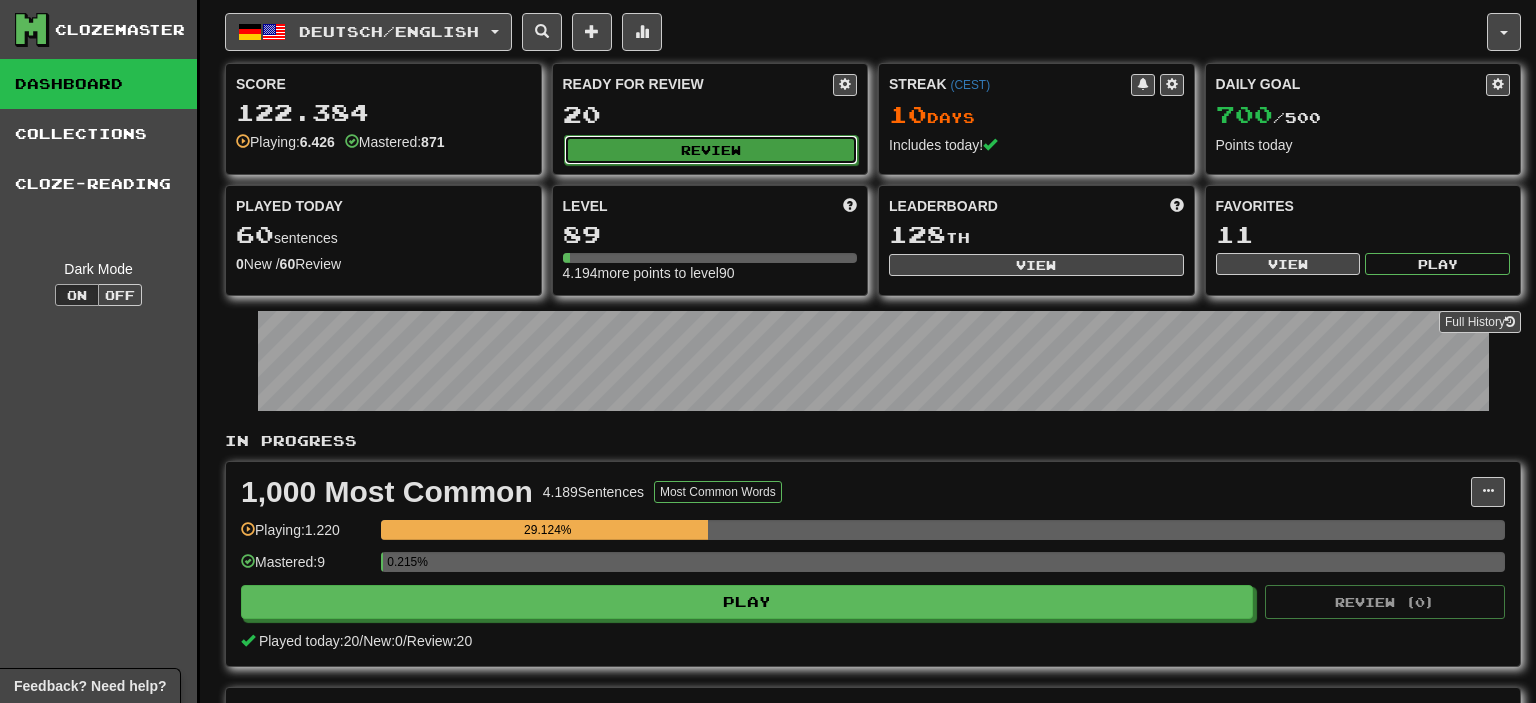 click on "Review" at bounding box center [711, 150] 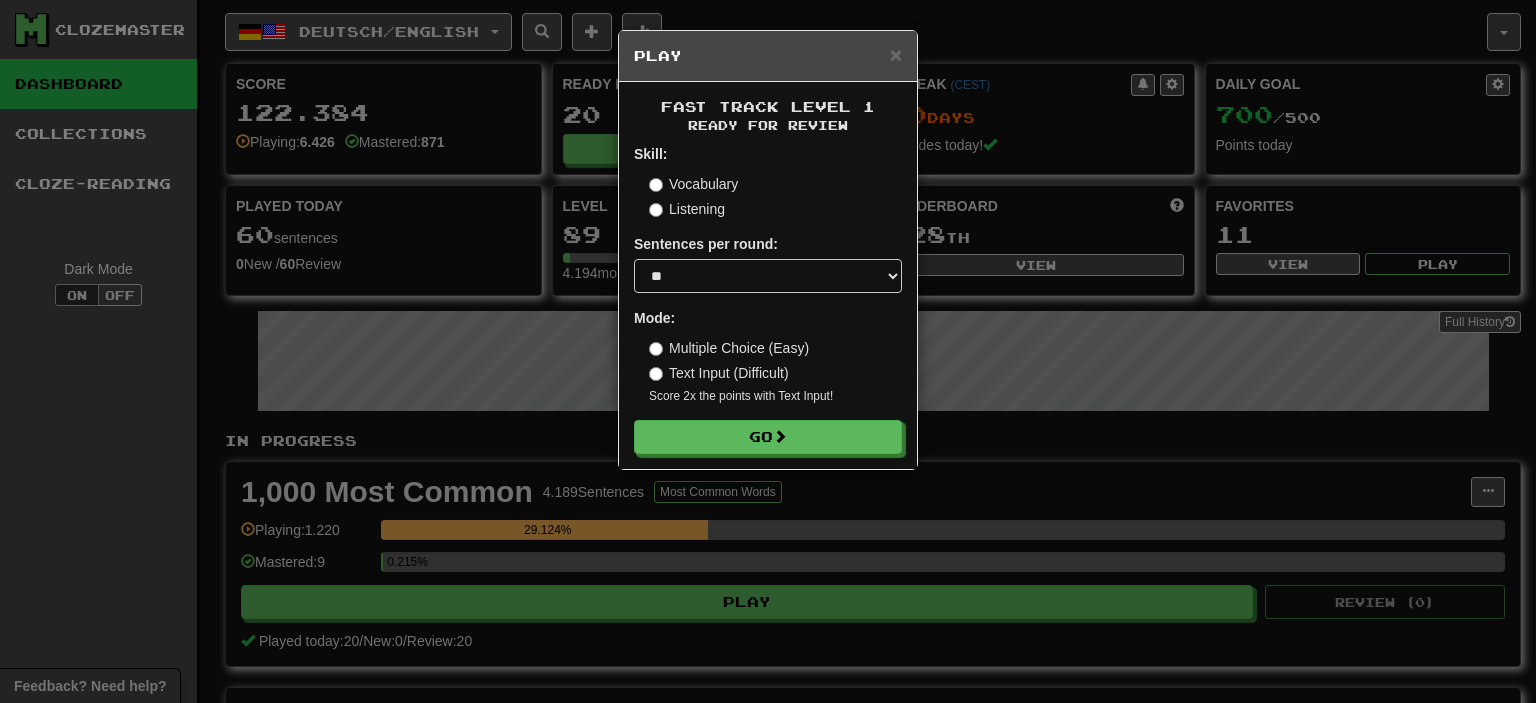 click on "Multiple Choice (Easy)" at bounding box center [729, 348] 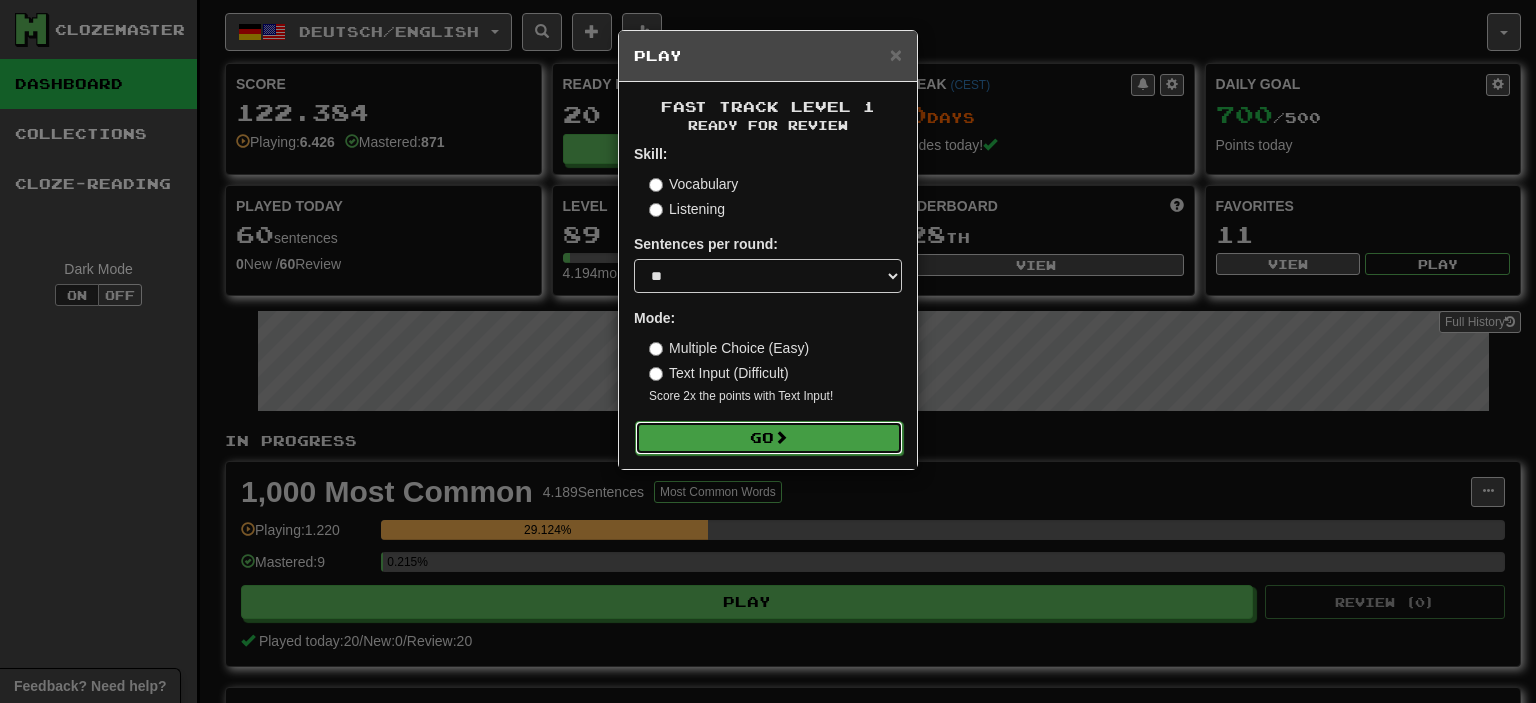 click on "Go" at bounding box center [769, 438] 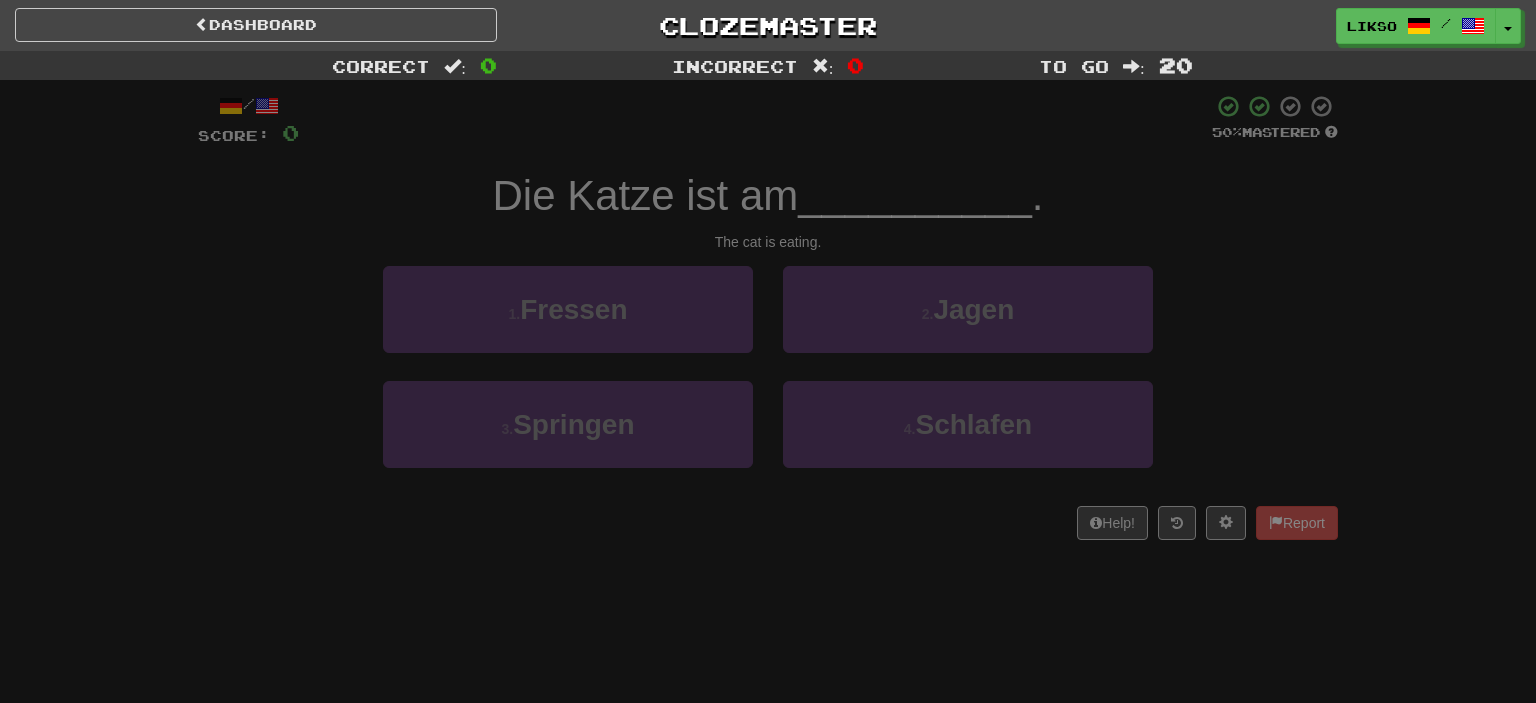 scroll, scrollTop: 0, scrollLeft: 0, axis: both 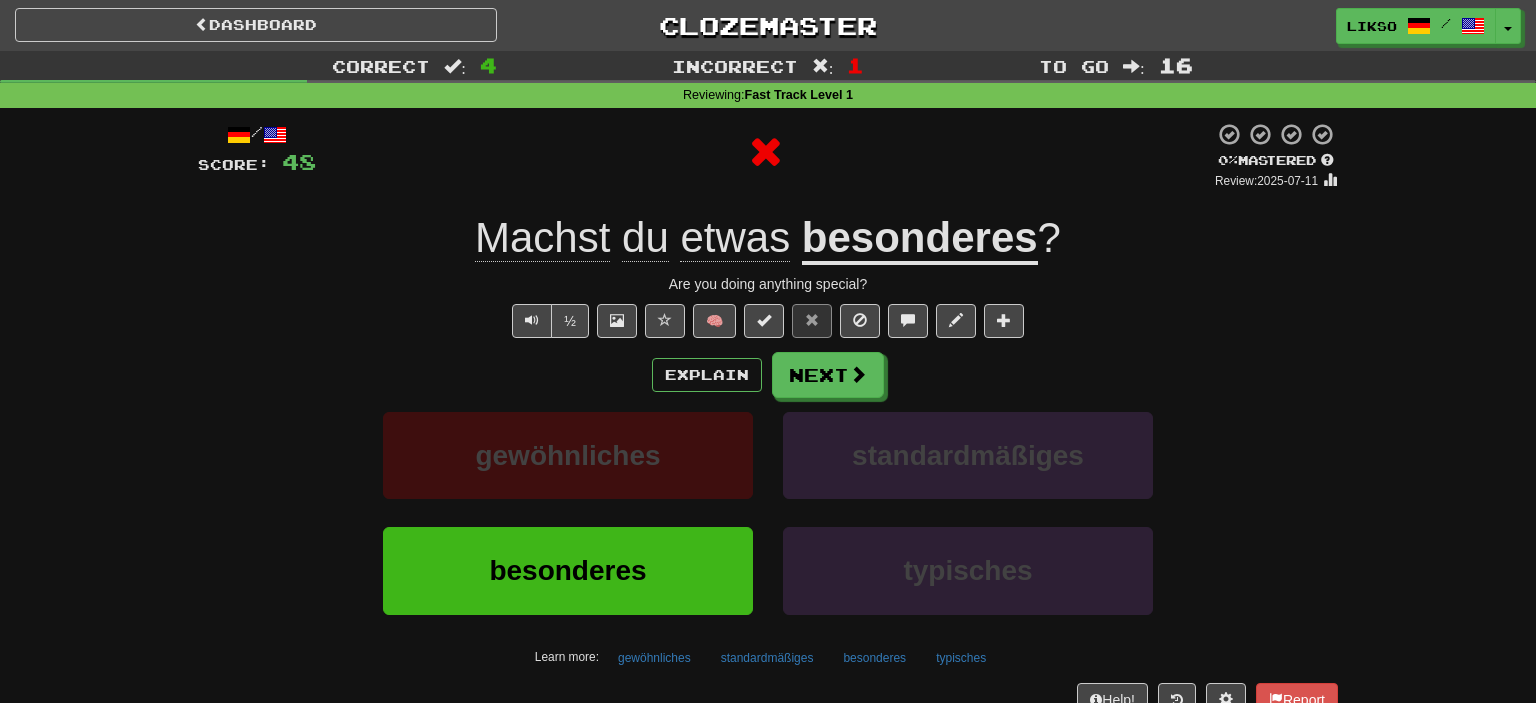 click on "besonderes" at bounding box center (920, 239) 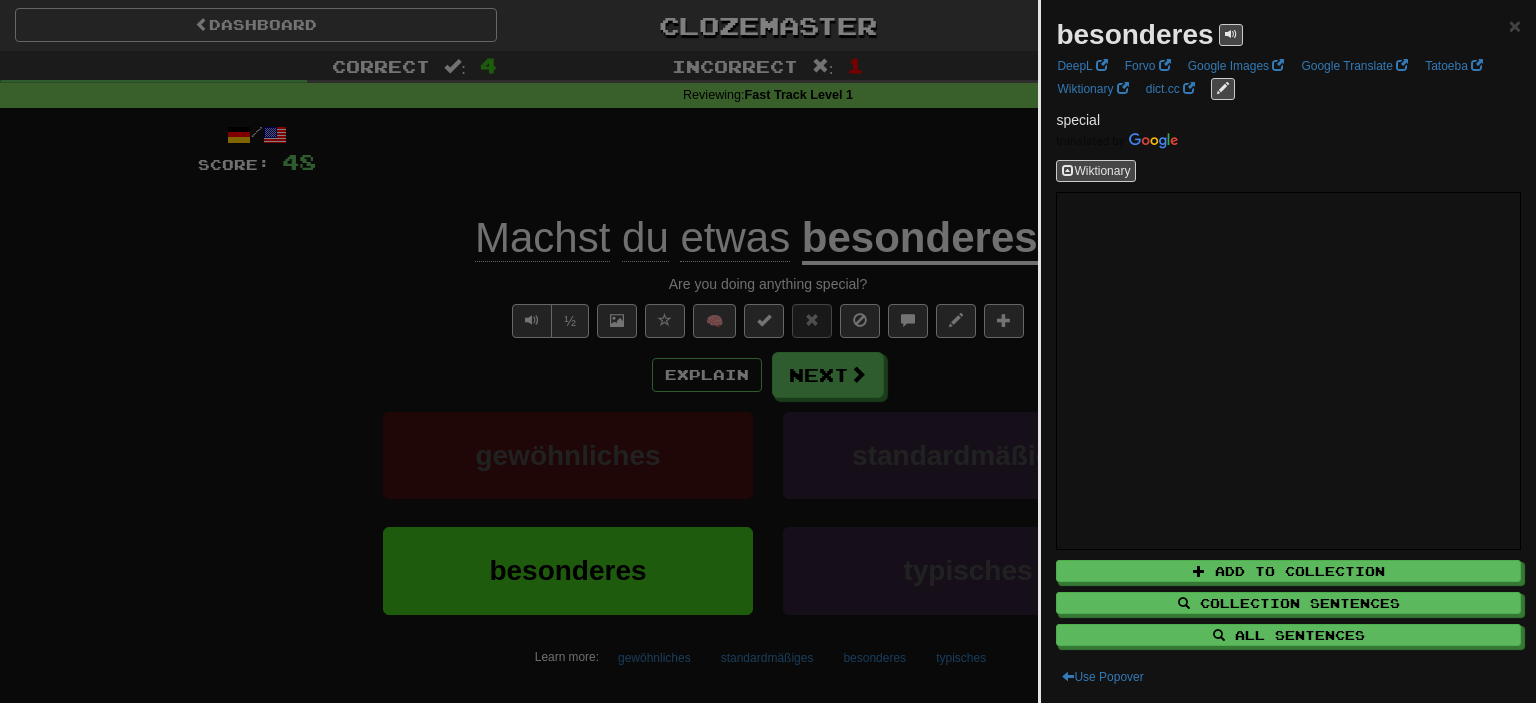 click at bounding box center [768, 351] 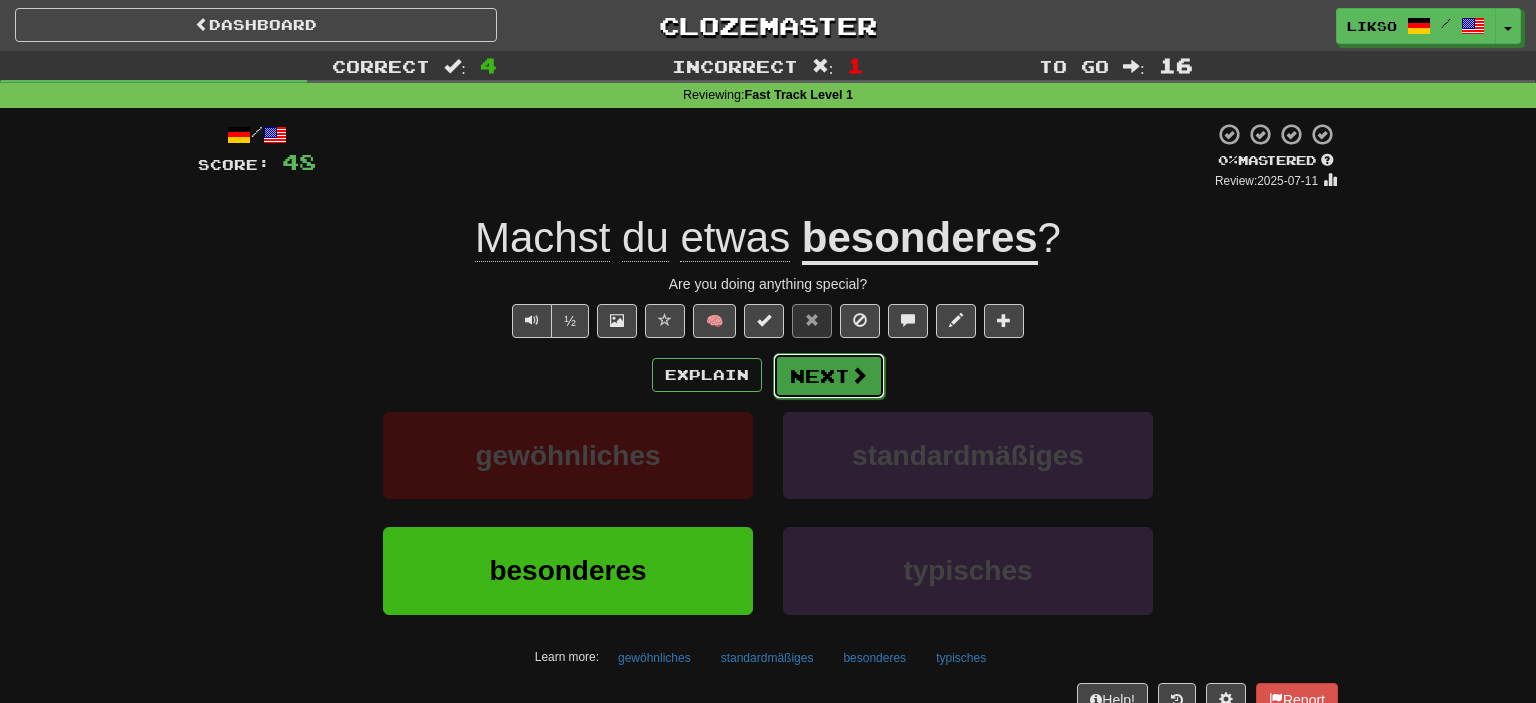 click on "Next" at bounding box center (829, 376) 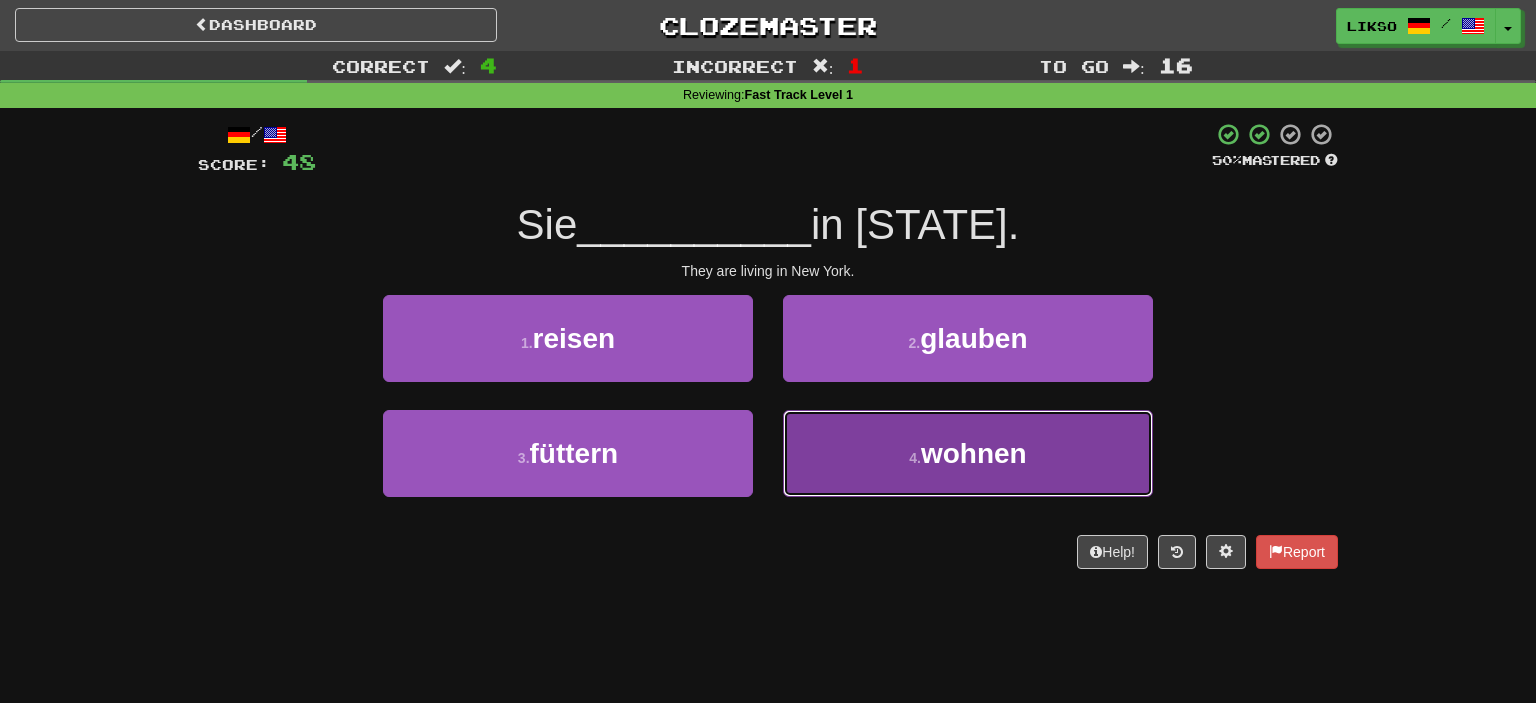 click on "4 .  wohnen" at bounding box center [968, 453] 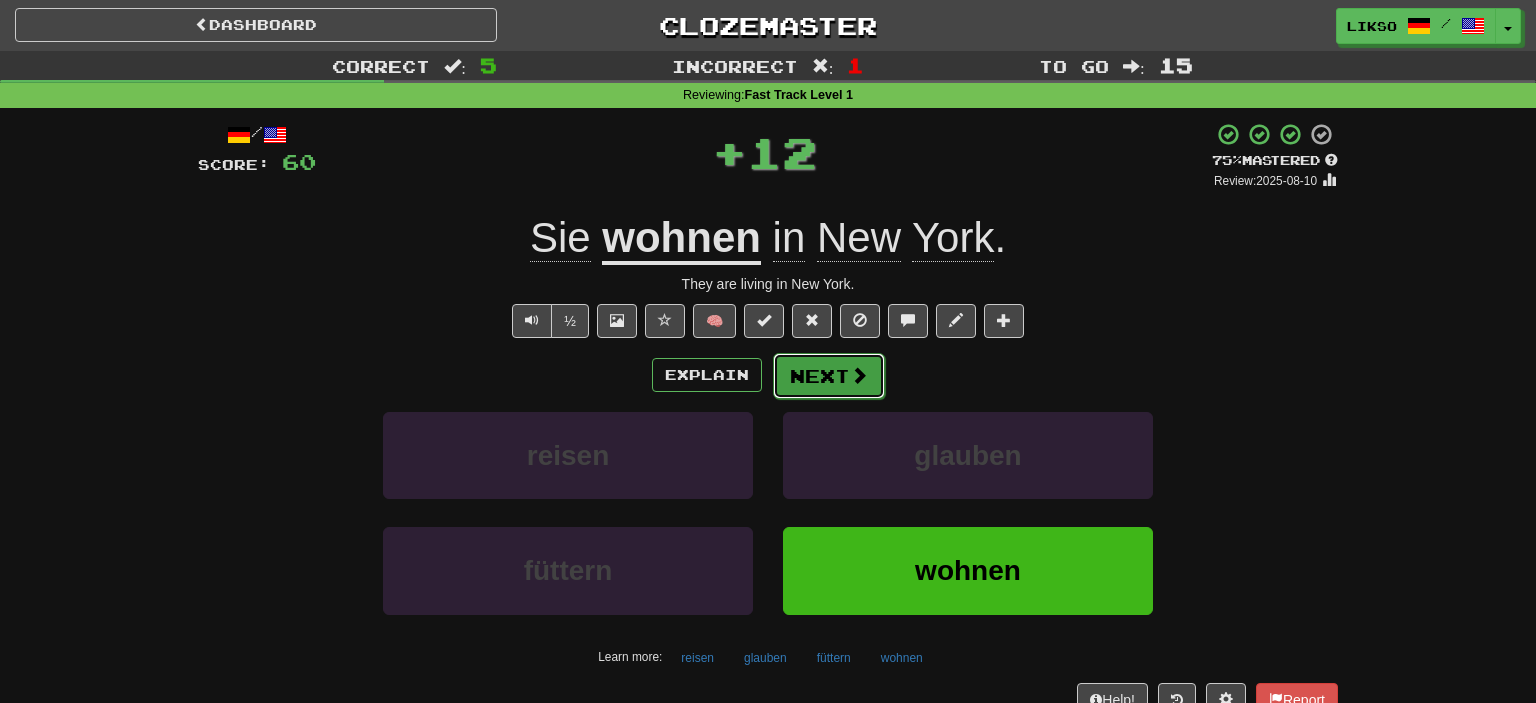 click on "Next" at bounding box center (829, 376) 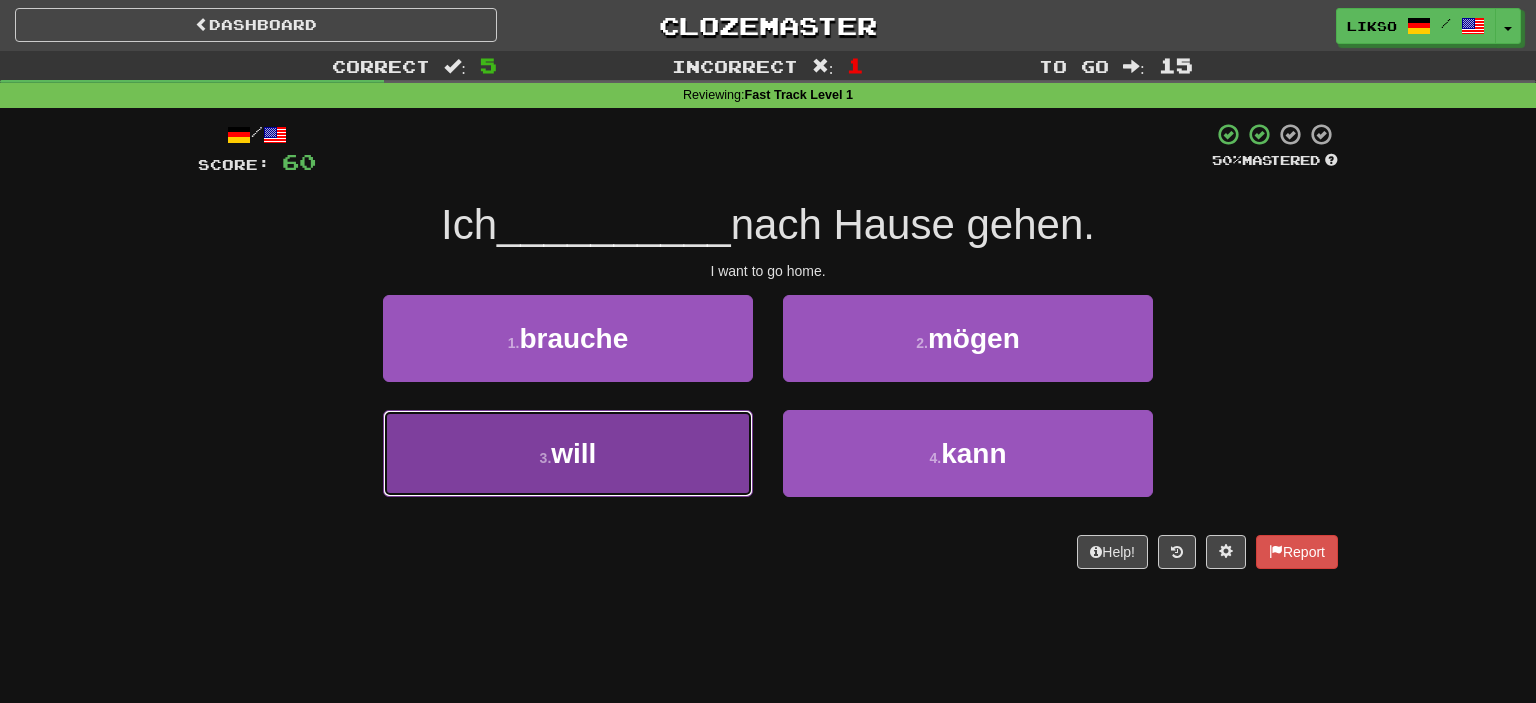 click on "3 .  will" at bounding box center [568, 453] 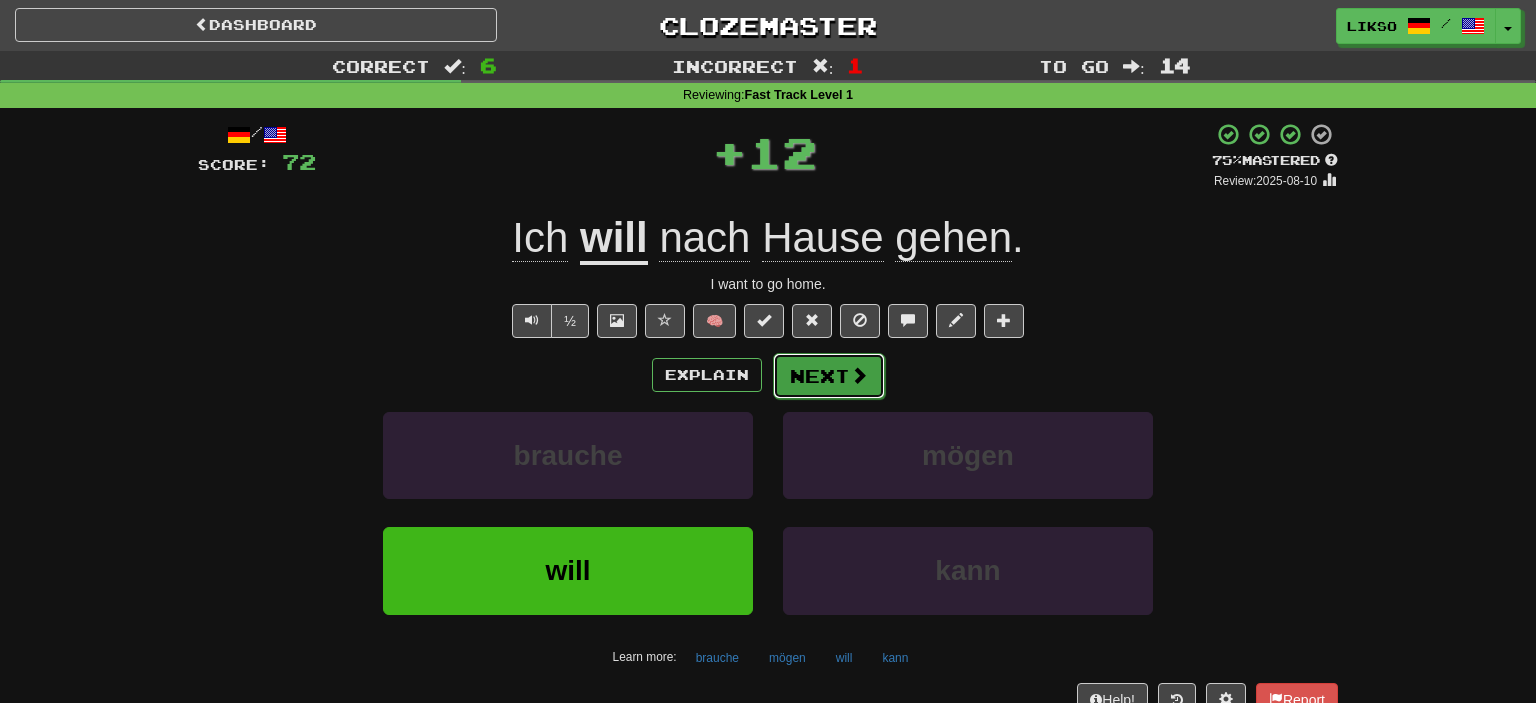 click at bounding box center (859, 375) 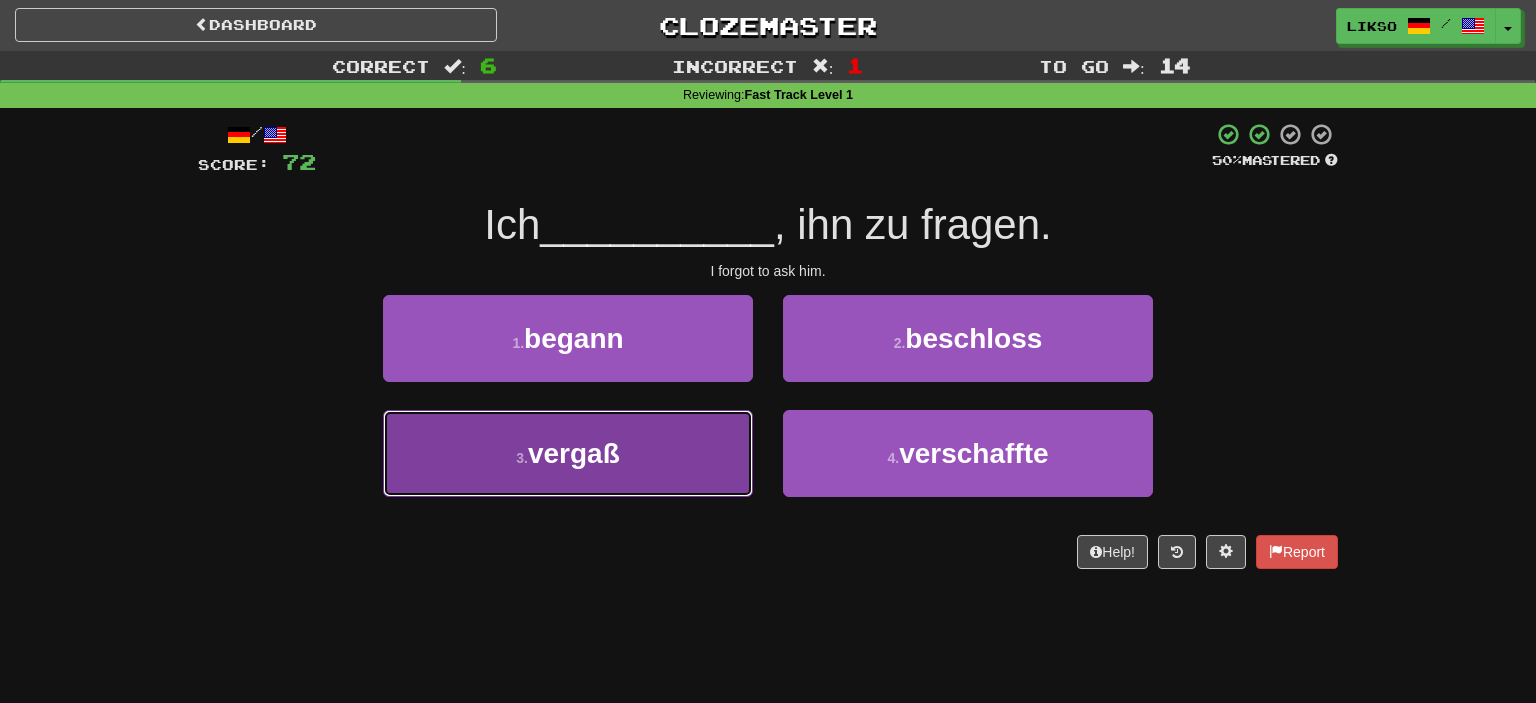 click on "3 .  vergaß" at bounding box center [568, 453] 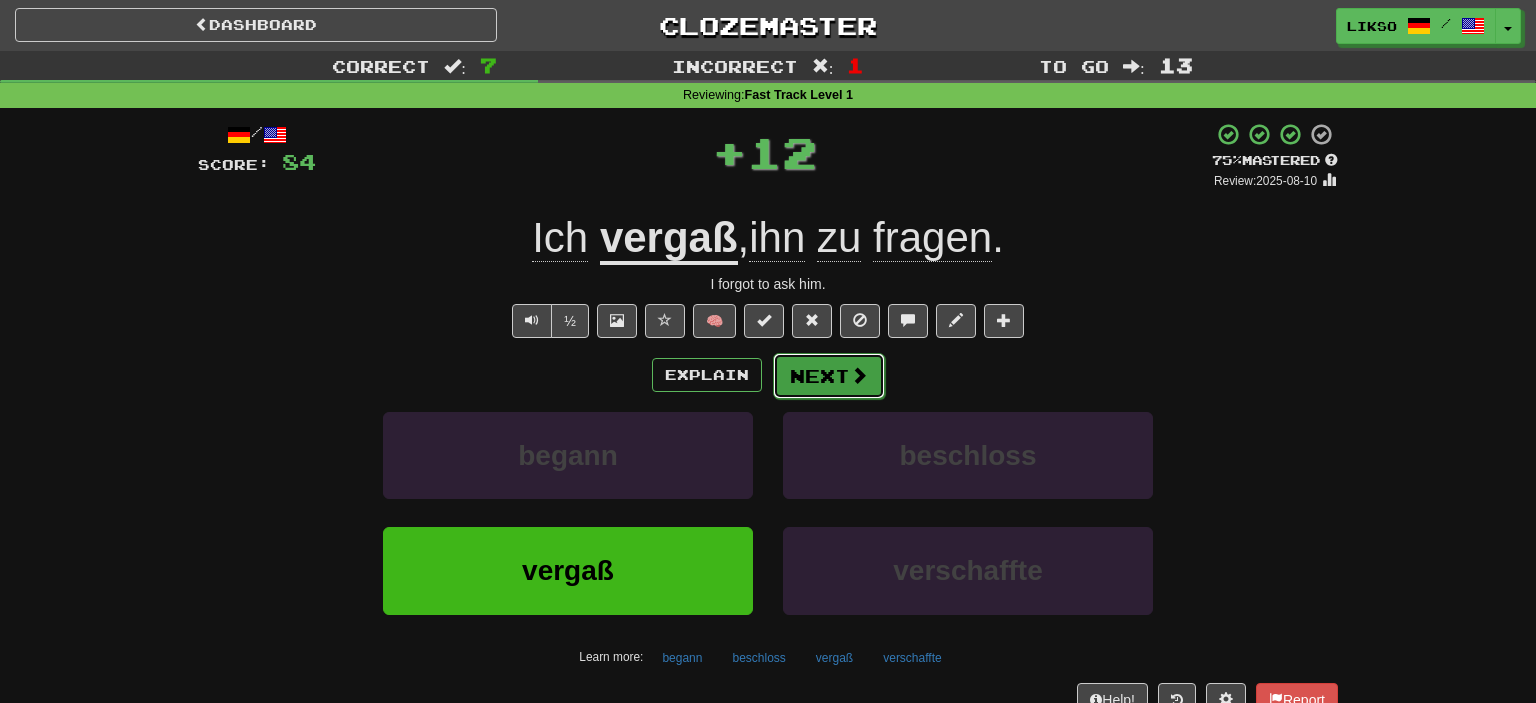 click at bounding box center [859, 375] 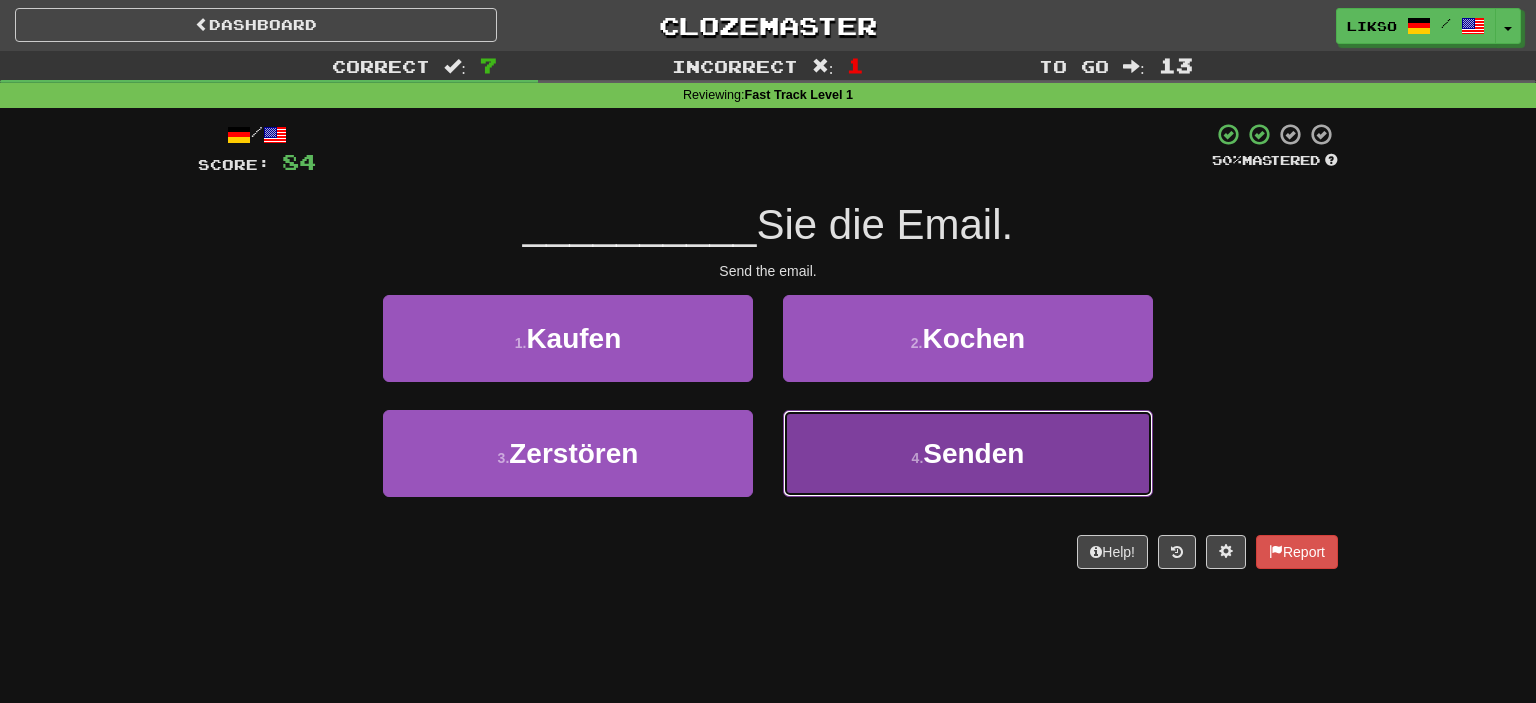 click on "4 .  Senden" at bounding box center [968, 453] 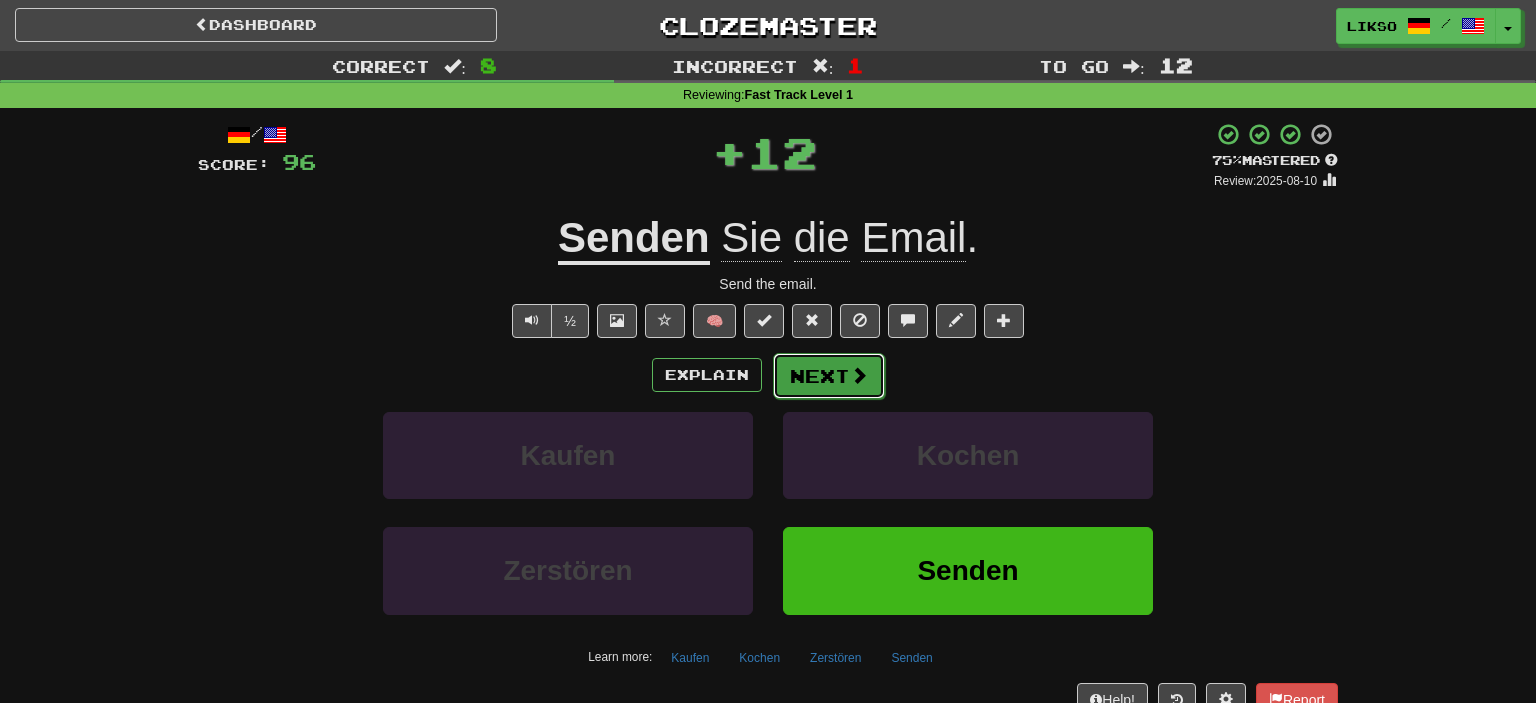 click on "Next" at bounding box center (829, 376) 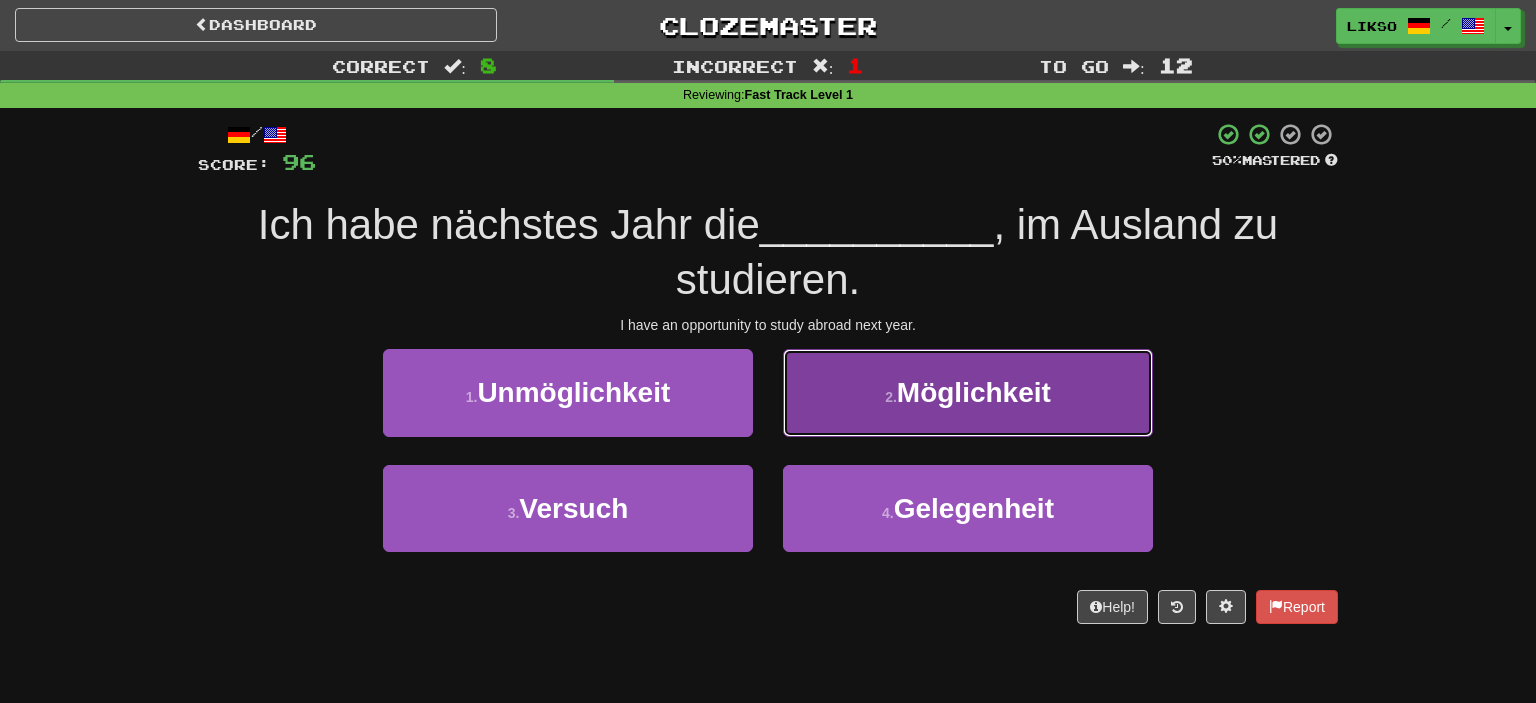 click on "Möglichkeit" at bounding box center (974, 392) 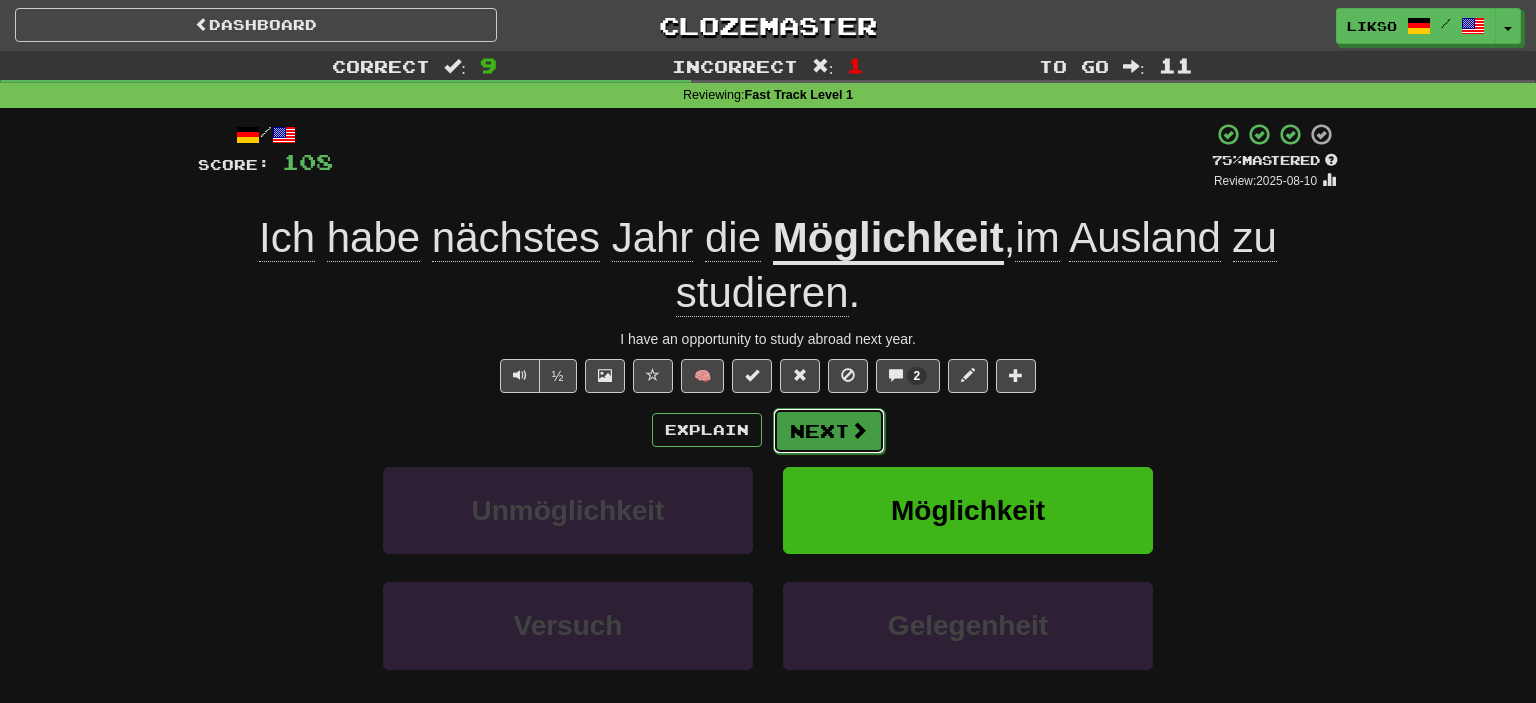 click on "Next" at bounding box center (829, 431) 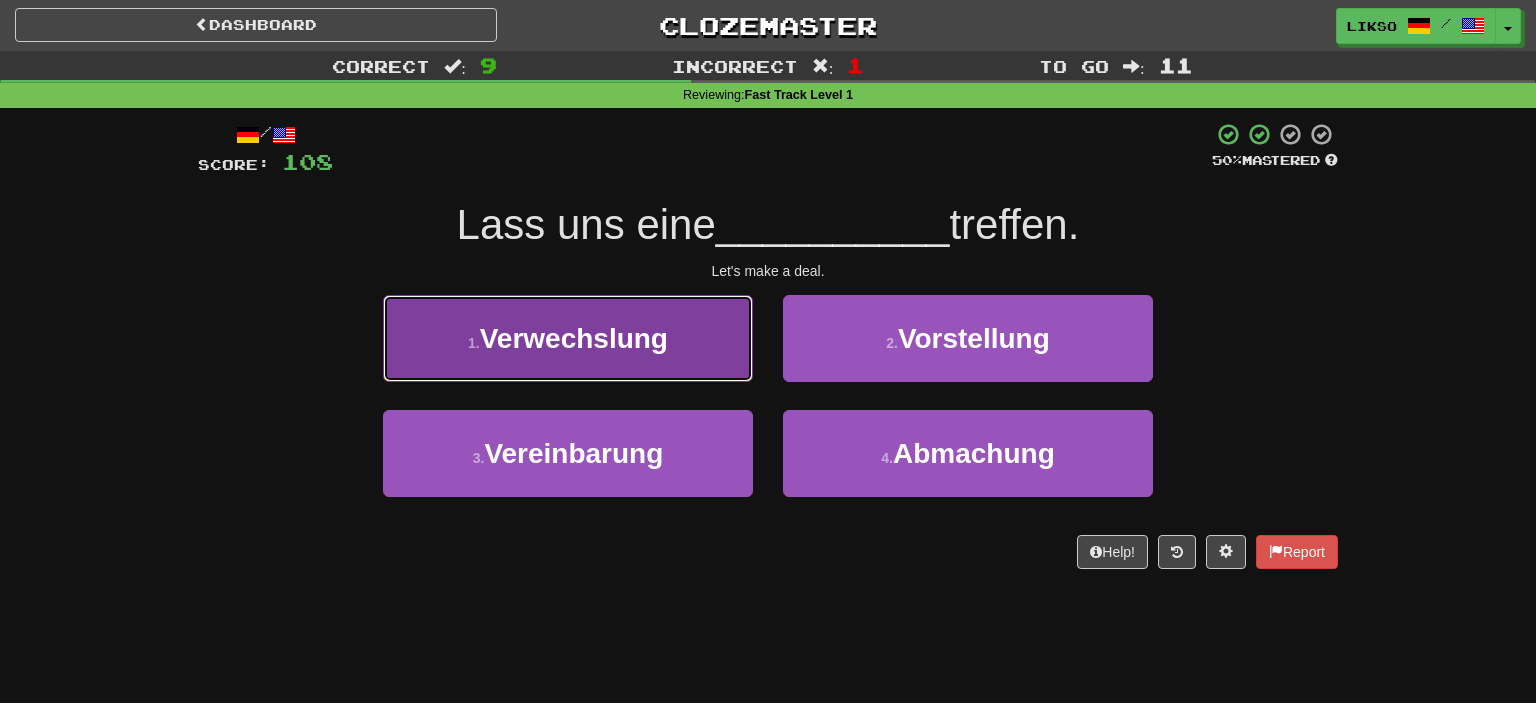 click on "1 .  Verwechslung" at bounding box center [568, 338] 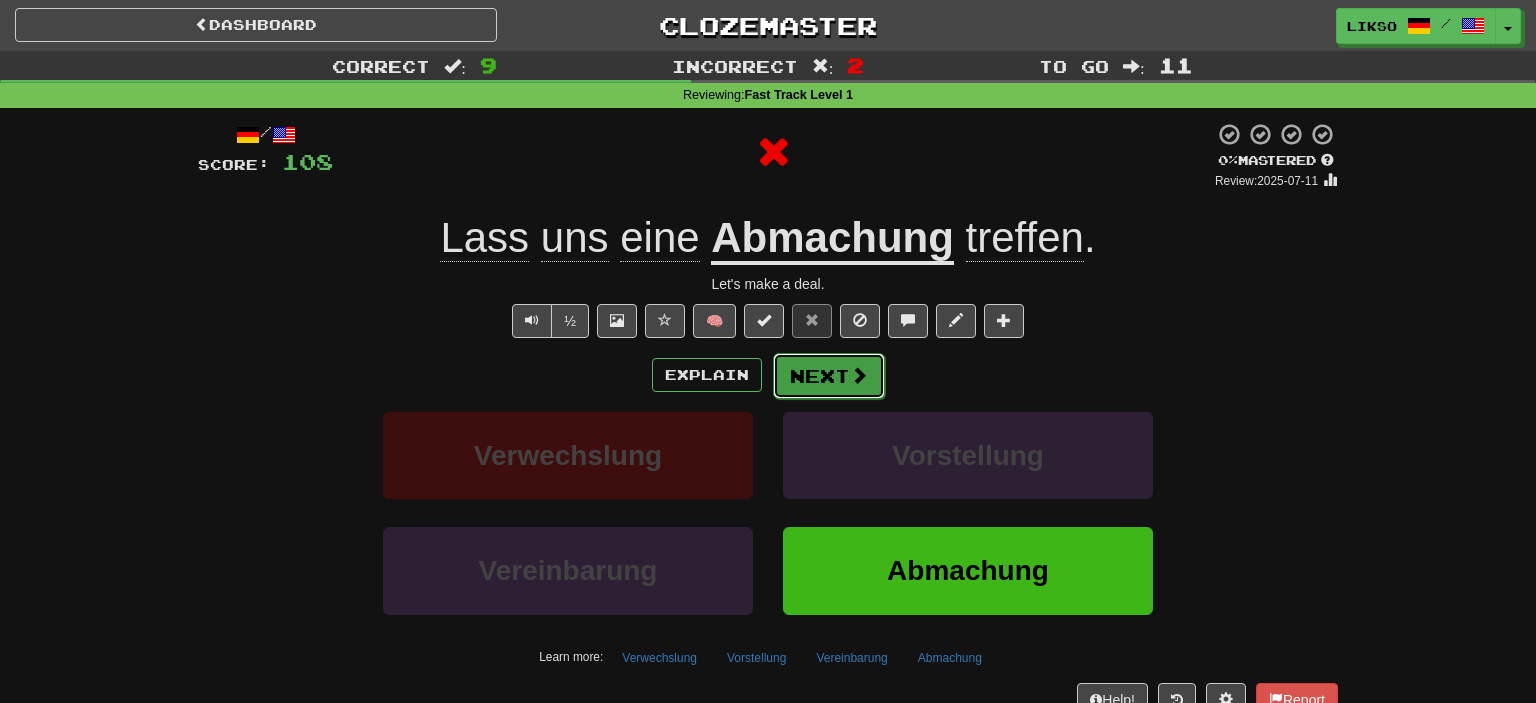 click on "Next" at bounding box center (829, 376) 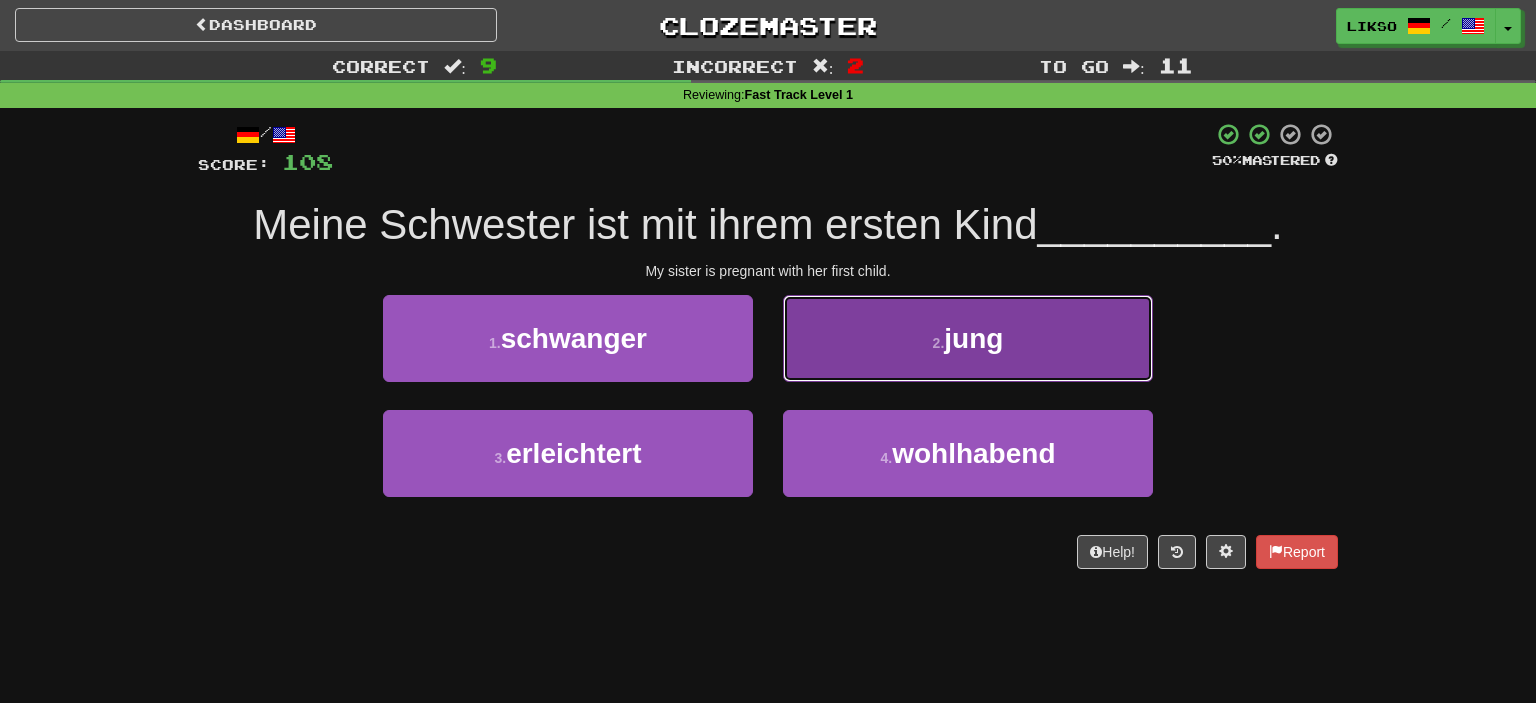 click on "2 .  jung" at bounding box center [968, 338] 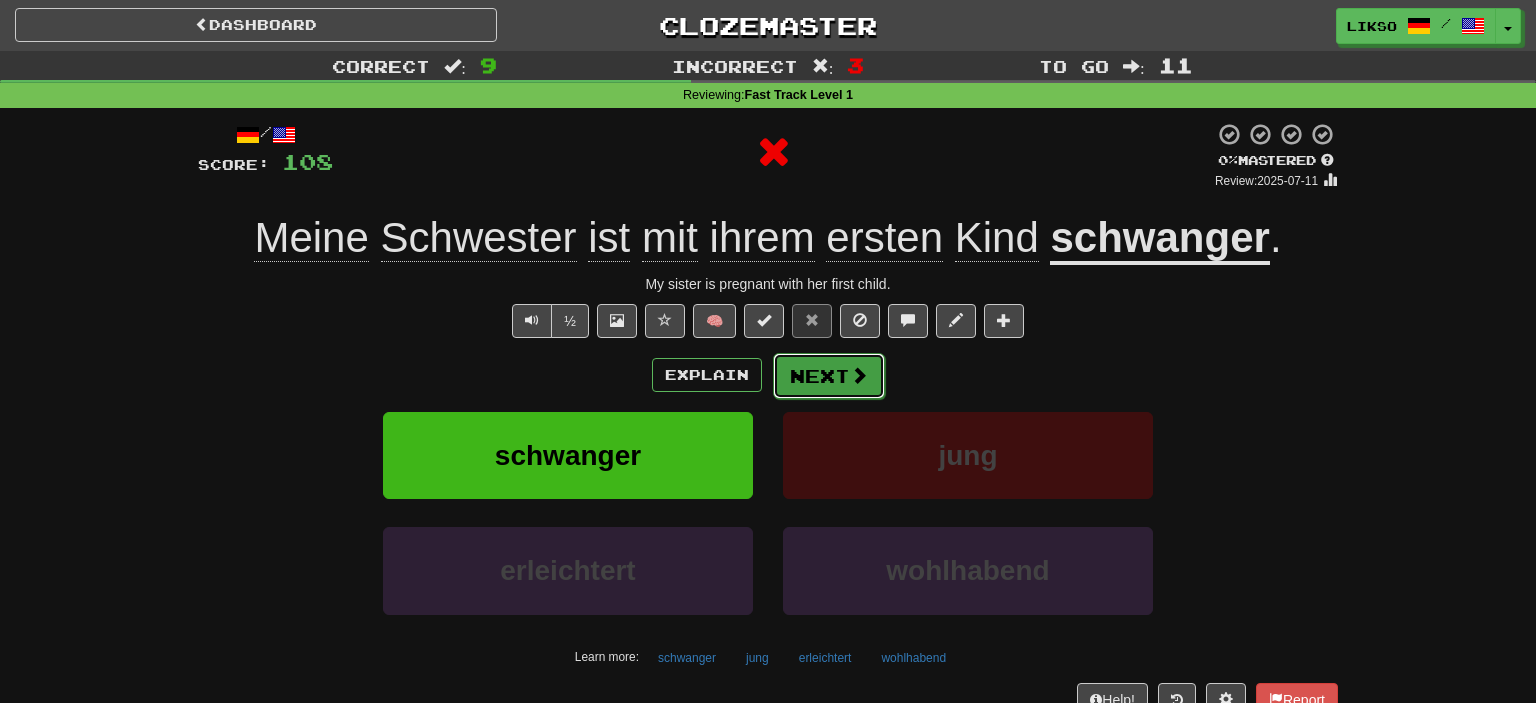 click on "Next" at bounding box center [829, 376] 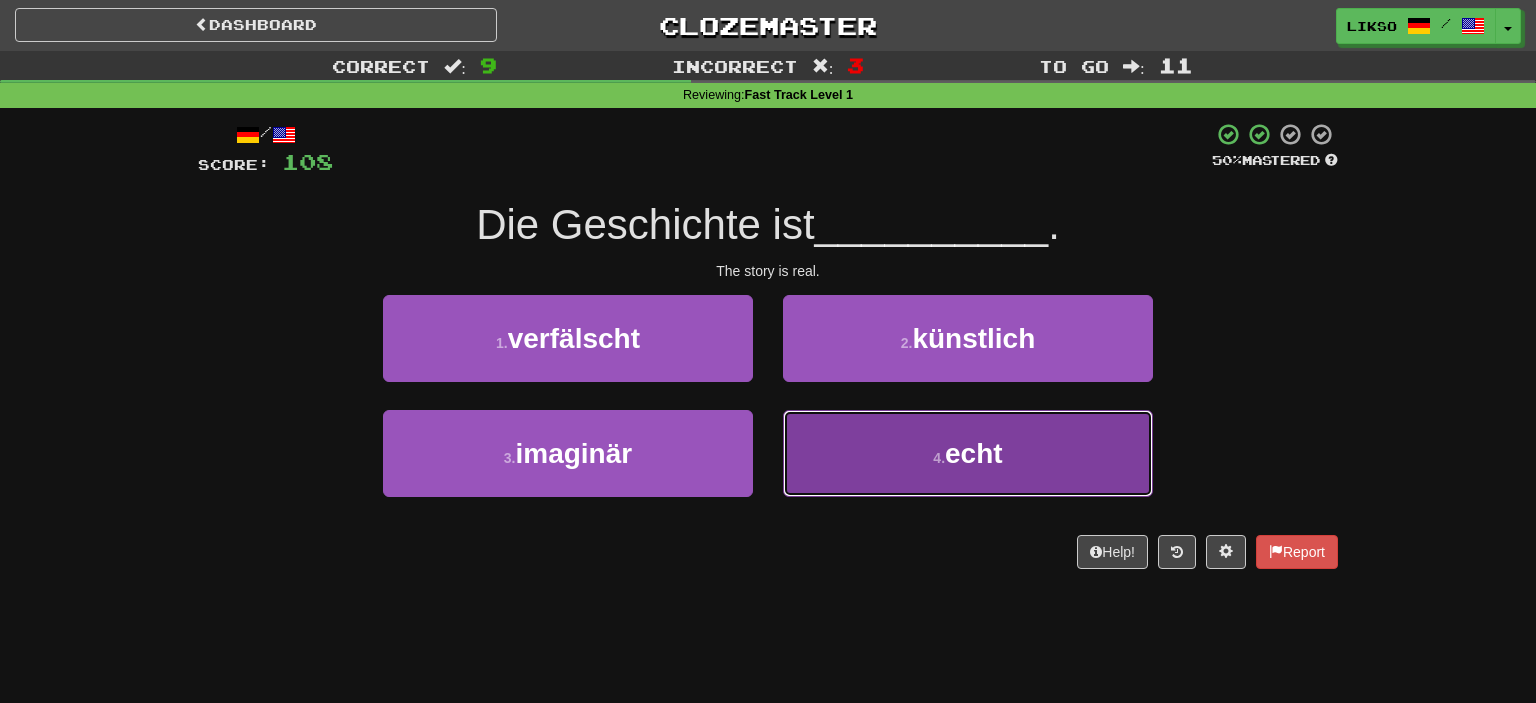 click on "4 .  echt" at bounding box center [968, 453] 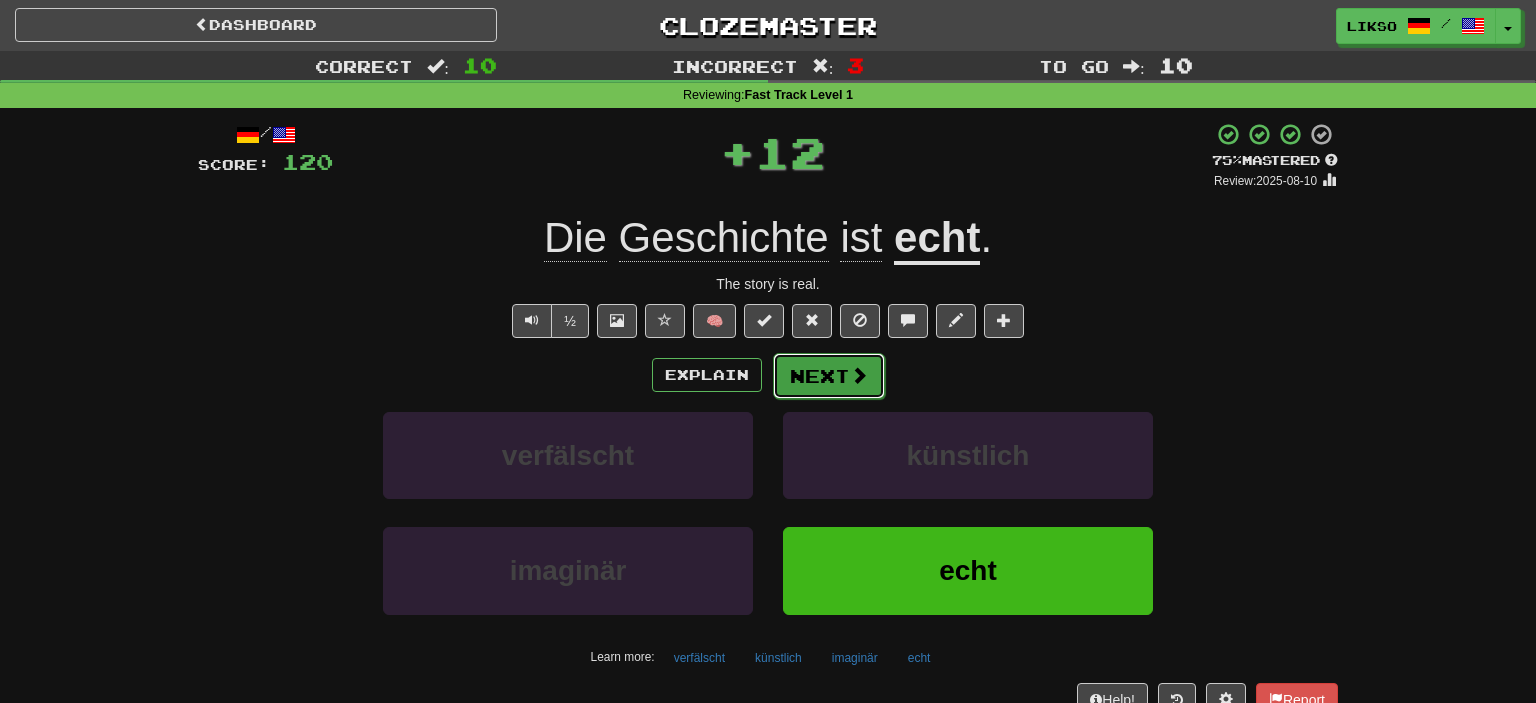 click on "Next" at bounding box center [829, 376] 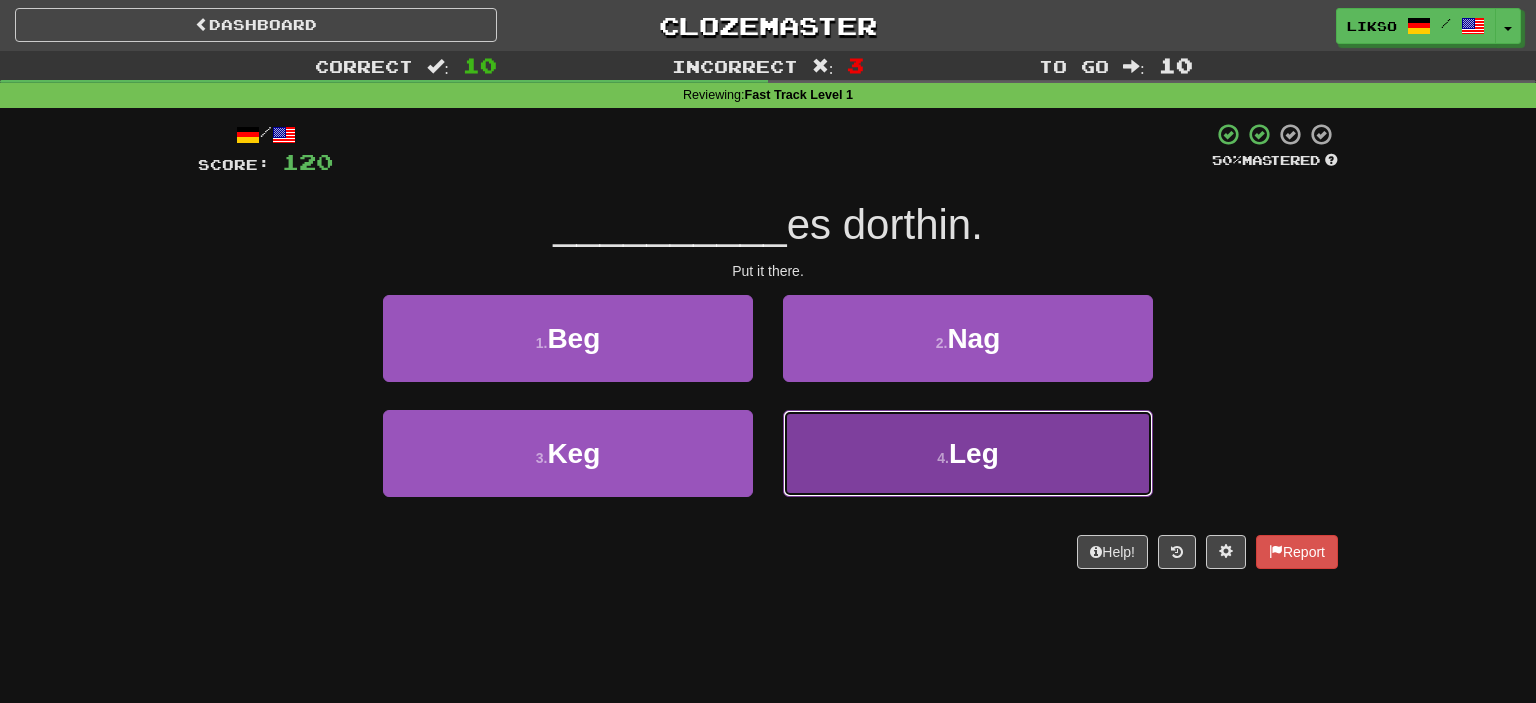 click on "4 .  Leg" at bounding box center (968, 453) 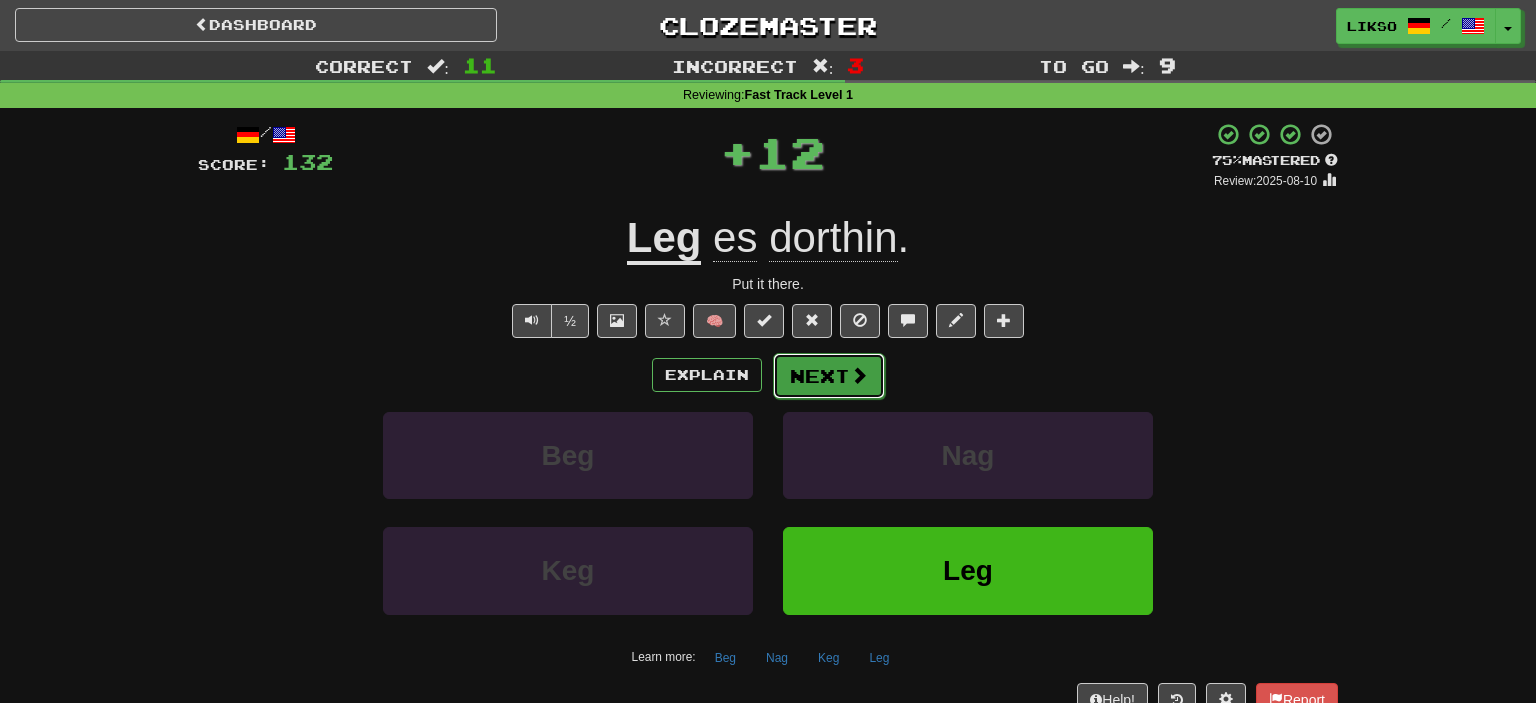 click on "Next" at bounding box center (829, 376) 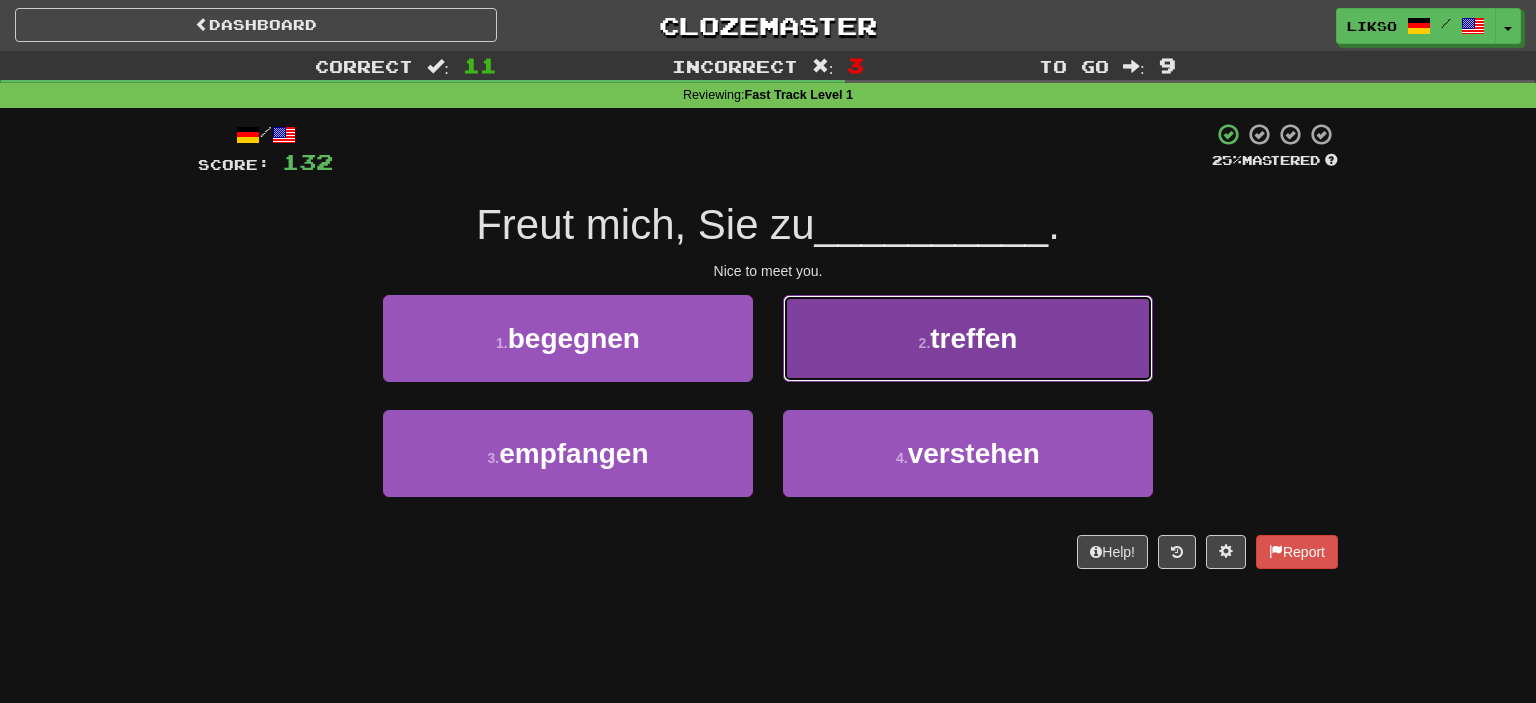 click on "2 .  treffen" at bounding box center (968, 338) 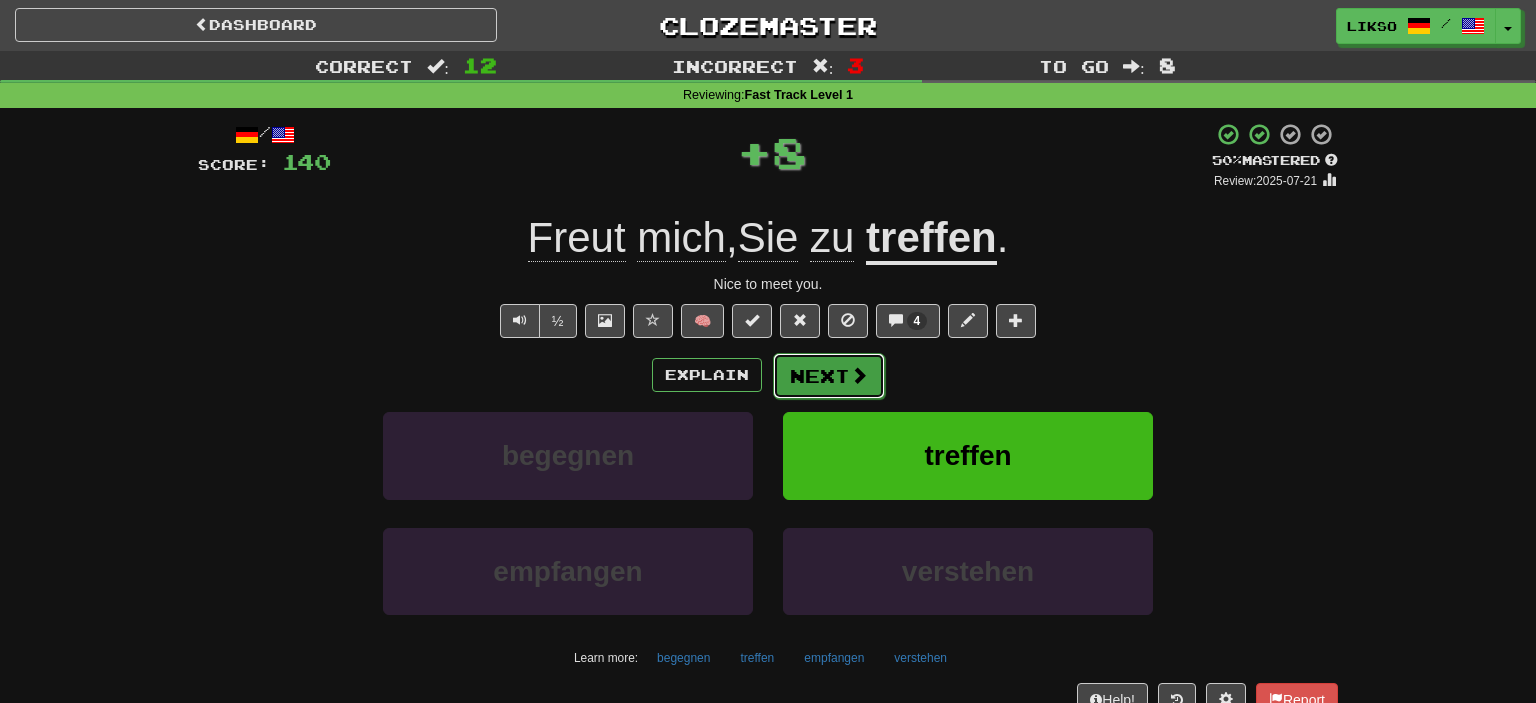 click at bounding box center [859, 375] 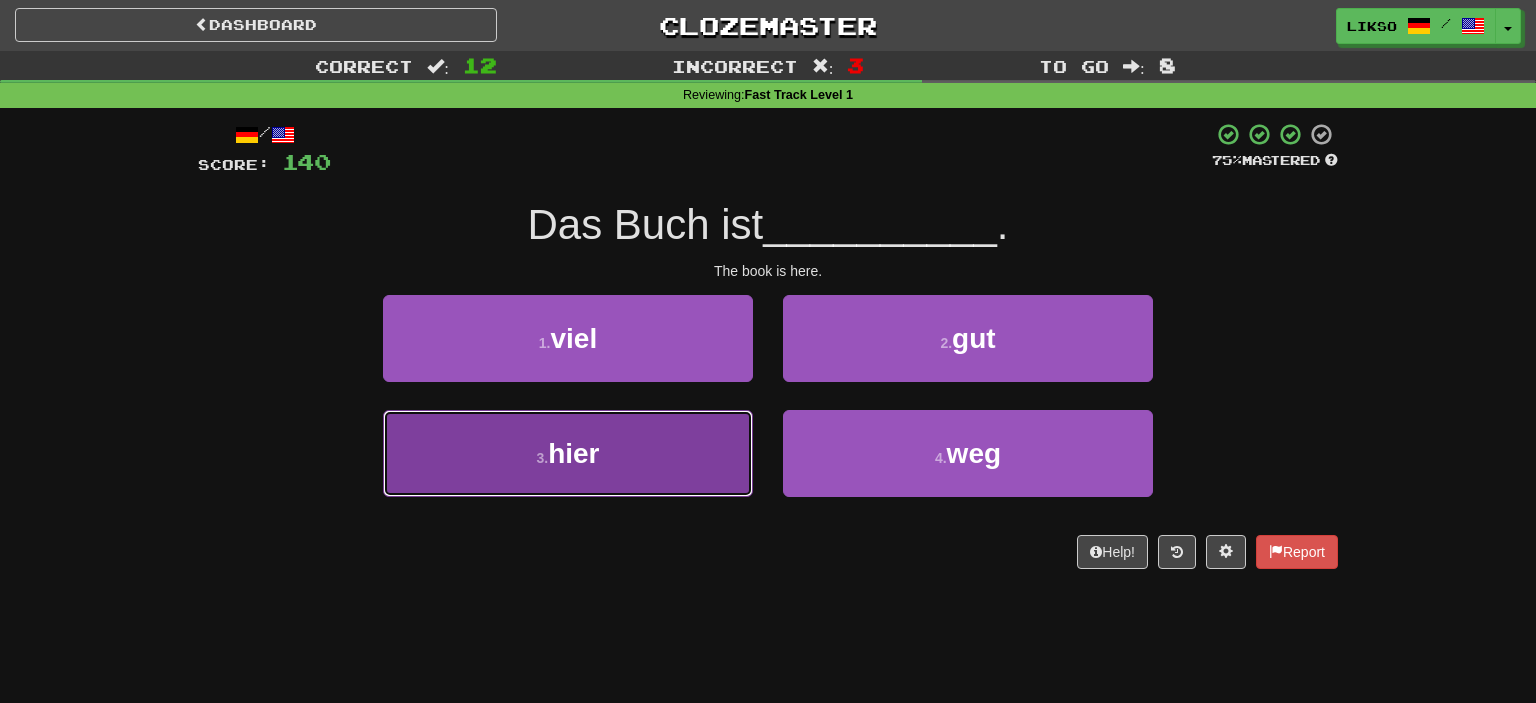 click on "3 .  hier" at bounding box center (568, 453) 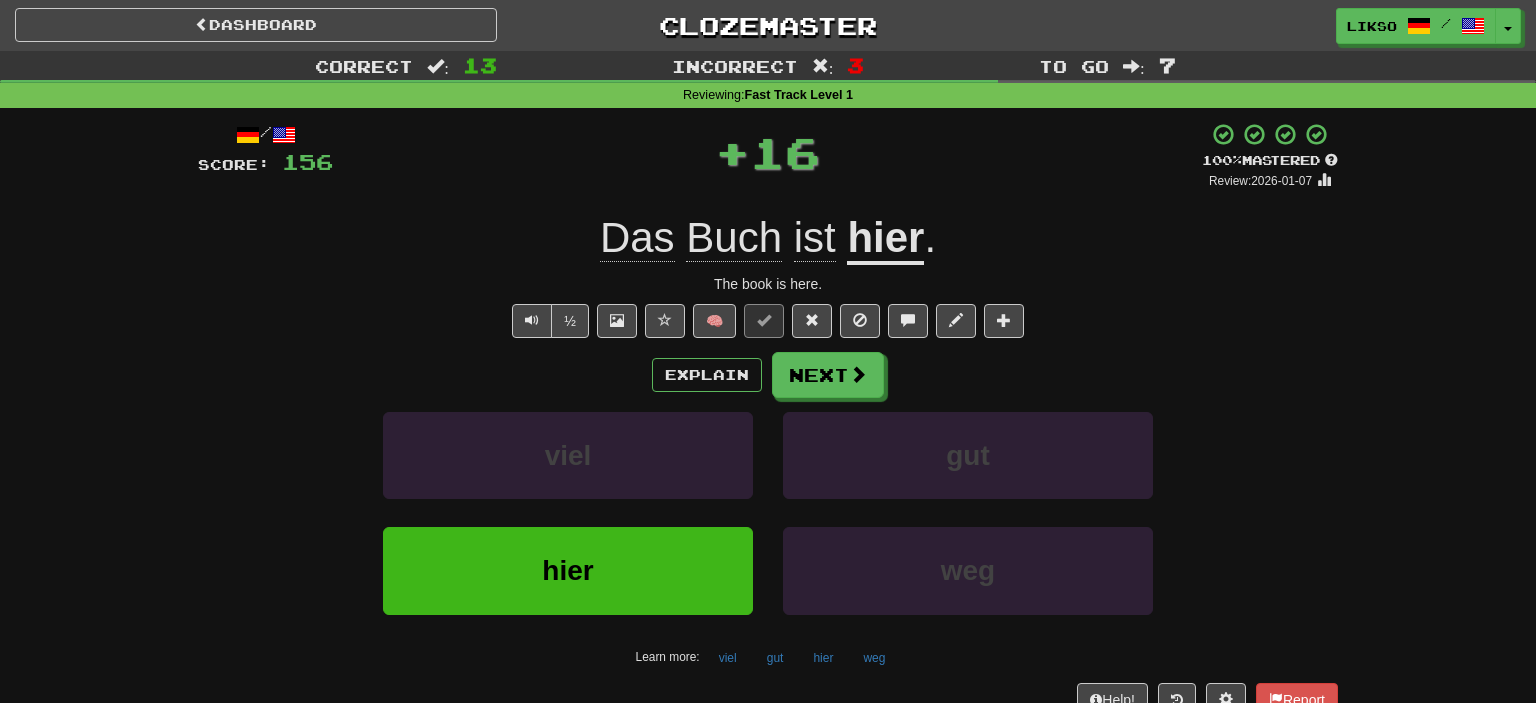 click on "Explain Next" at bounding box center [768, 375] 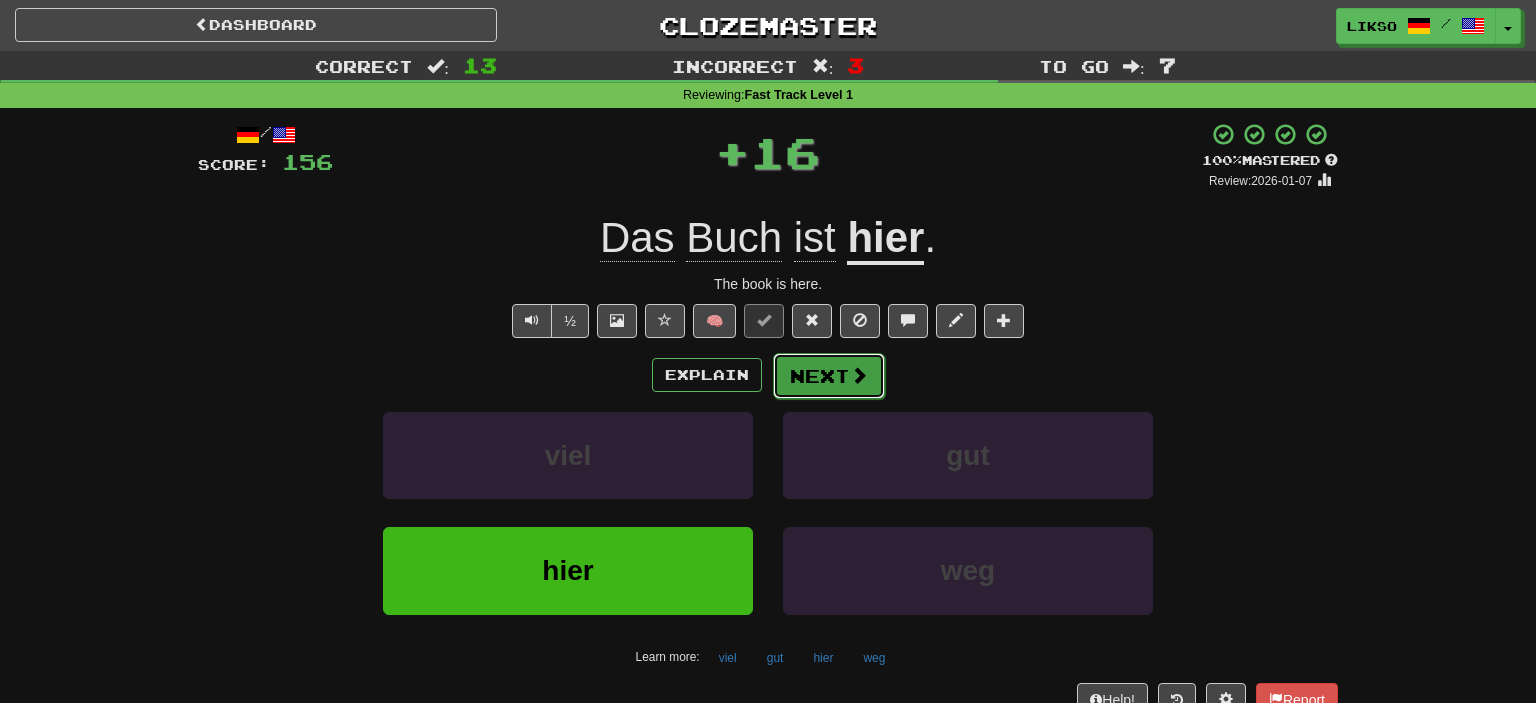 click on "Next" at bounding box center [829, 376] 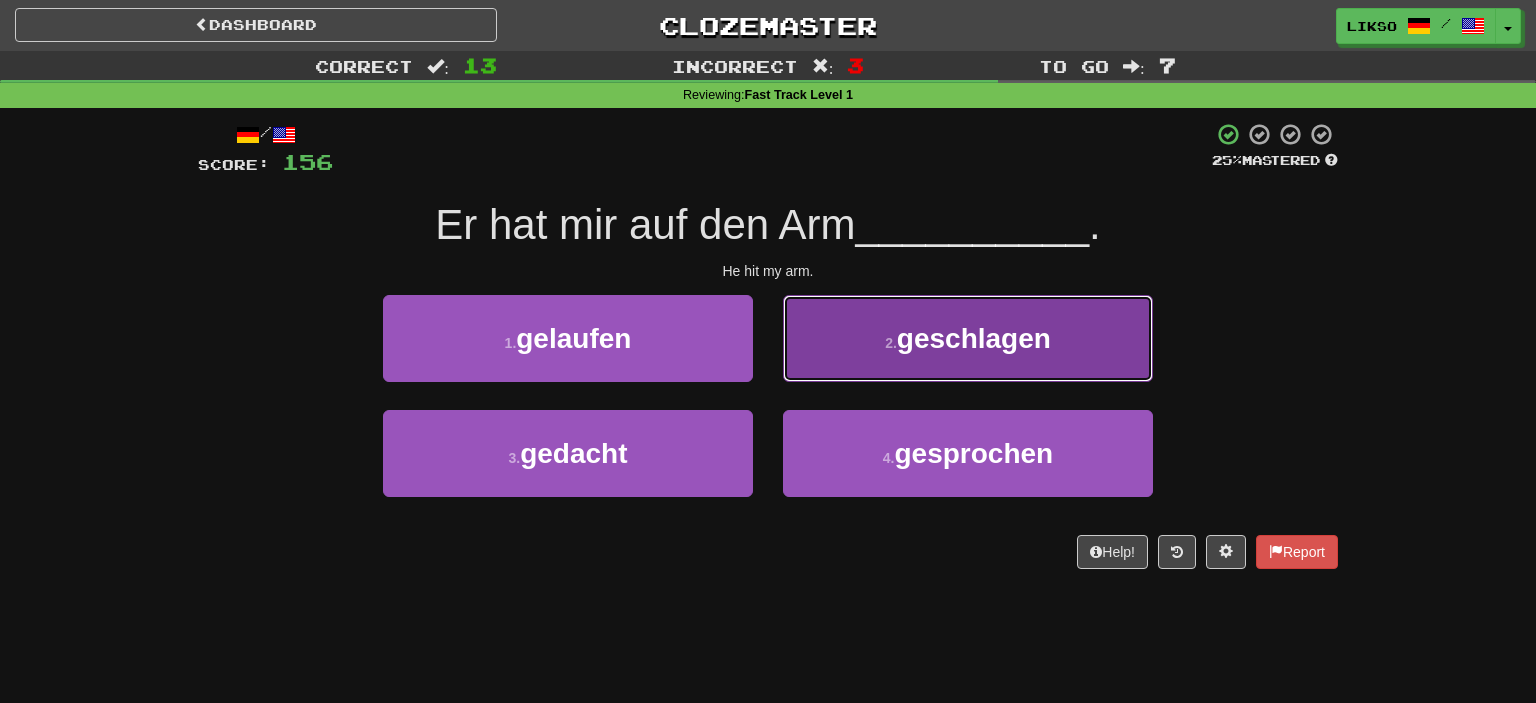click on "2 .  geschlagen" at bounding box center (968, 338) 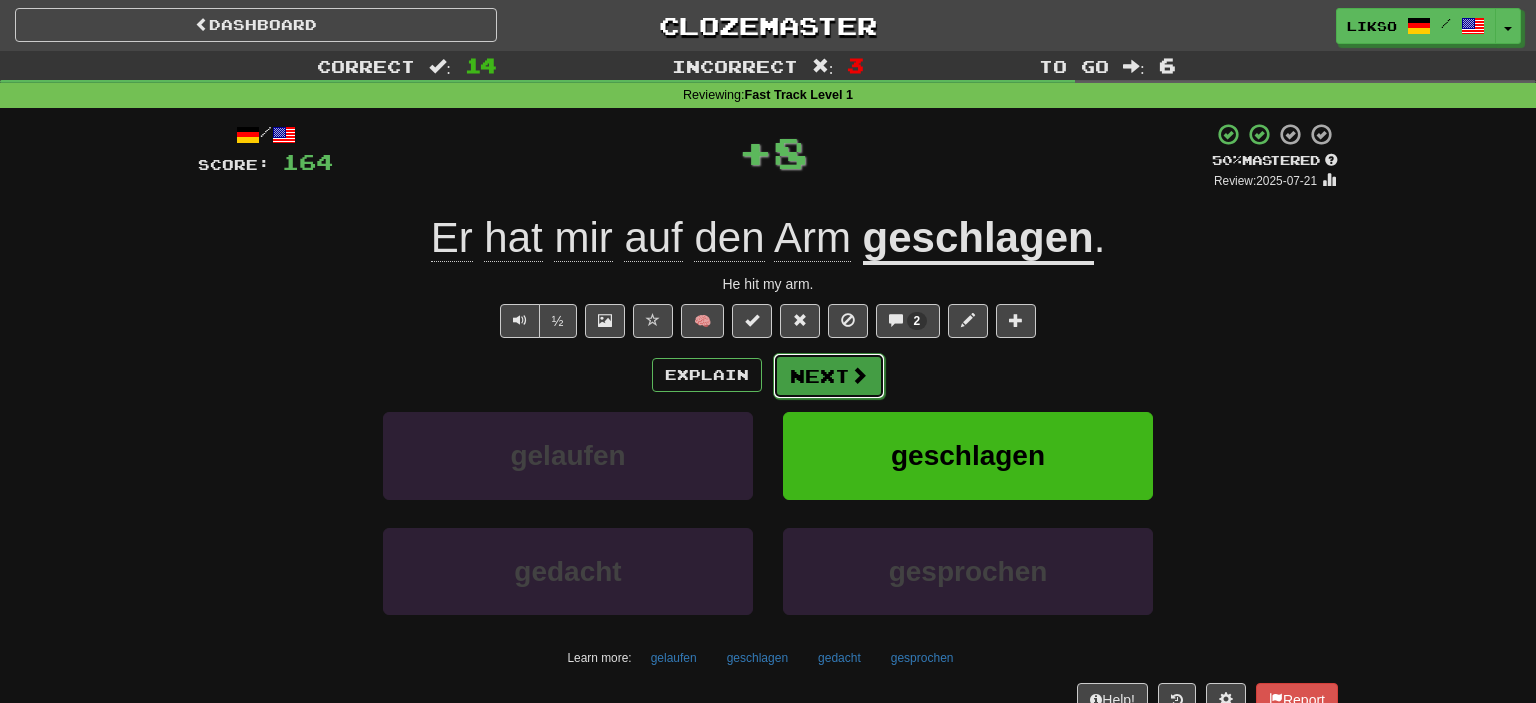 click on "Next" at bounding box center (829, 376) 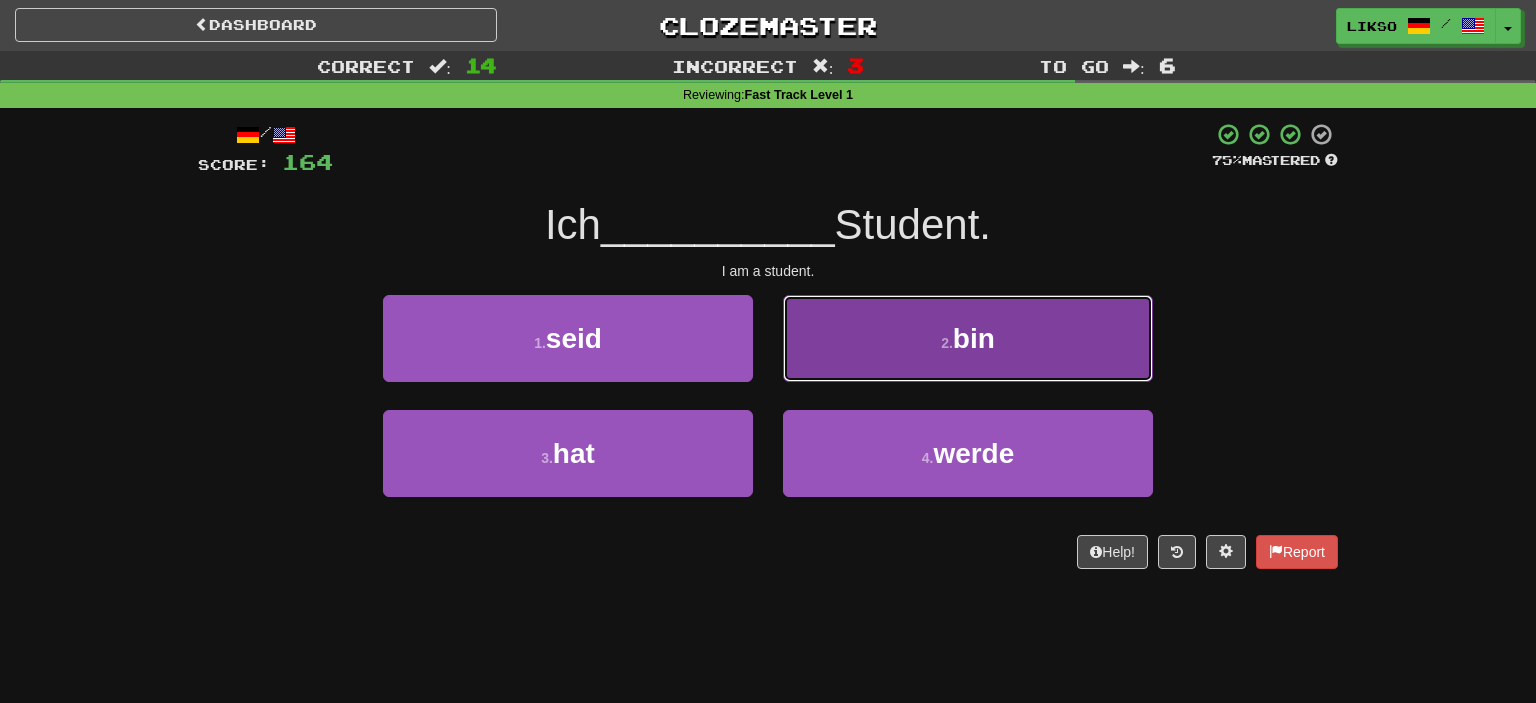 click on "2 .  bin" at bounding box center [968, 338] 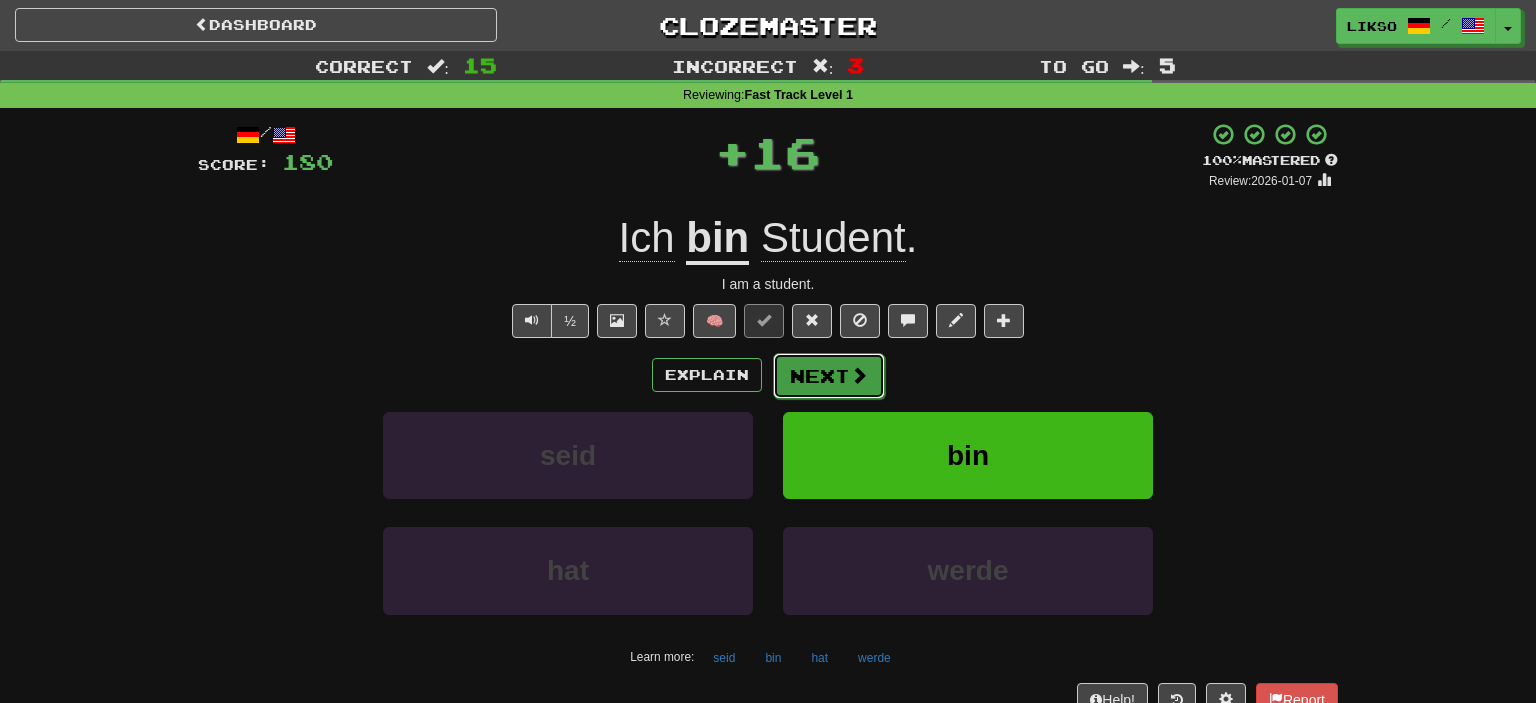 click on "Next" at bounding box center (829, 376) 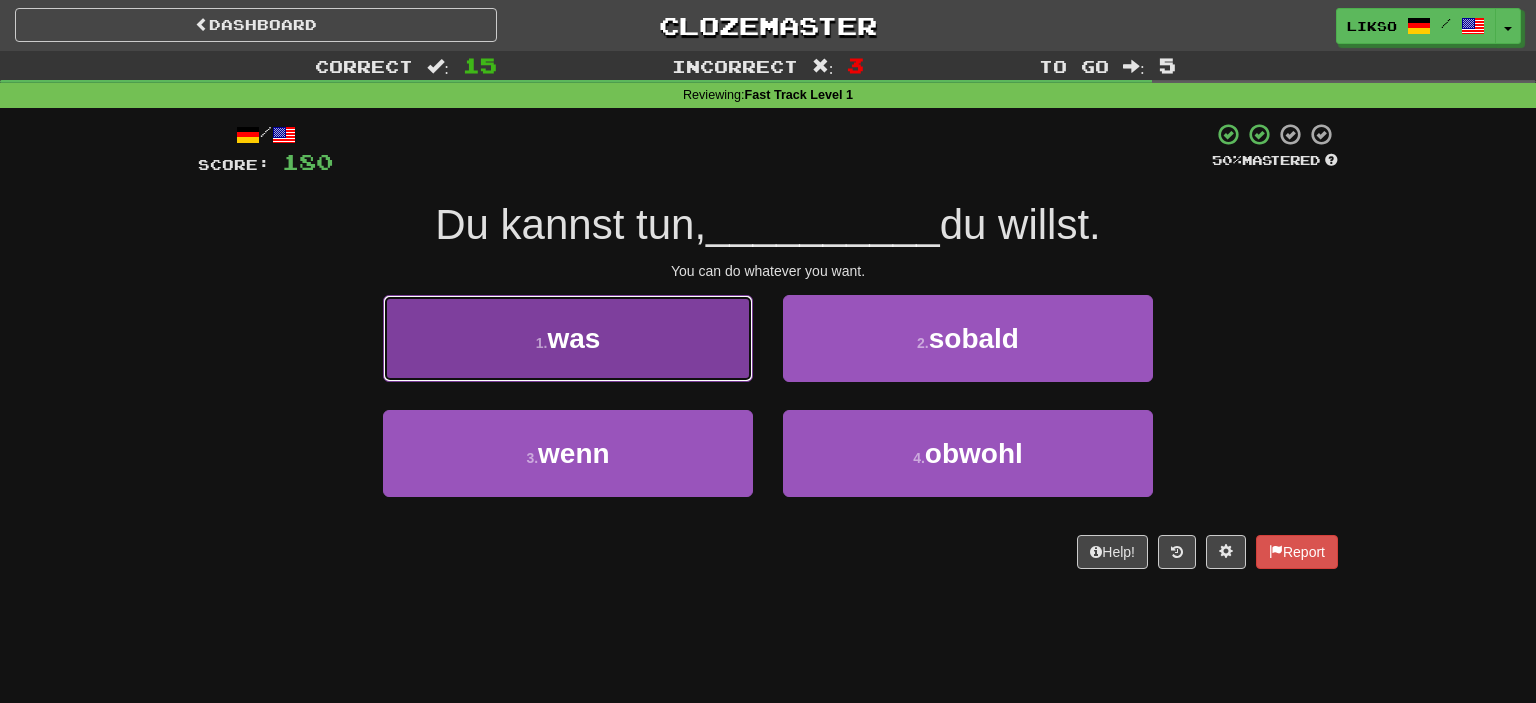 click on "1 .  was" at bounding box center (568, 338) 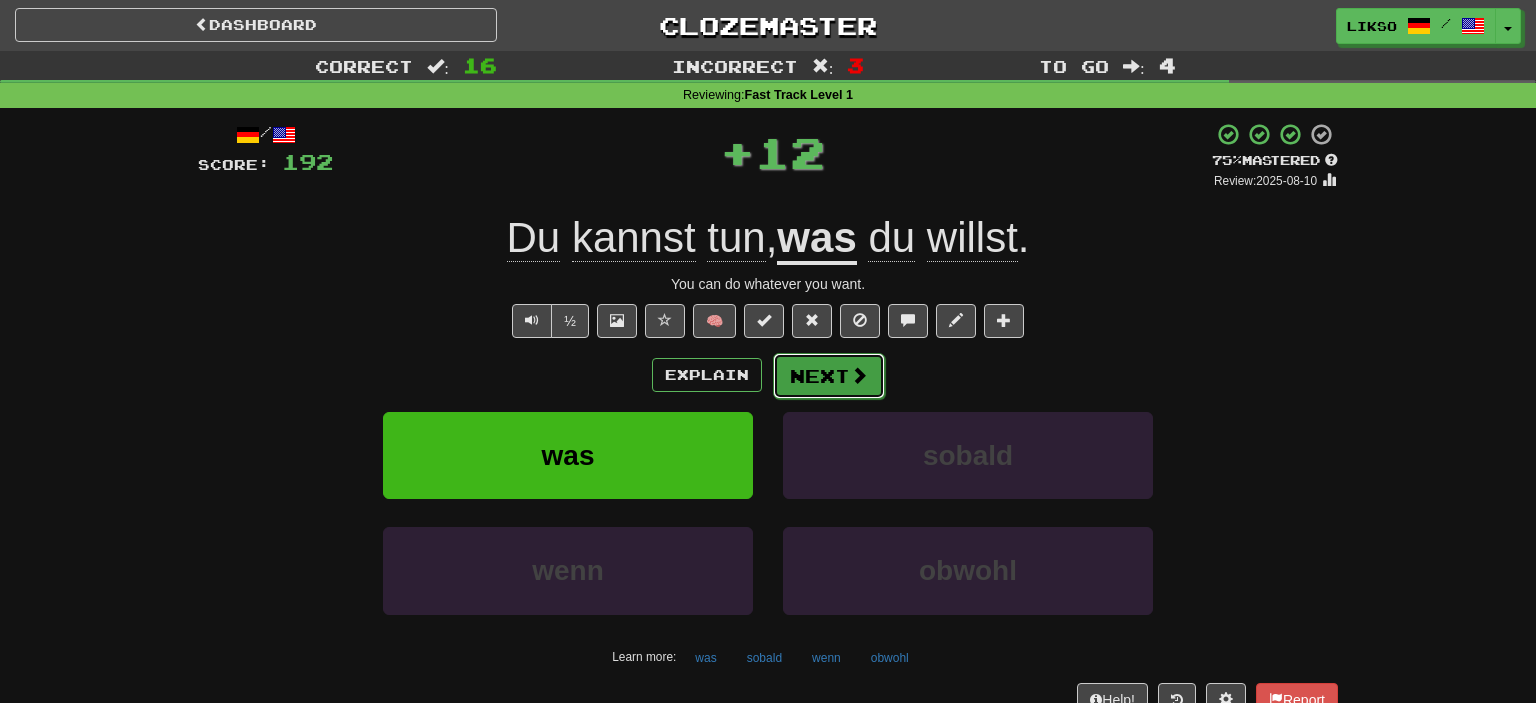 click on "Next" at bounding box center (829, 376) 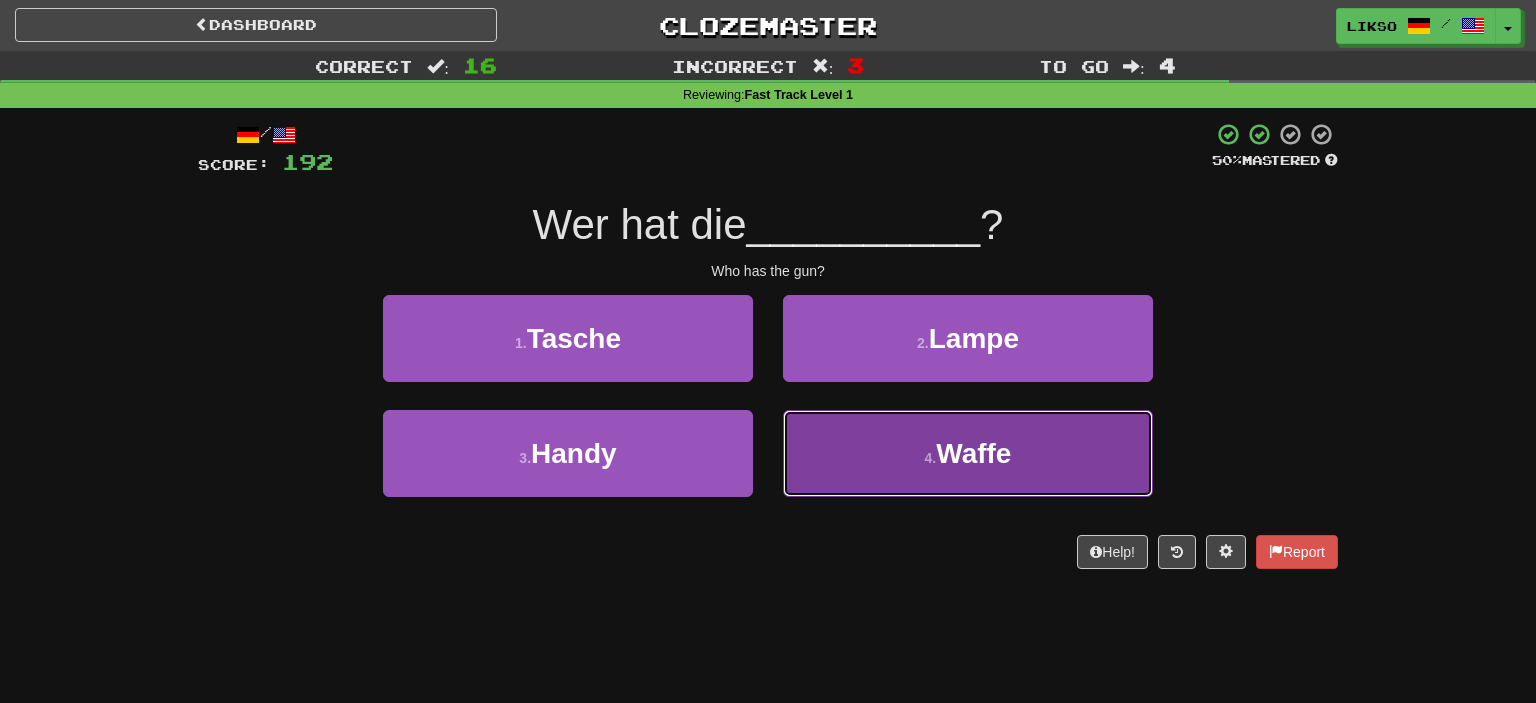 click on "4 .  Waffe" at bounding box center (968, 453) 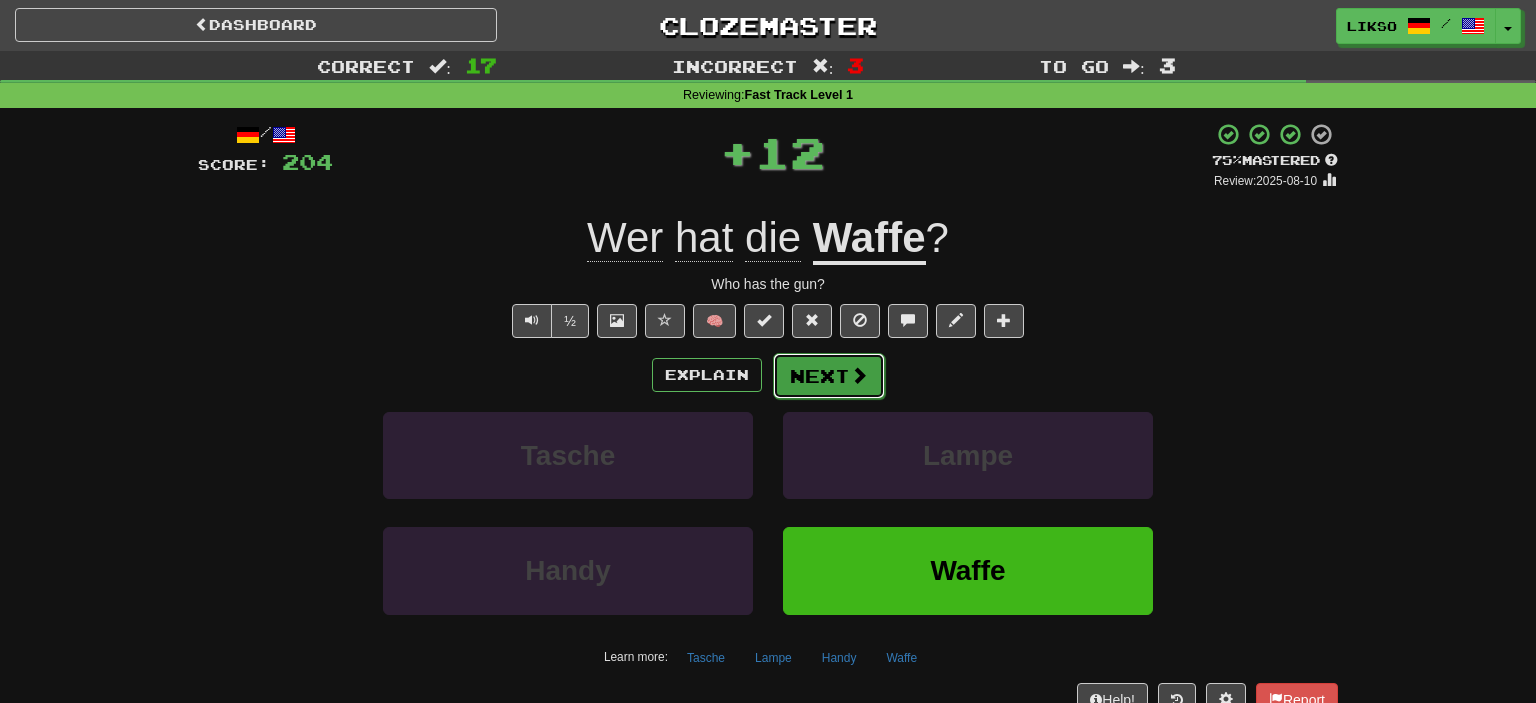 click at bounding box center [859, 375] 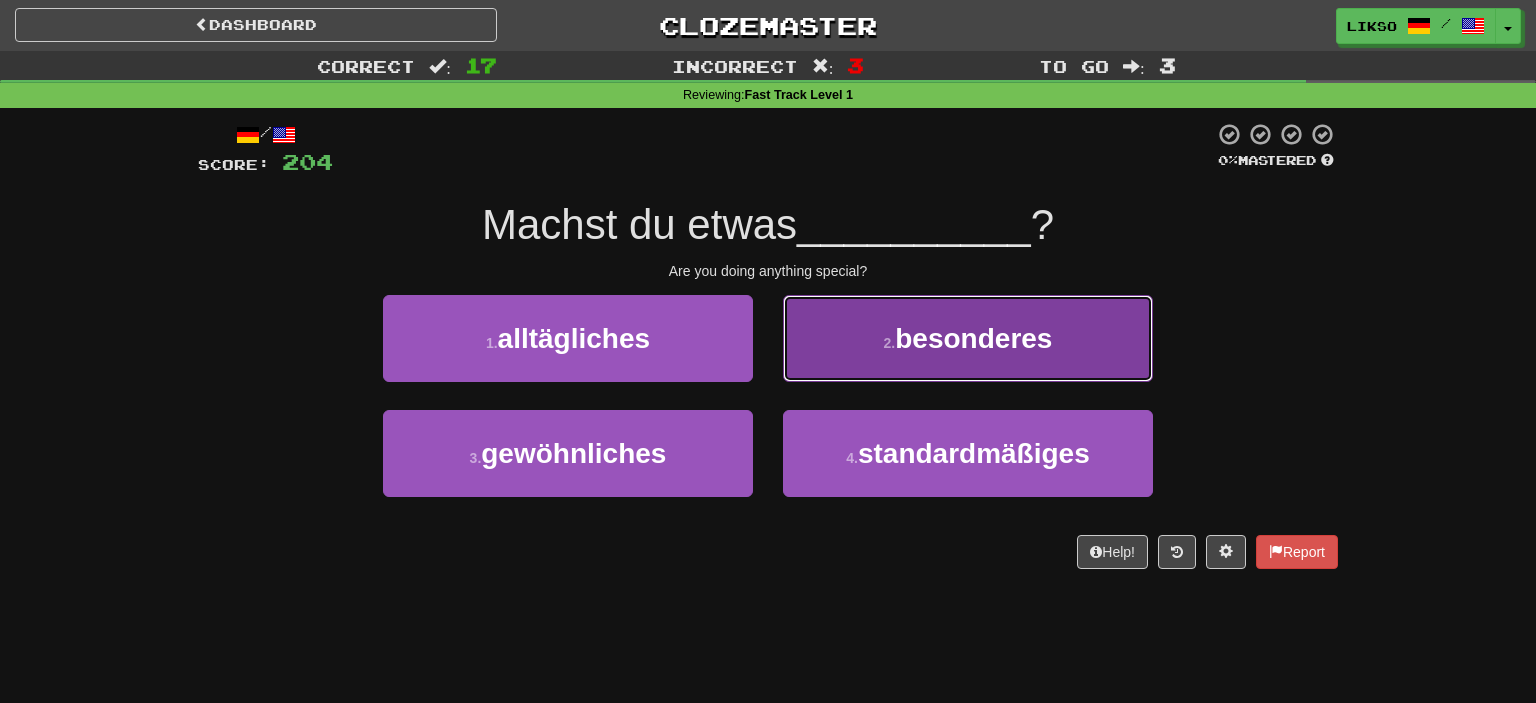 click on "2 .  besonderes" at bounding box center [968, 338] 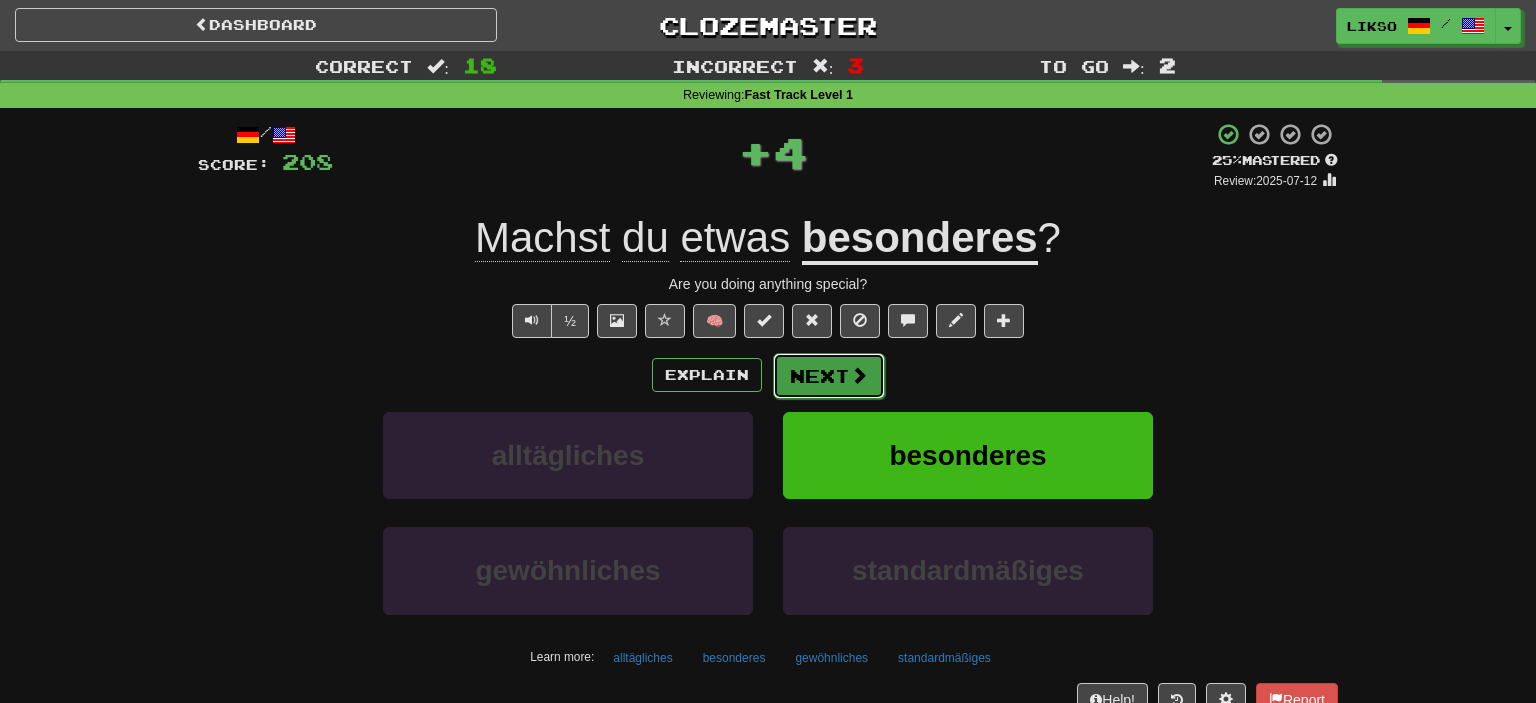 click on "Next" at bounding box center (829, 376) 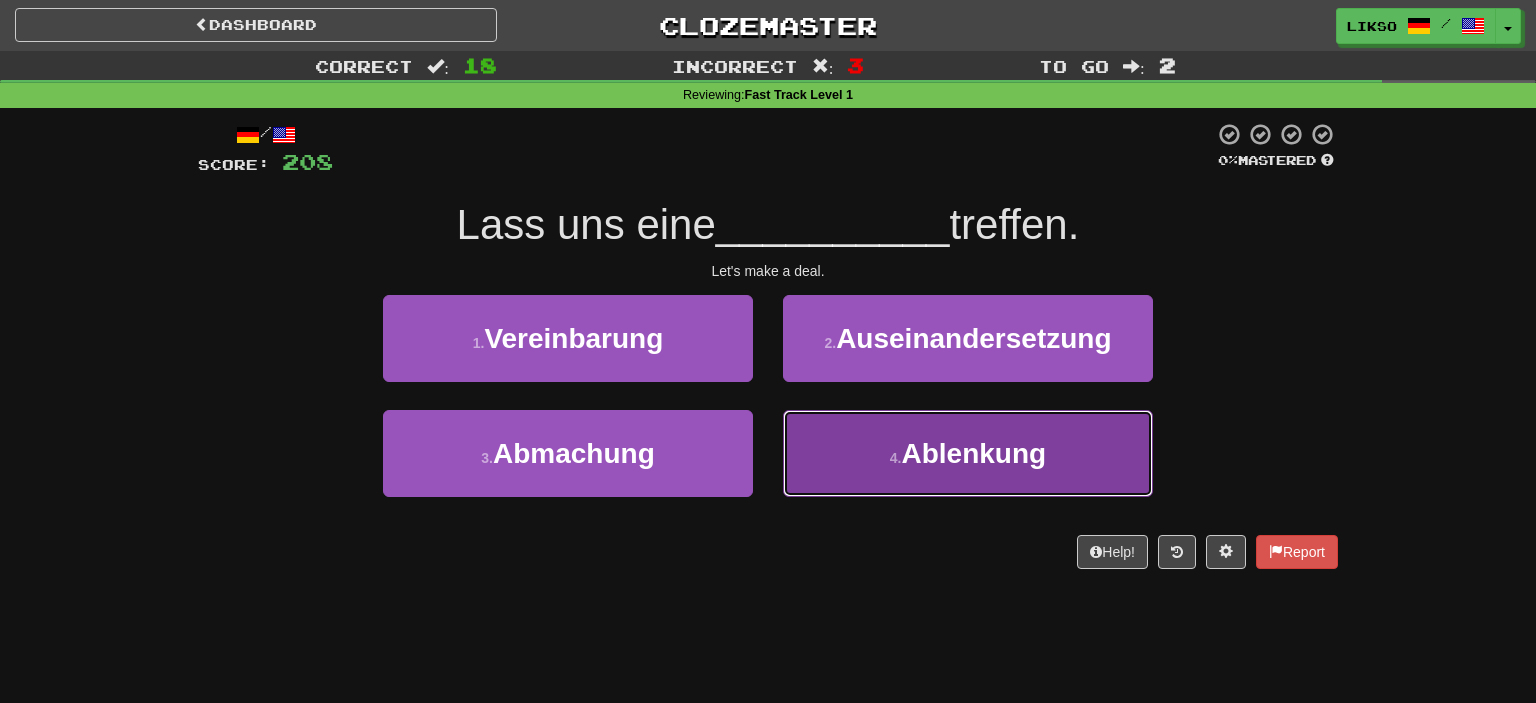 click on "4 .  Ablenkung" at bounding box center [968, 453] 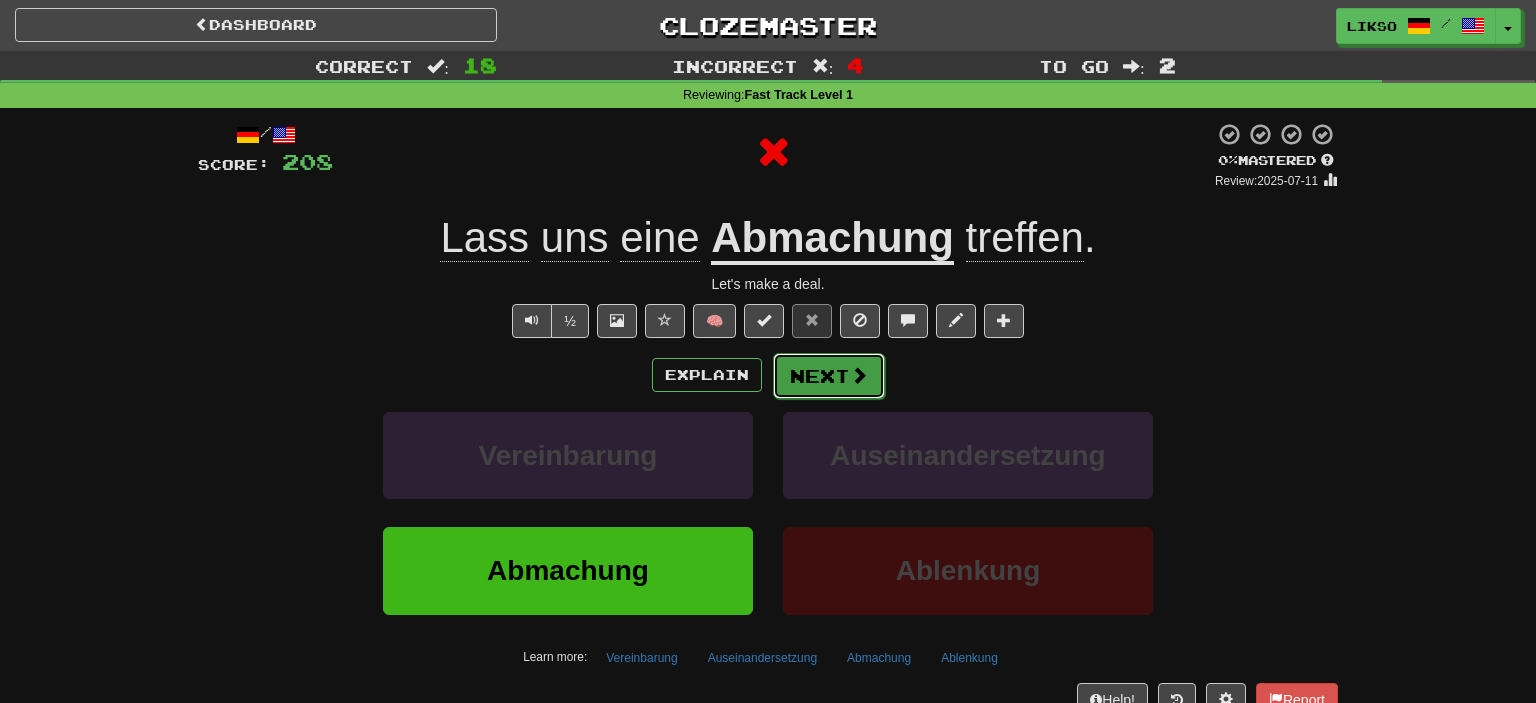 click on "Next" at bounding box center [829, 376] 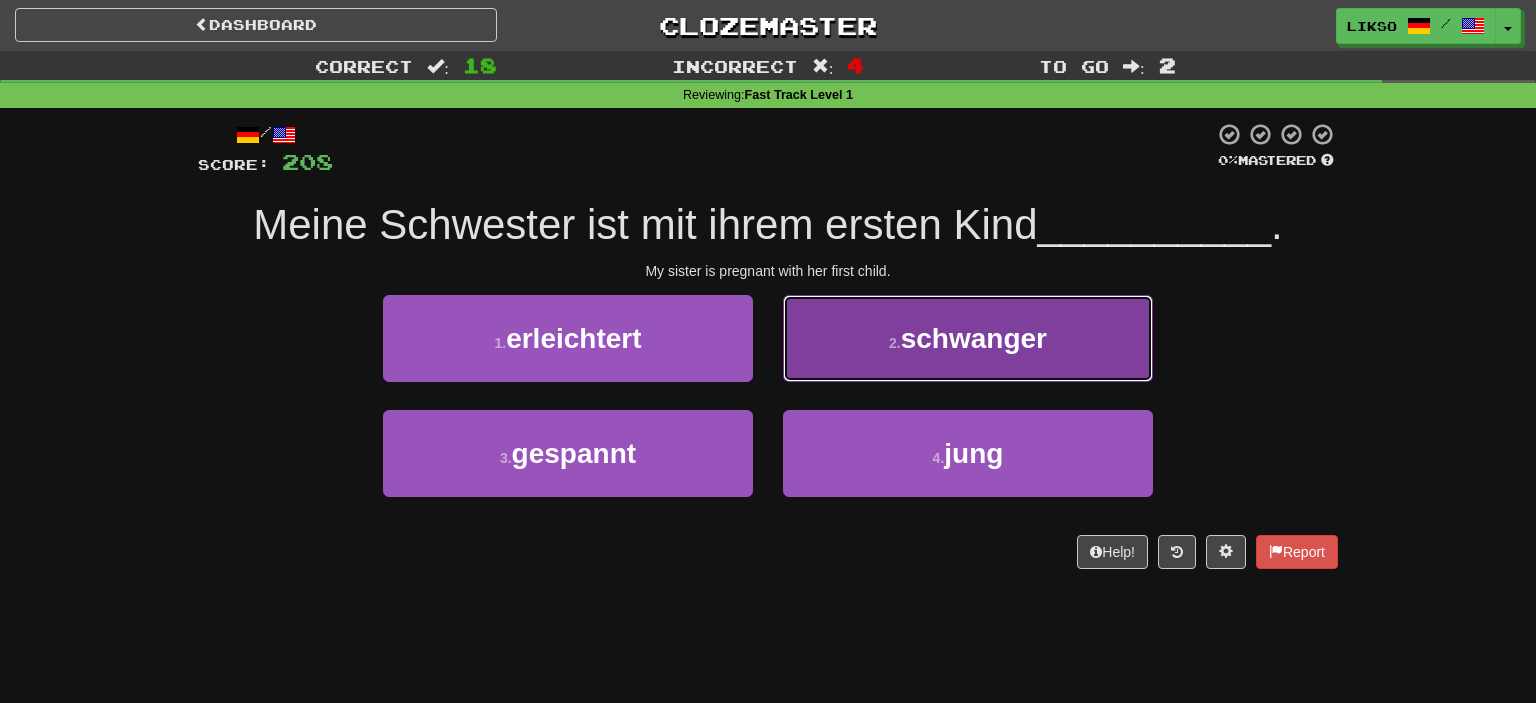 click on "2 .  schwanger" at bounding box center [968, 338] 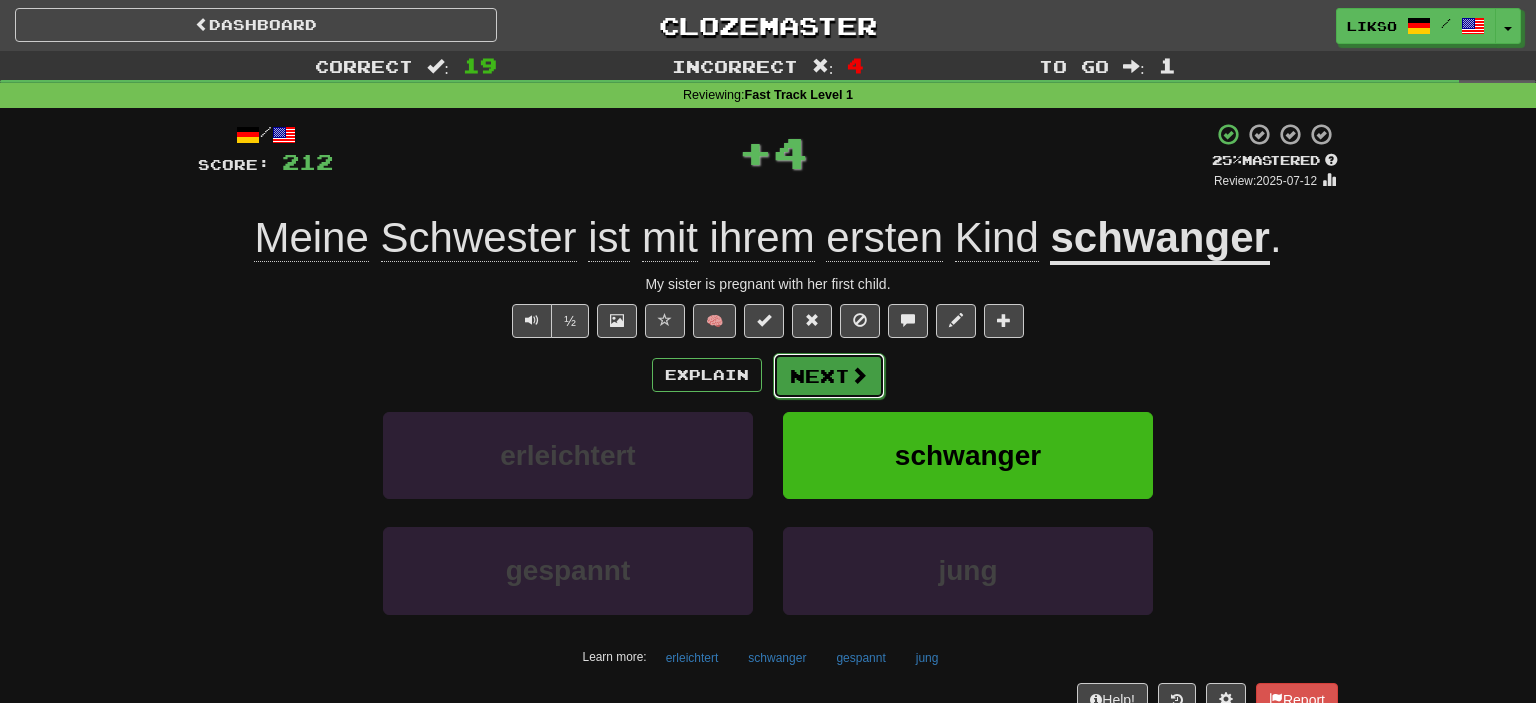 click at bounding box center [859, 375] 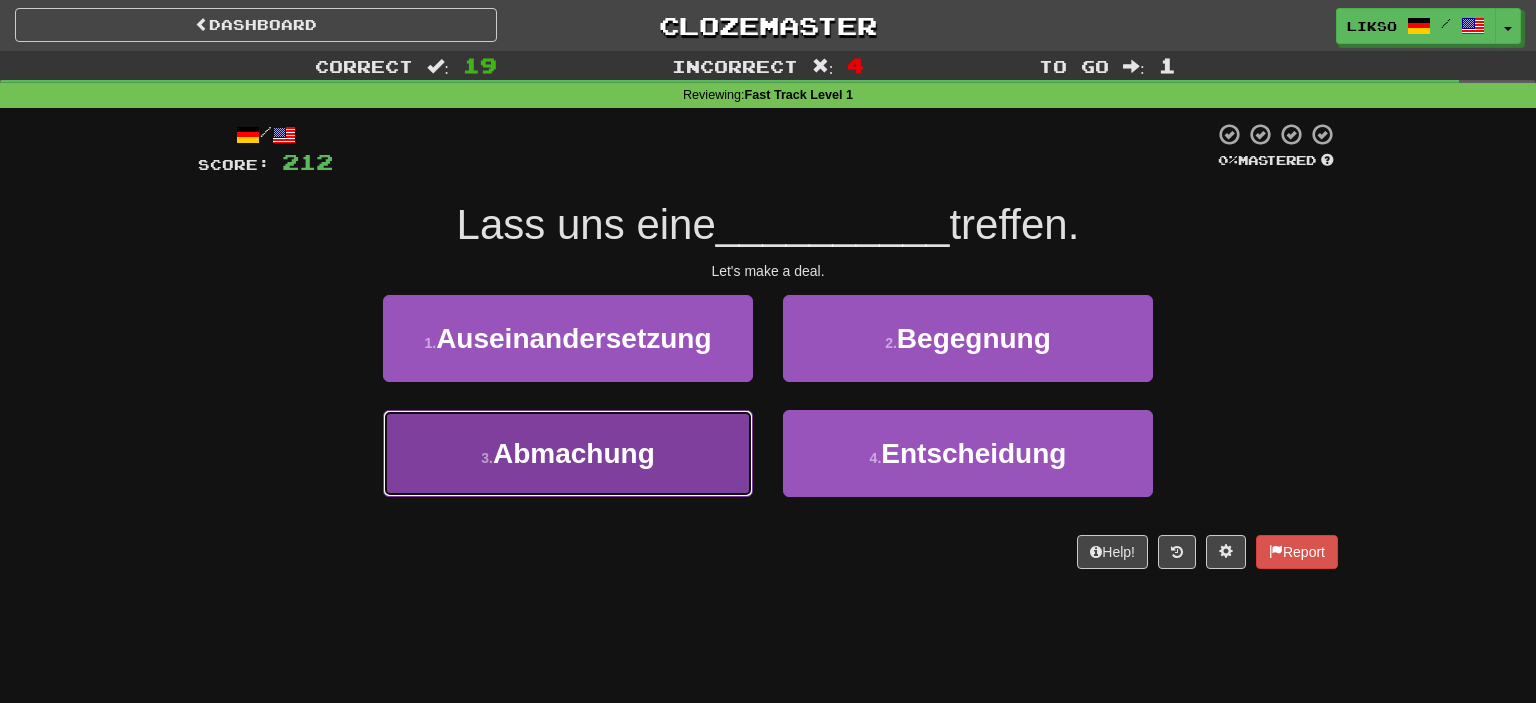 click on "3 .  Abmachung" at bounding box center (568, 453) 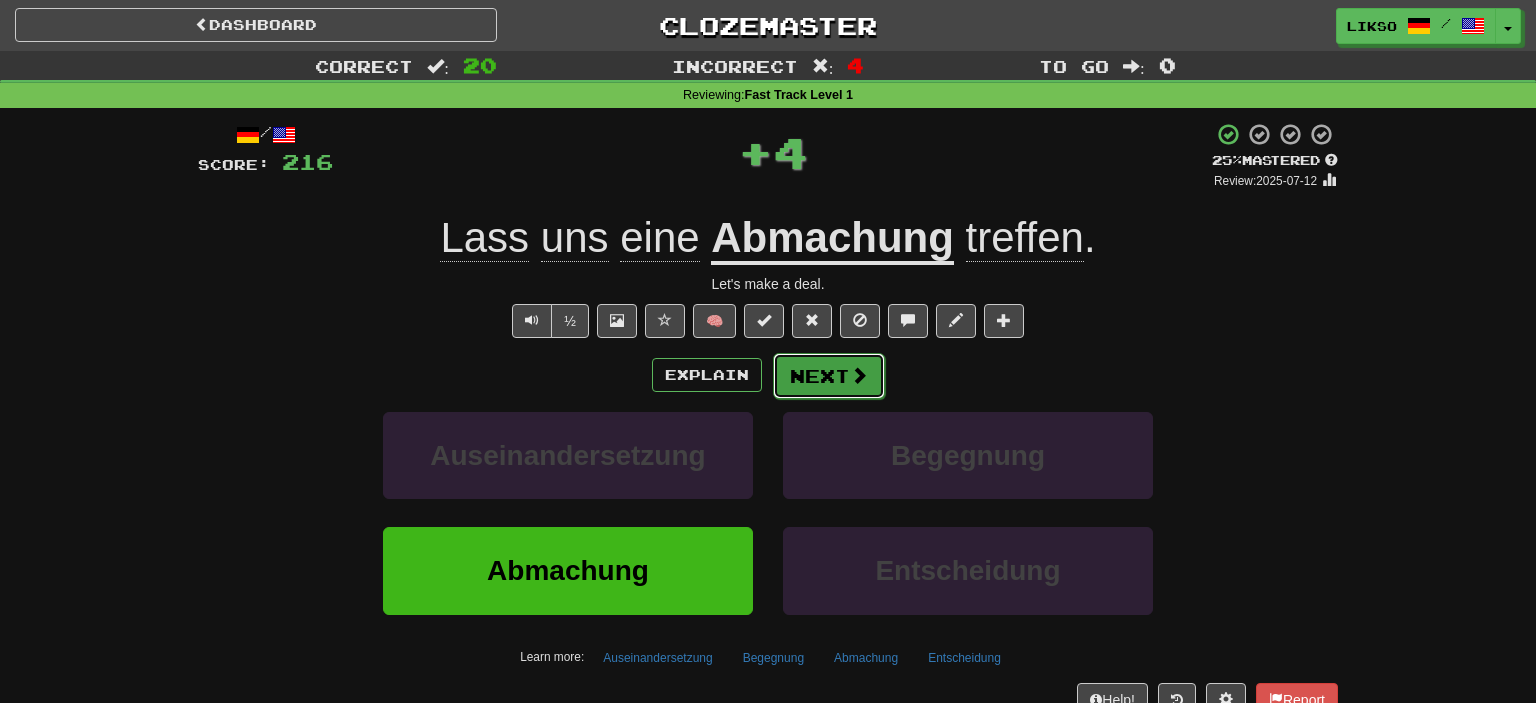 click on "Next" at bounding box center [829, 376] 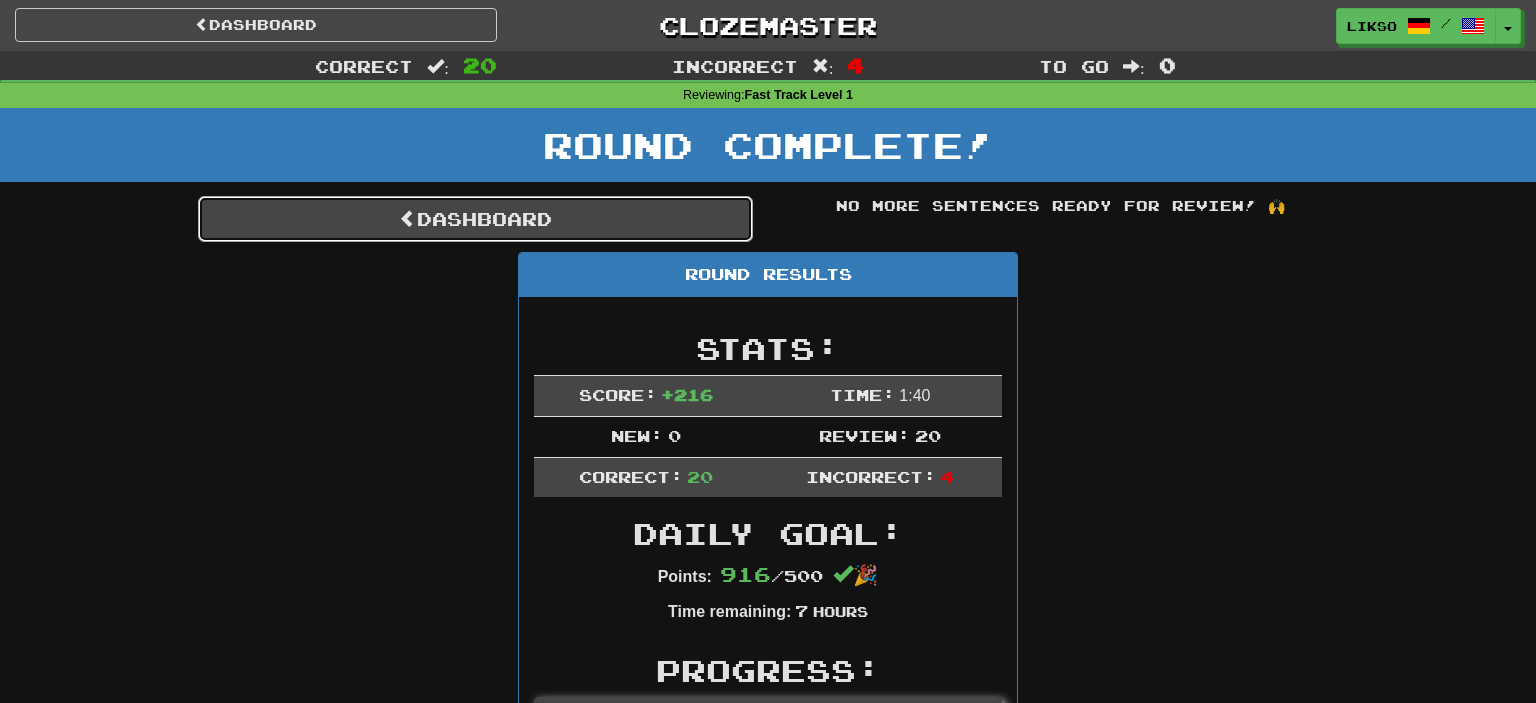 click on "Dashboard" at bounding box center (475, 219) 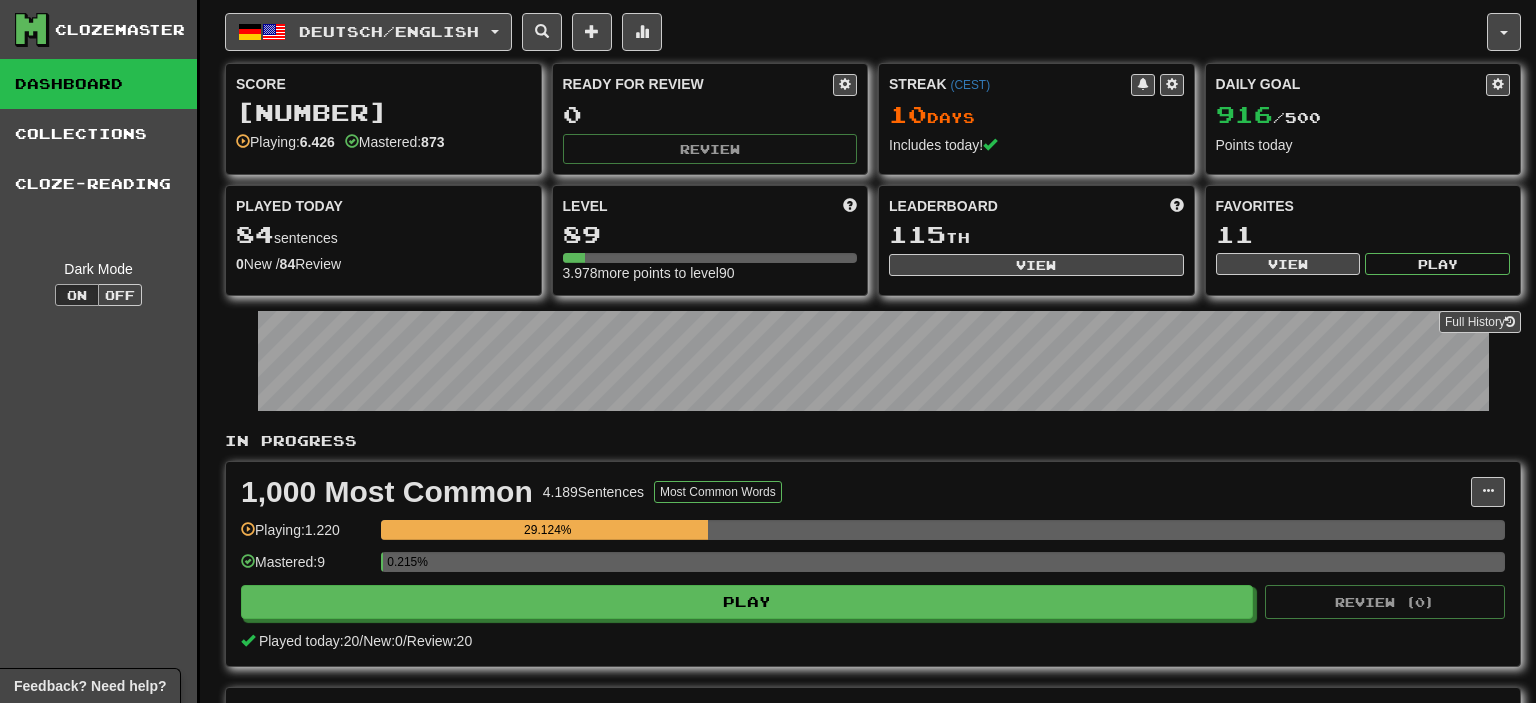 scroll, scrollTop: 0, scrollLeft: 0, axis: both 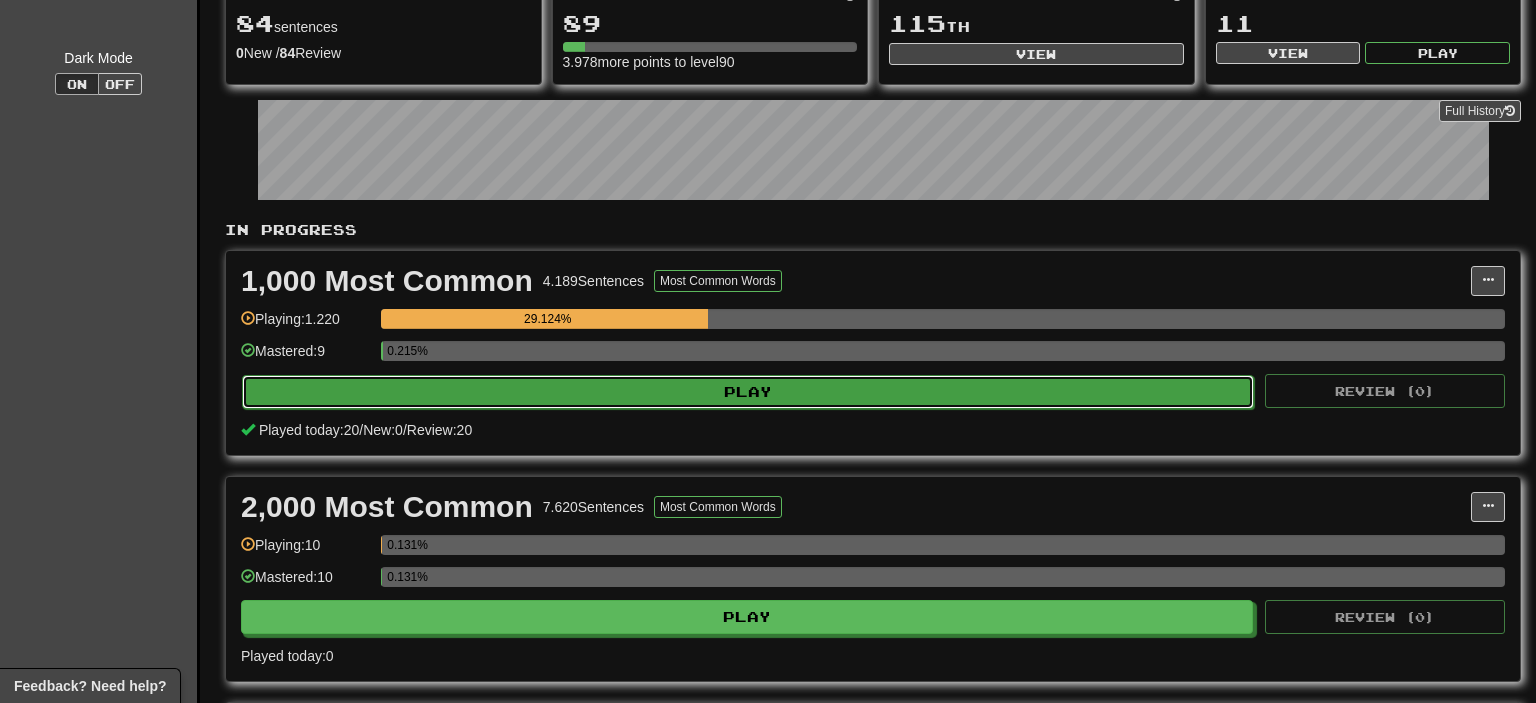 click on "Play" at bounding box center [748, 392] 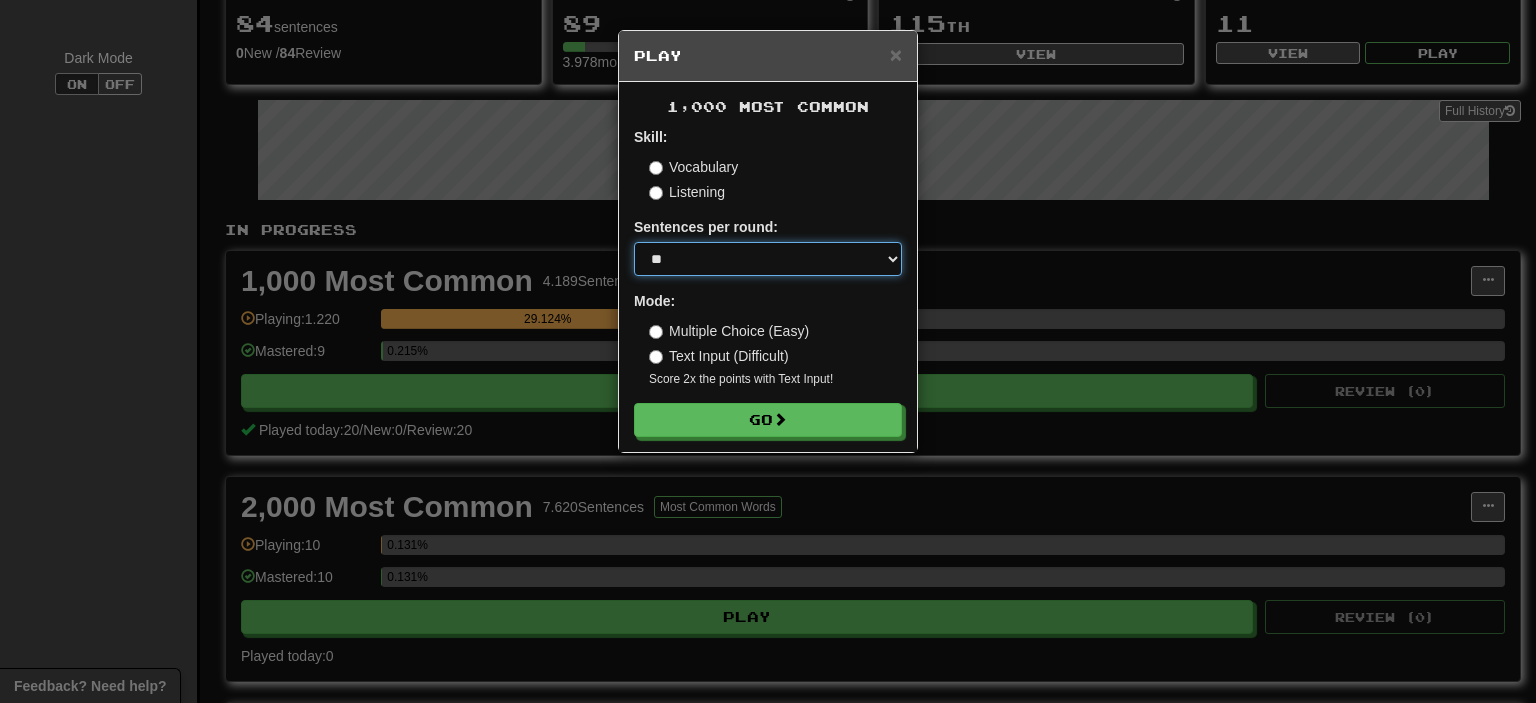 click on "* ** ** ** ** ** *** ********" at bounding box center (768, 259) 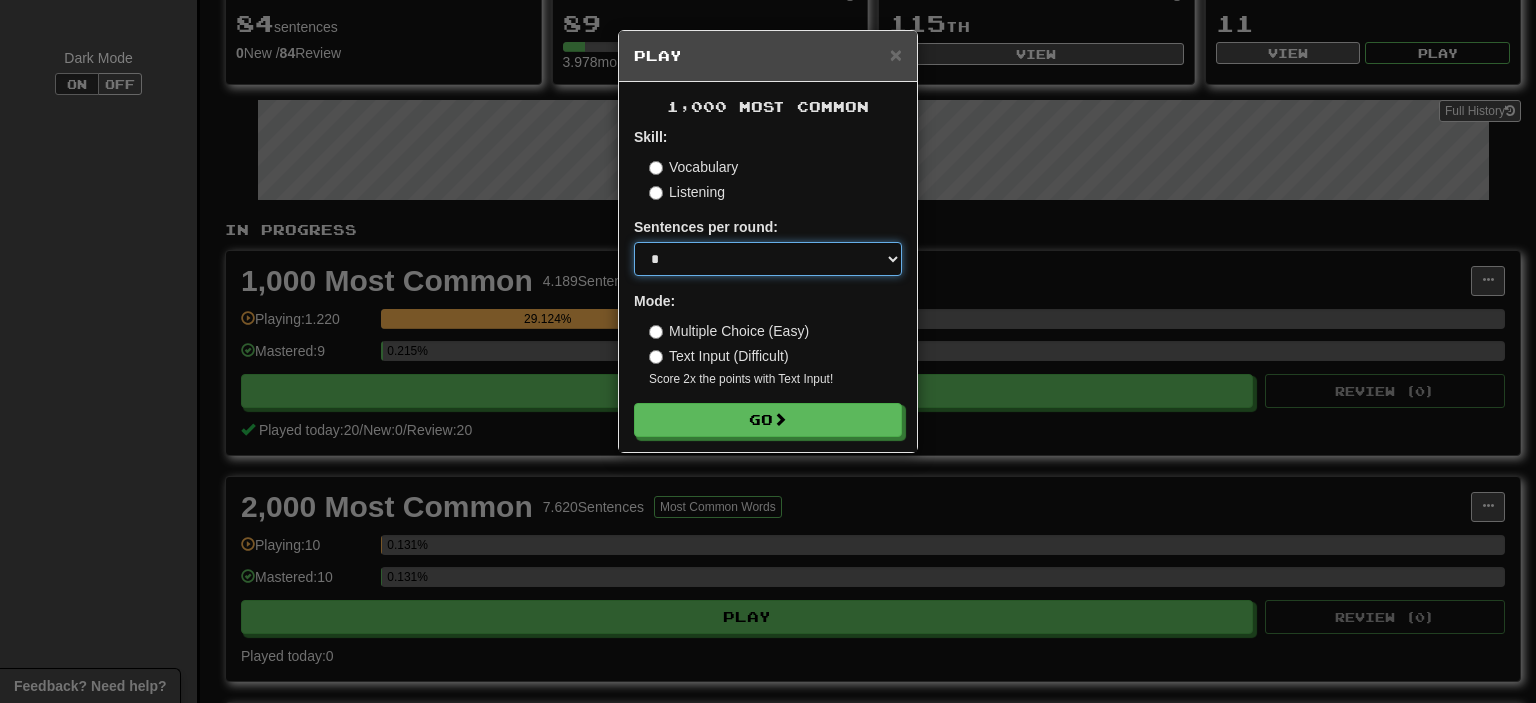 click on "*" at bounding box center (0, 0) 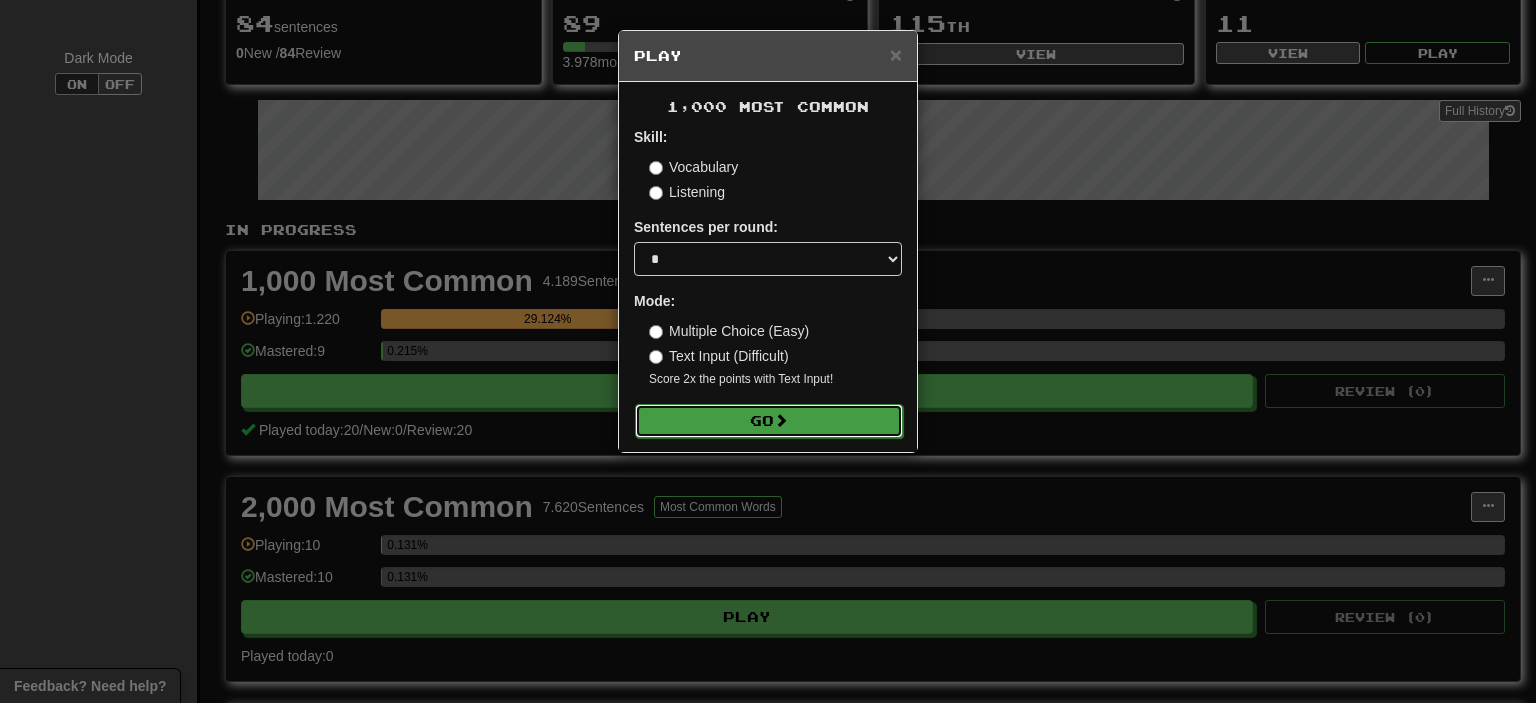 click on "Go" at bounding box center [769, 421] 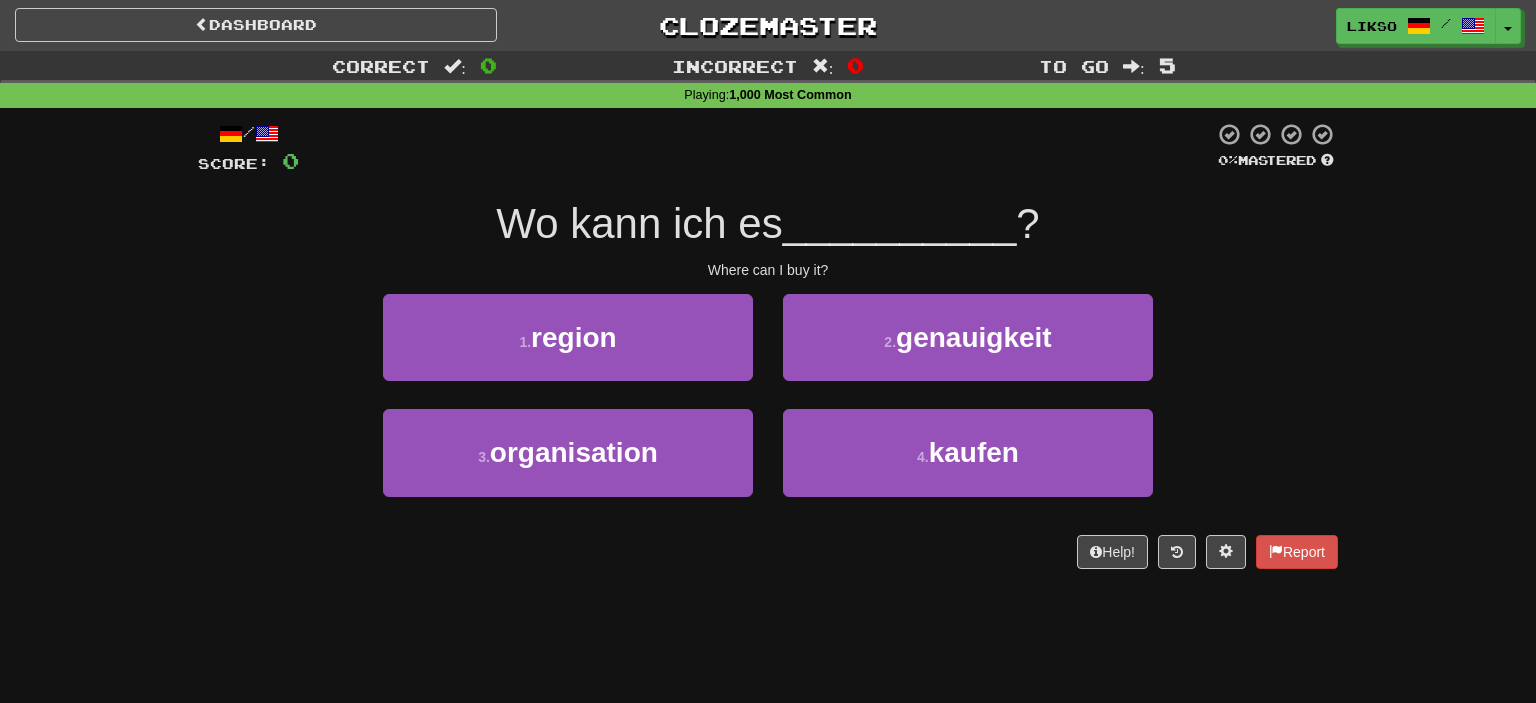 scroll, scrollTop: 0, scrollLeft: 0, axis: both 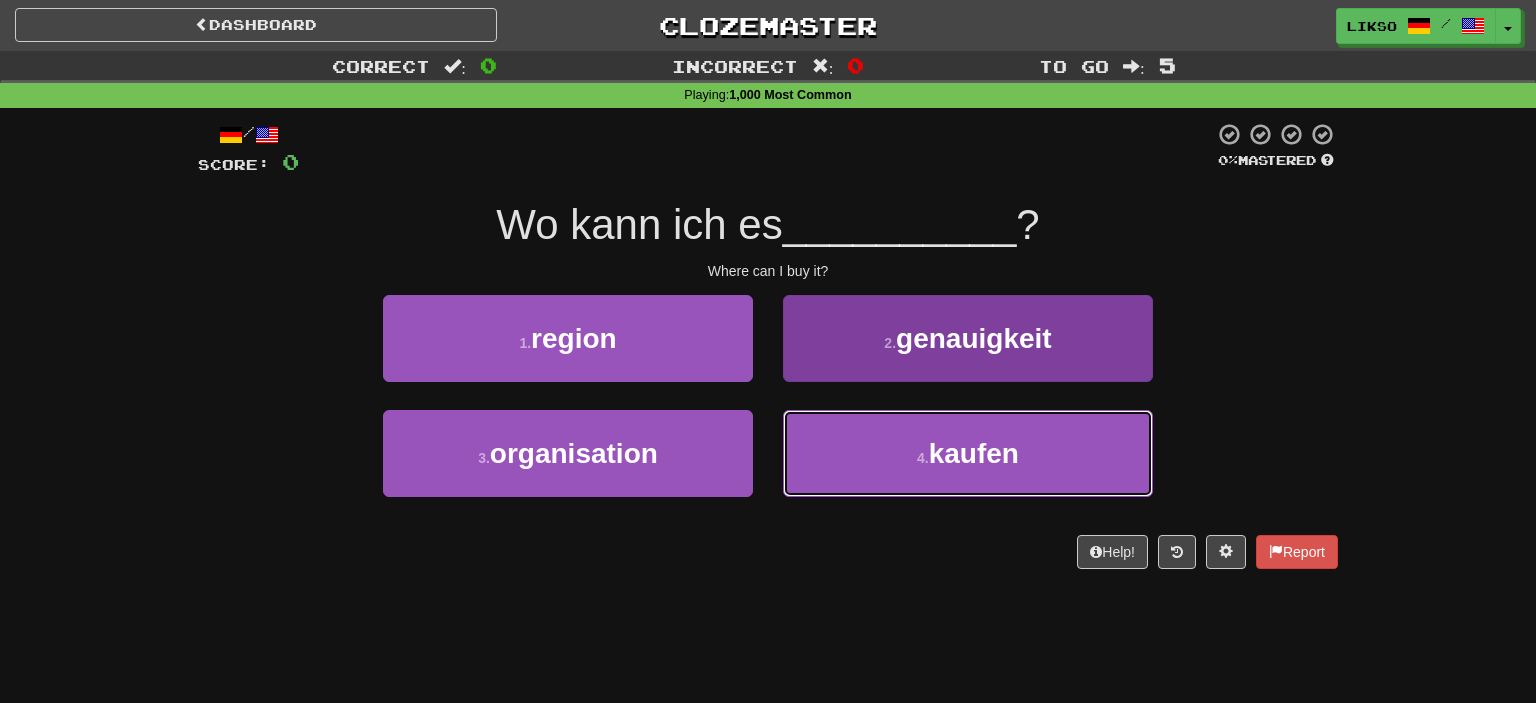 click on "kaufen" at bounding box center [974, 453] 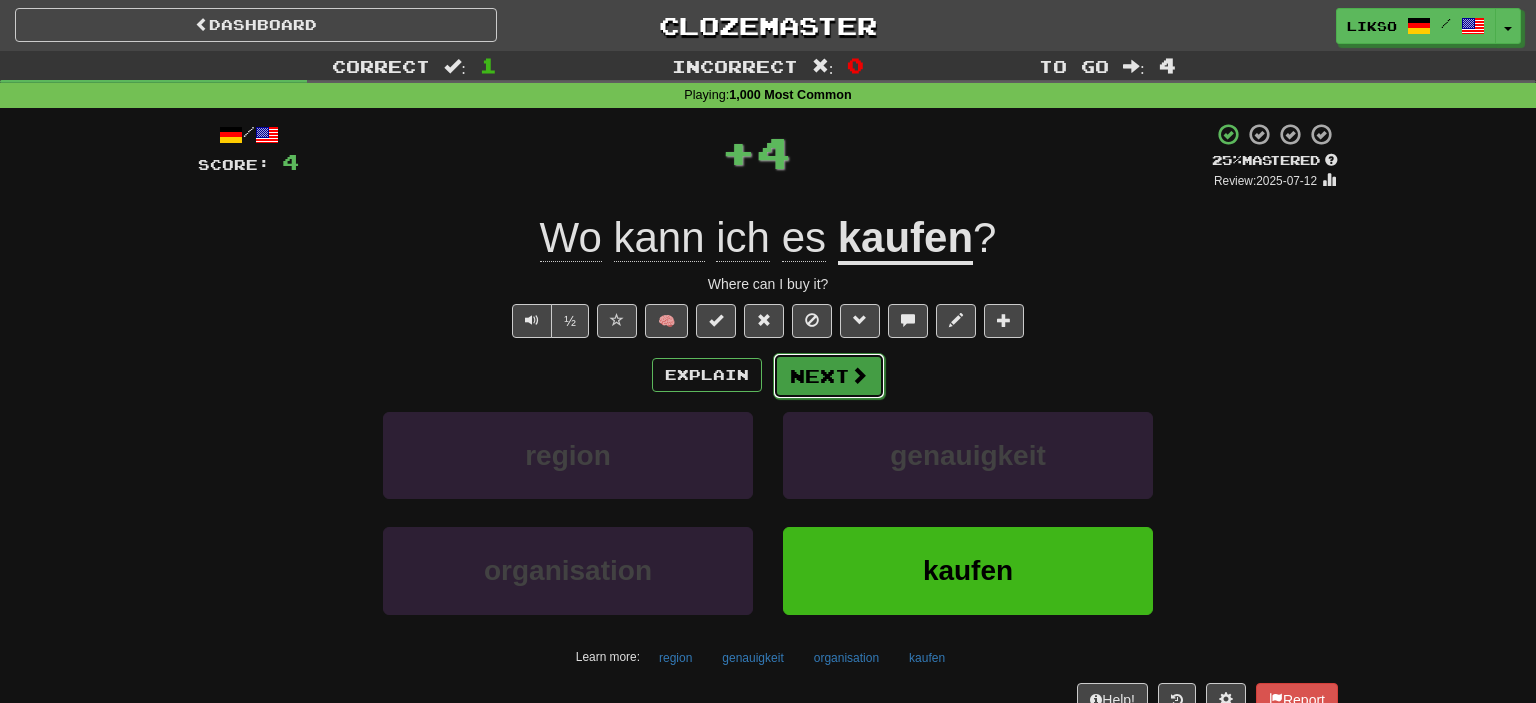 click at bounding box center [859, 375] 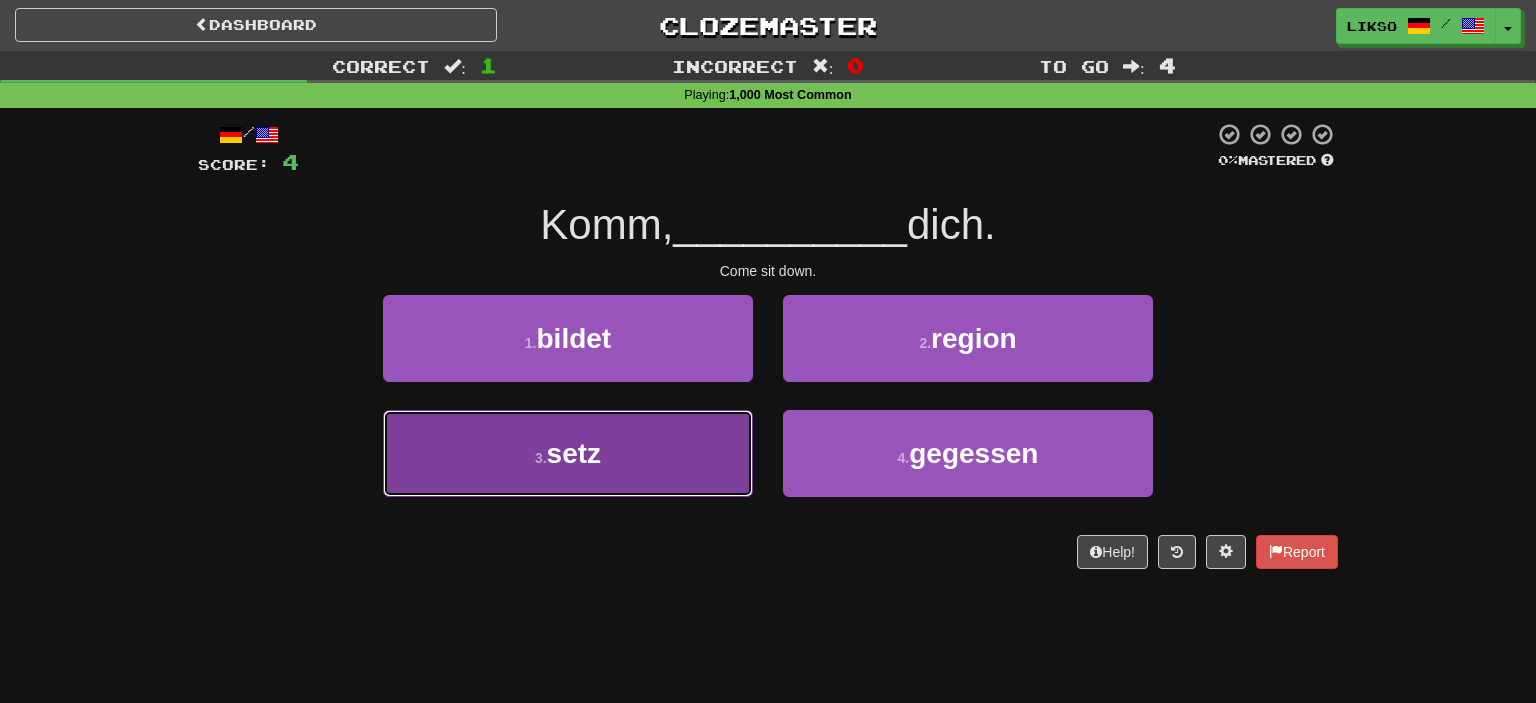 click on "3 .  setz" at bounding box center [568, 453] 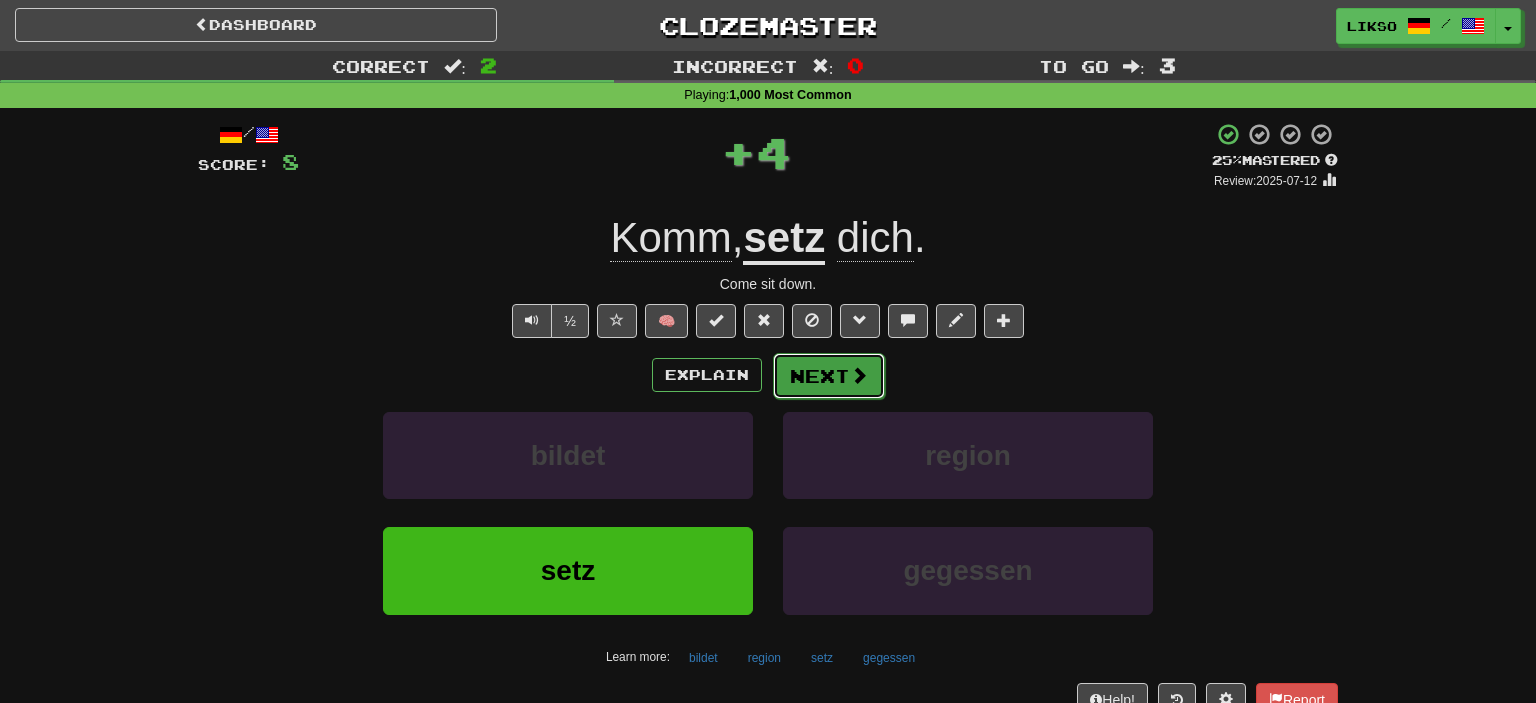 click on "Next" at bounding box center [829, 376] 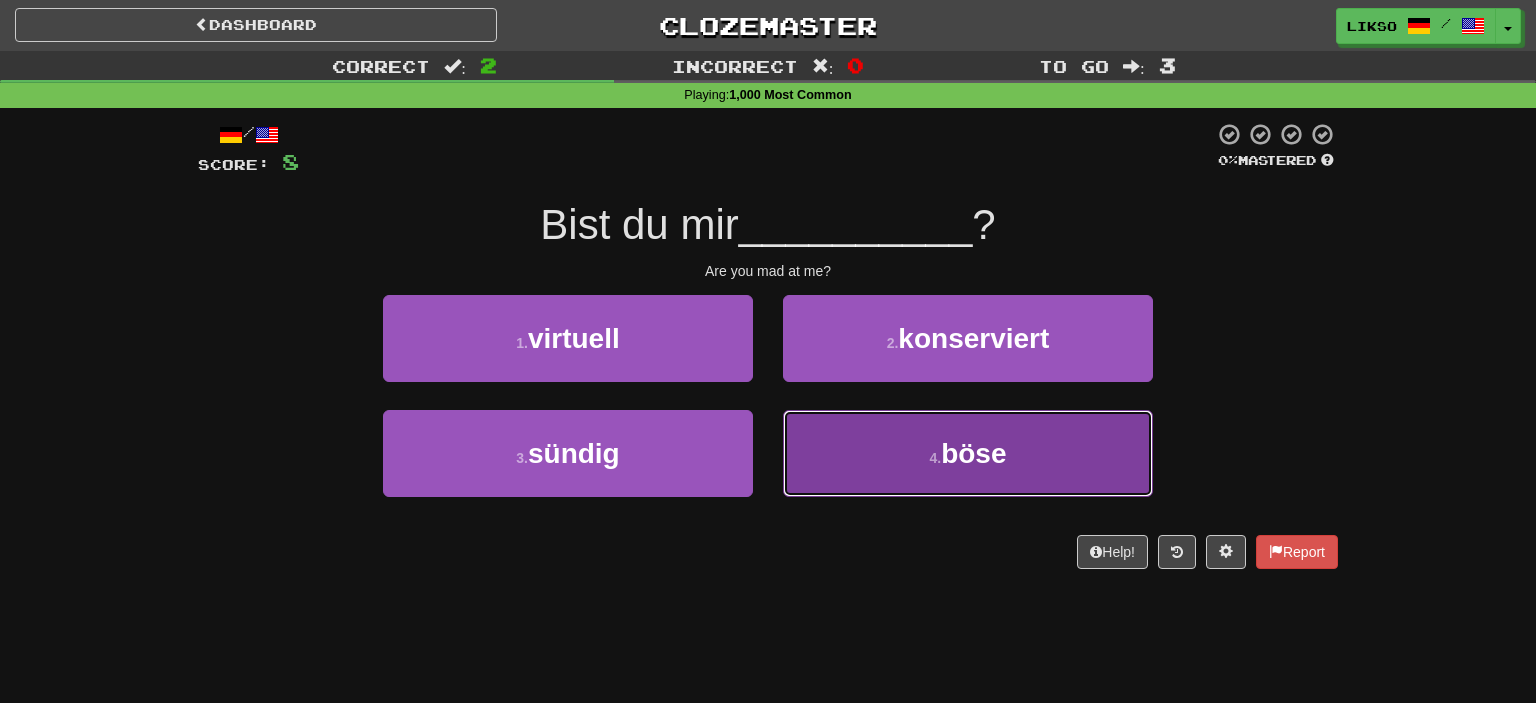 click on "4 .  böse" at bounding box center (968, 453) 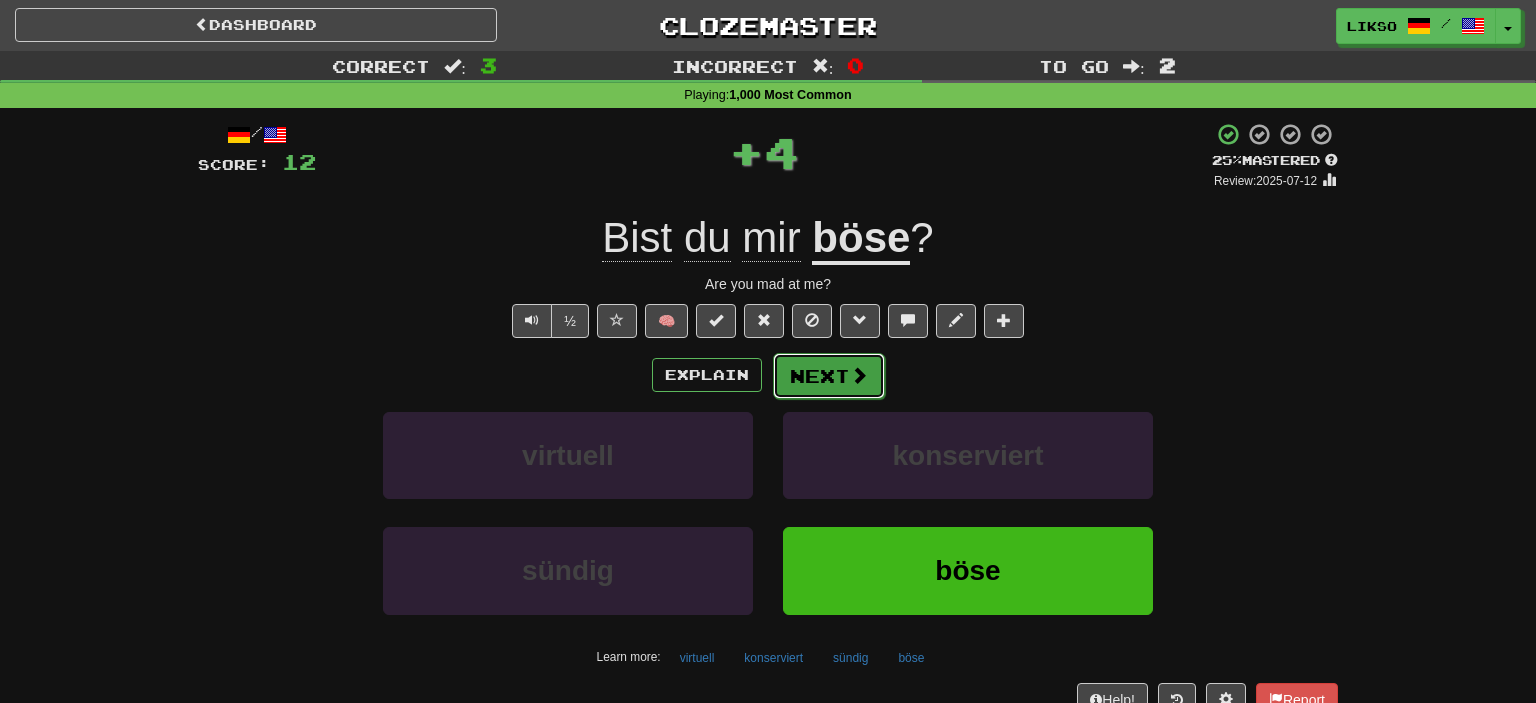 click on "Next" at bounding box center (829, 376) 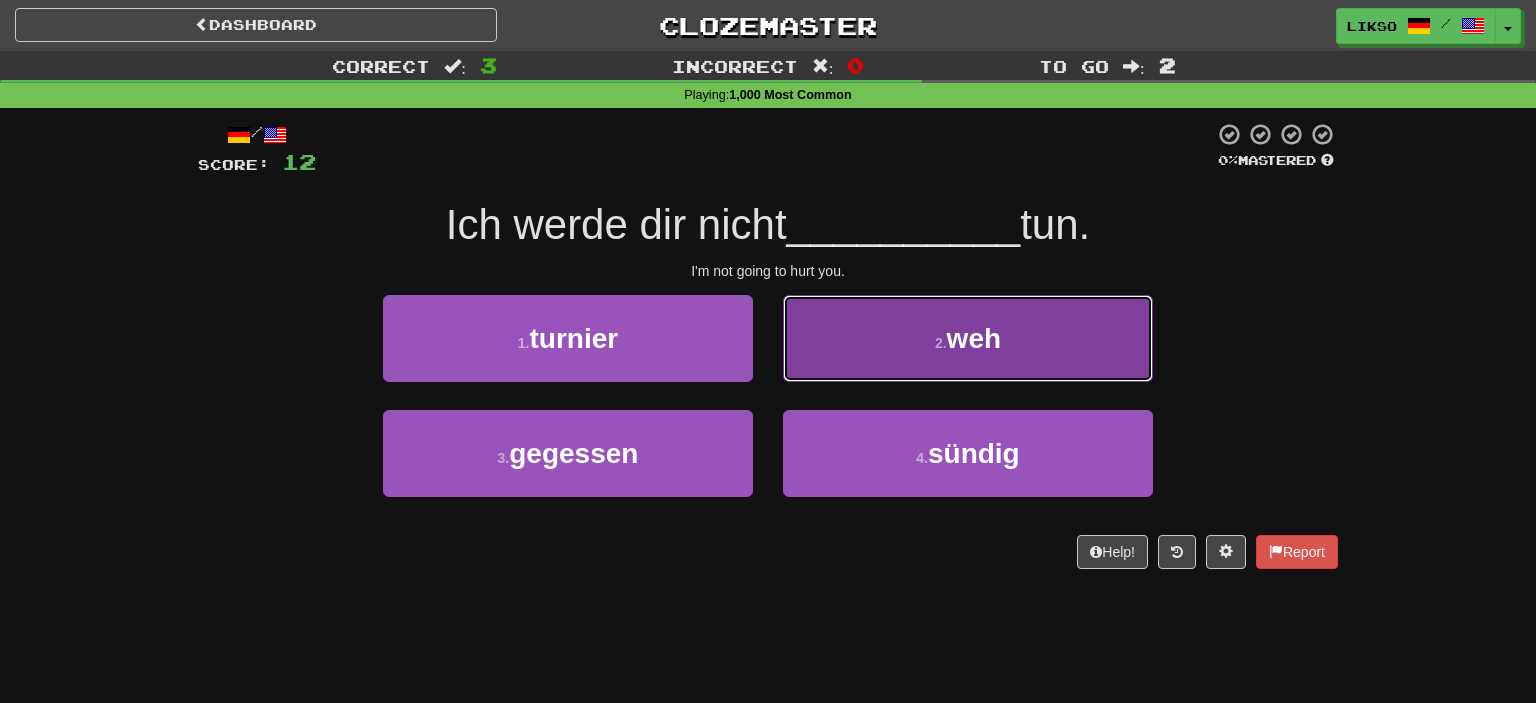 click on "2 .  weh" at bounding box center (968, 338) 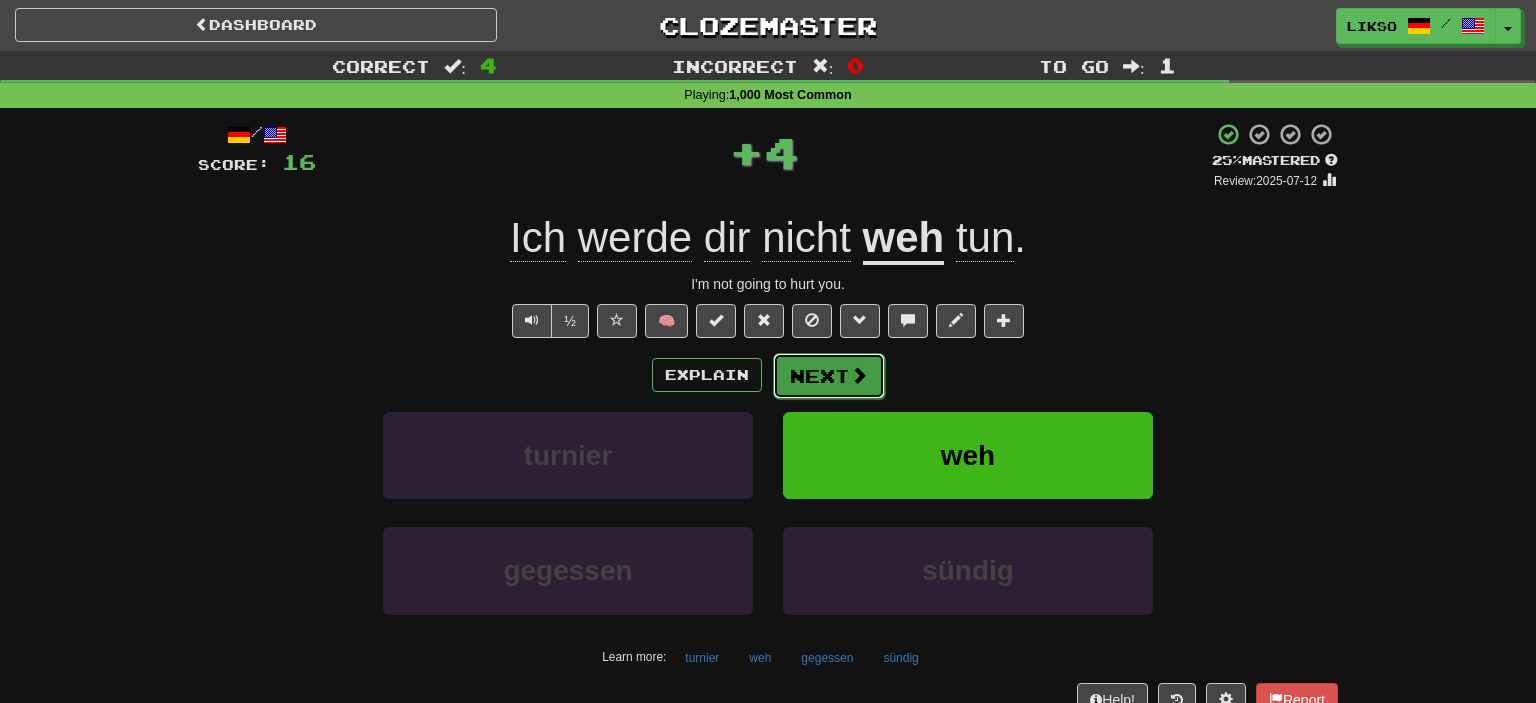 click on "Next" at bounding box center [829, 376] 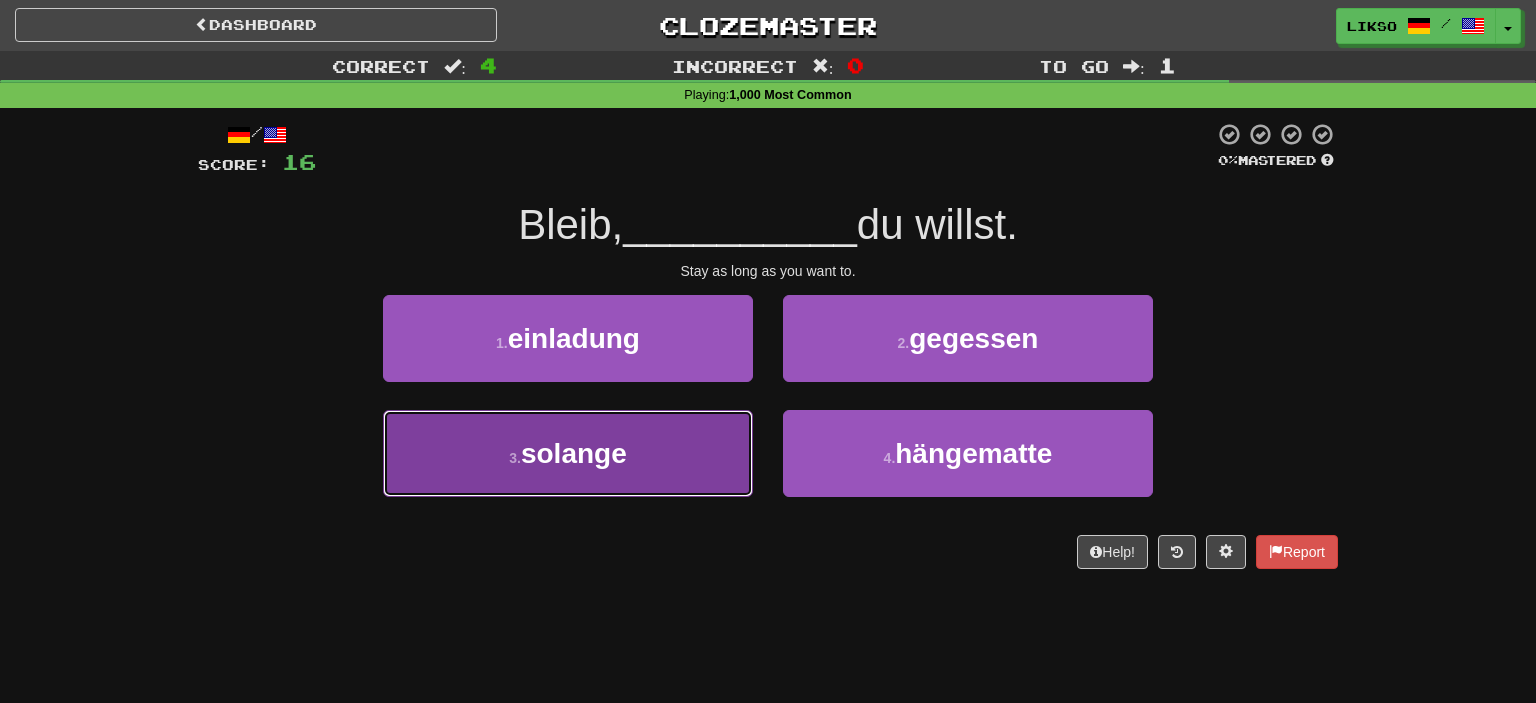 click on "3 .  solange" at bounding box center [568, 453] 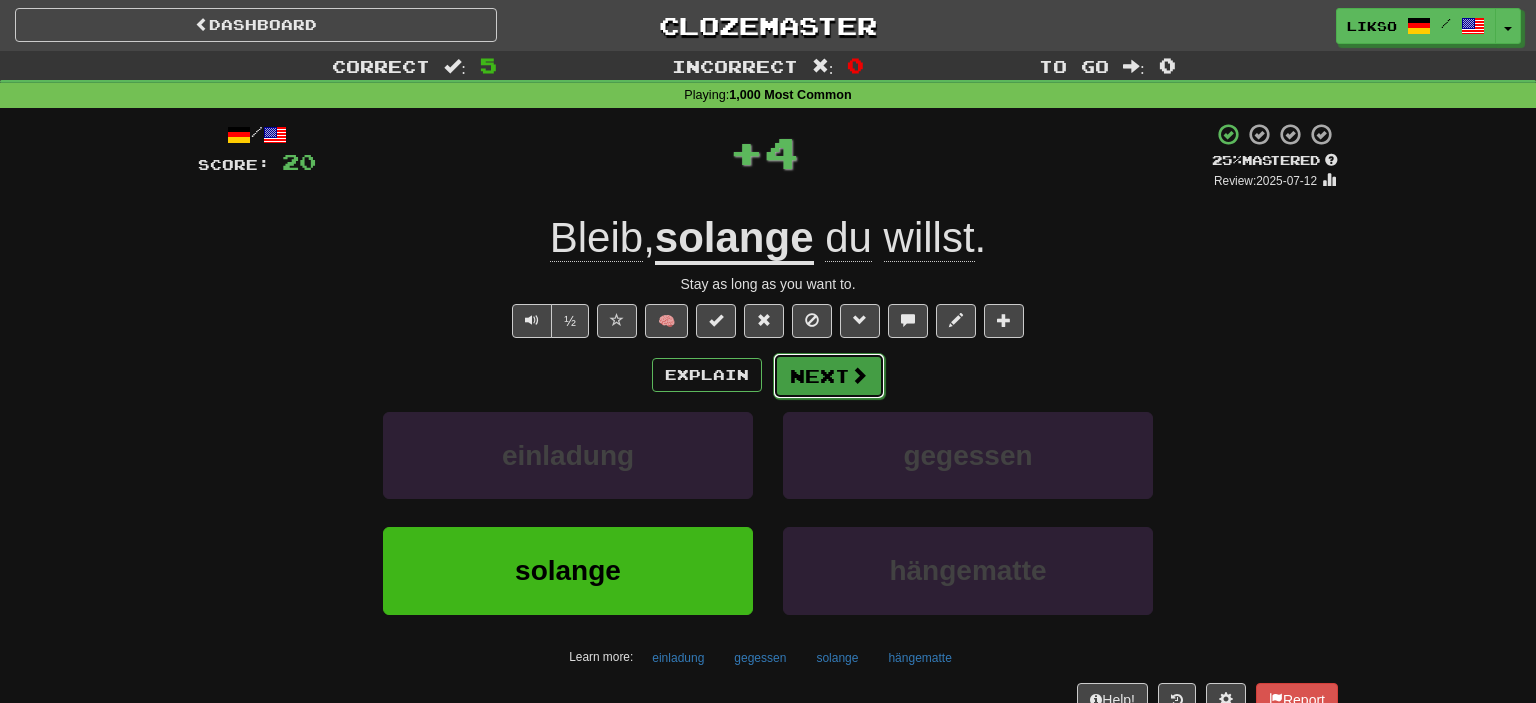 click on "Next" at bounding box center (829, 376) 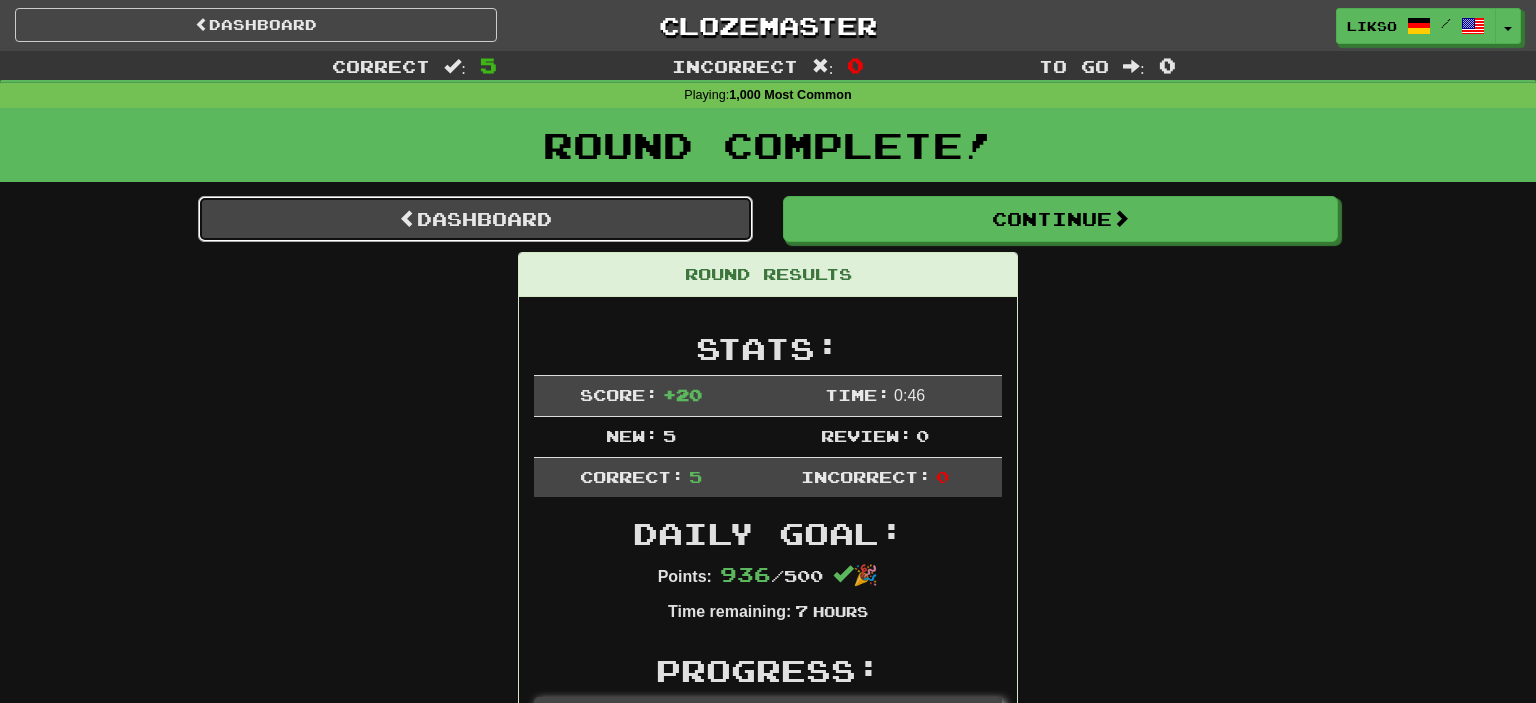 click on "Dashboard" at bounding box center (475, 219) 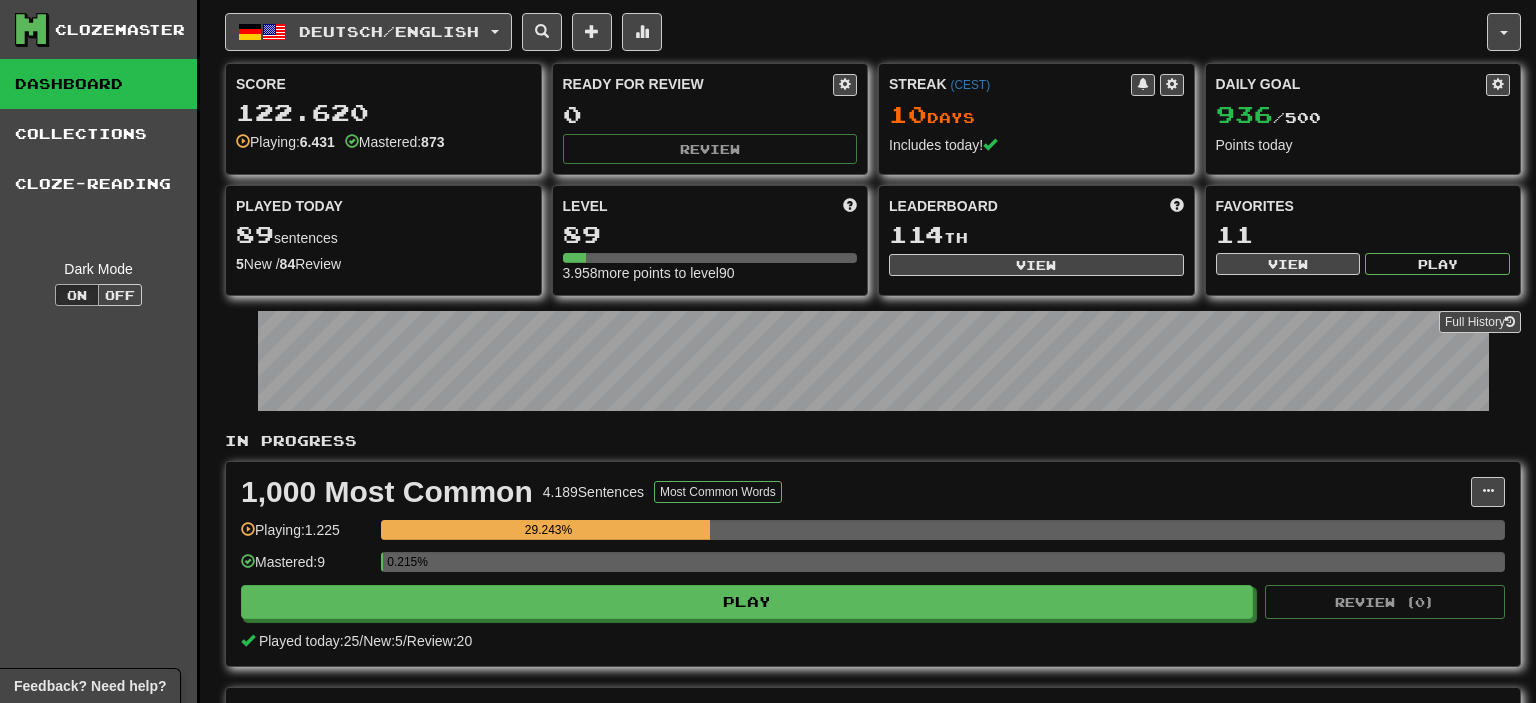scroll, scrollTop: 0, scrollLeft: 0, axis: both 